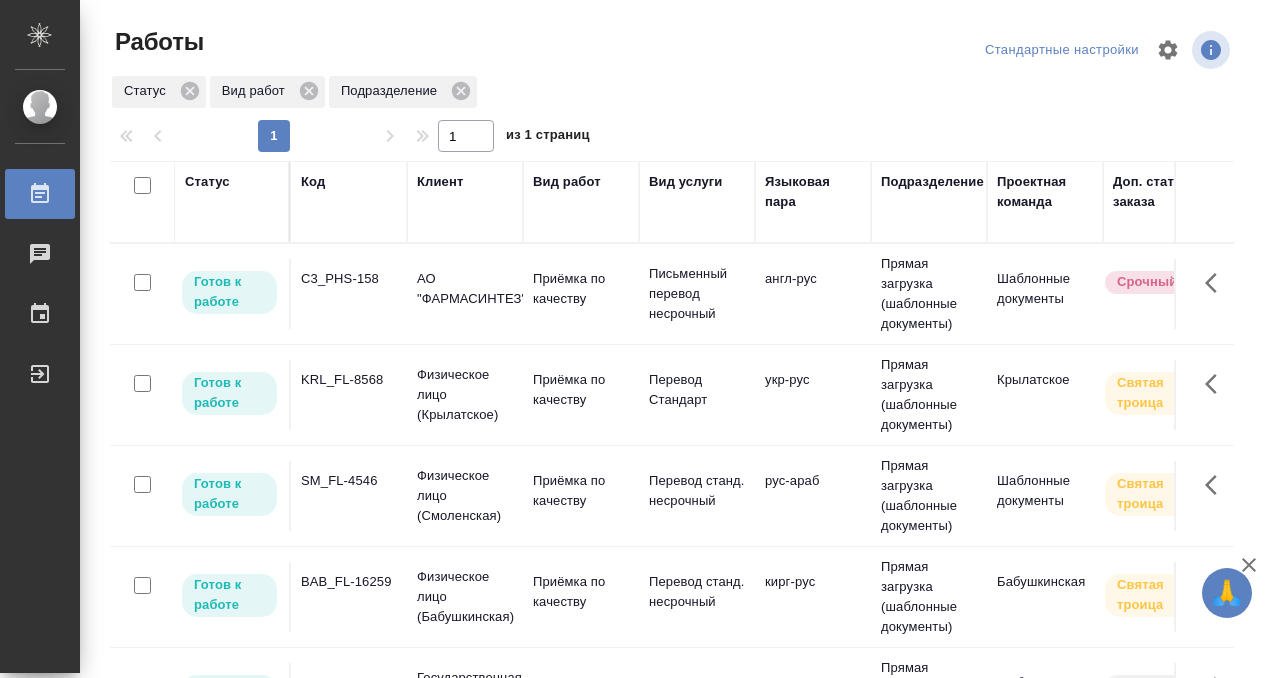 click on "C3_PHS-158" at bounding box center (349, 279) 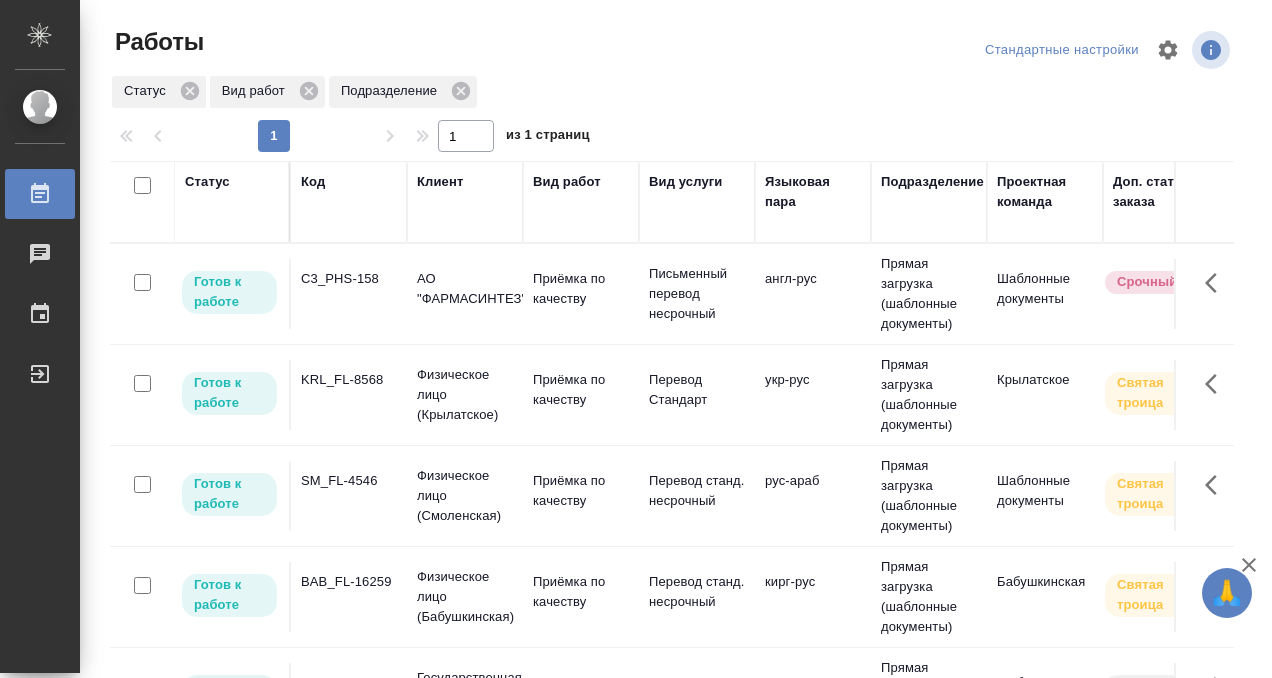 click on "C3_PHS-158" at bounding box center (349, 279) 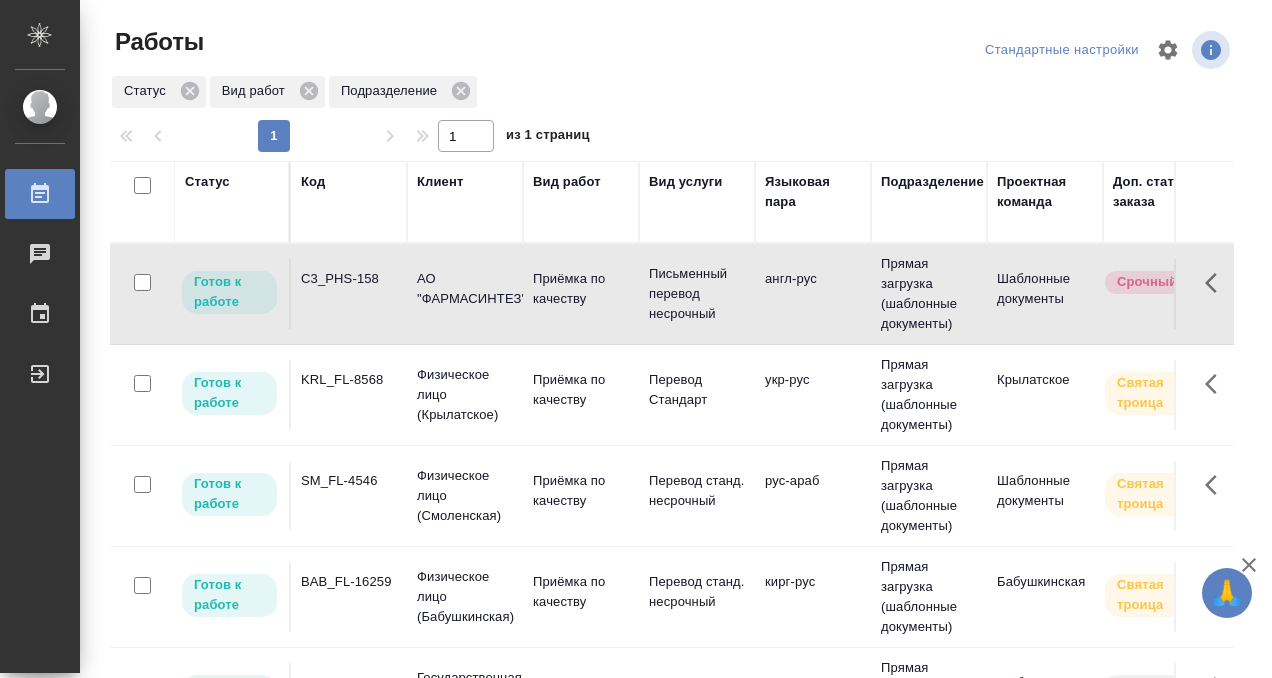 click on "BAB_FL-16259" at bounding box center (349, 279) 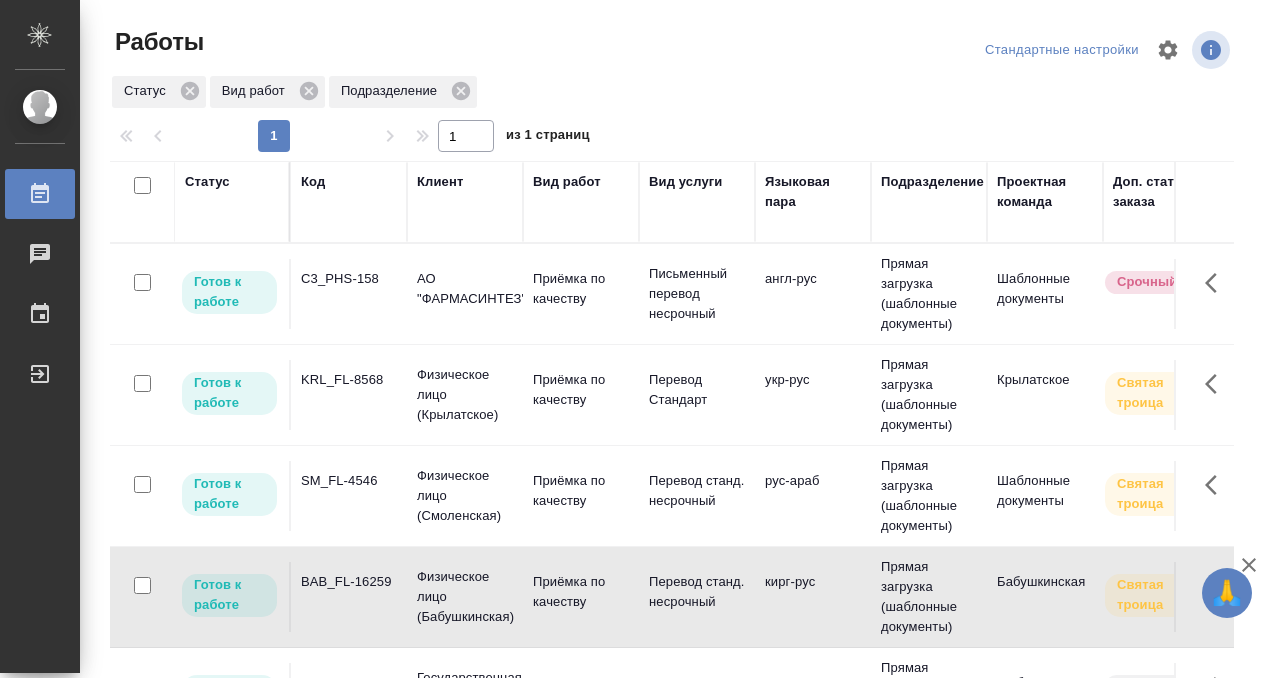 click on "BAB_FL-16259" at bounding box center (349, 279) 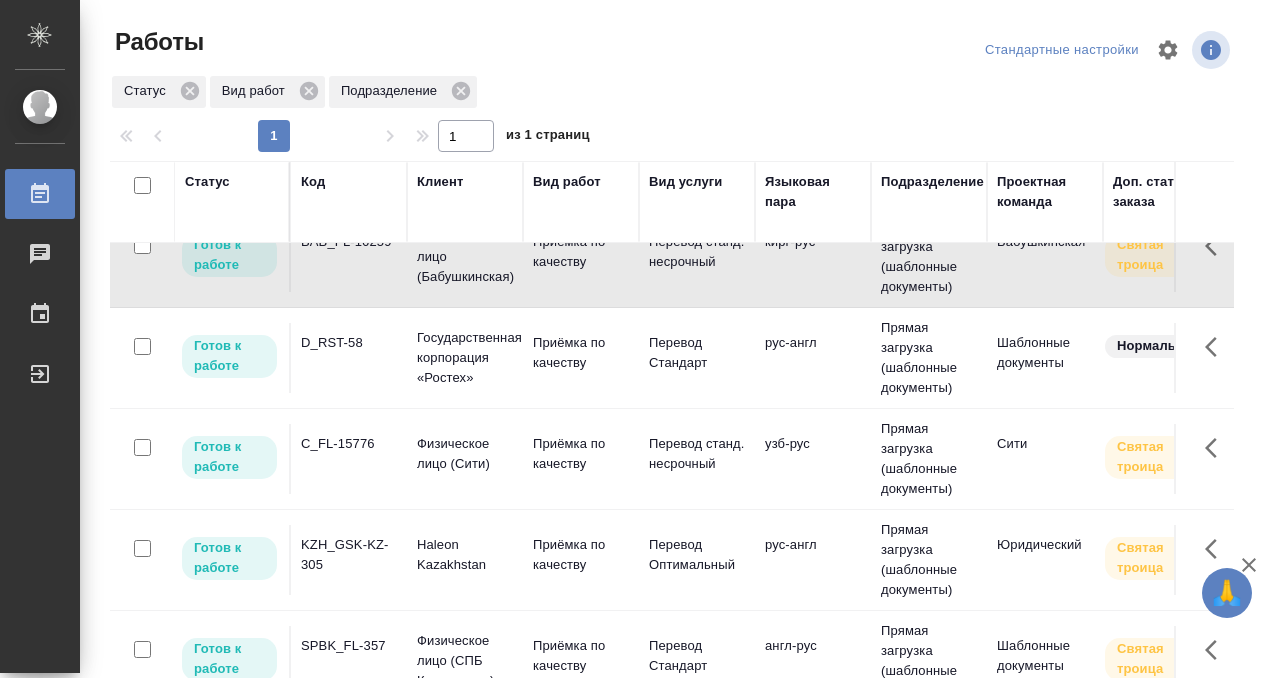 scroll, scrollTop: 369, scrollLeft: 0, axis: vertical 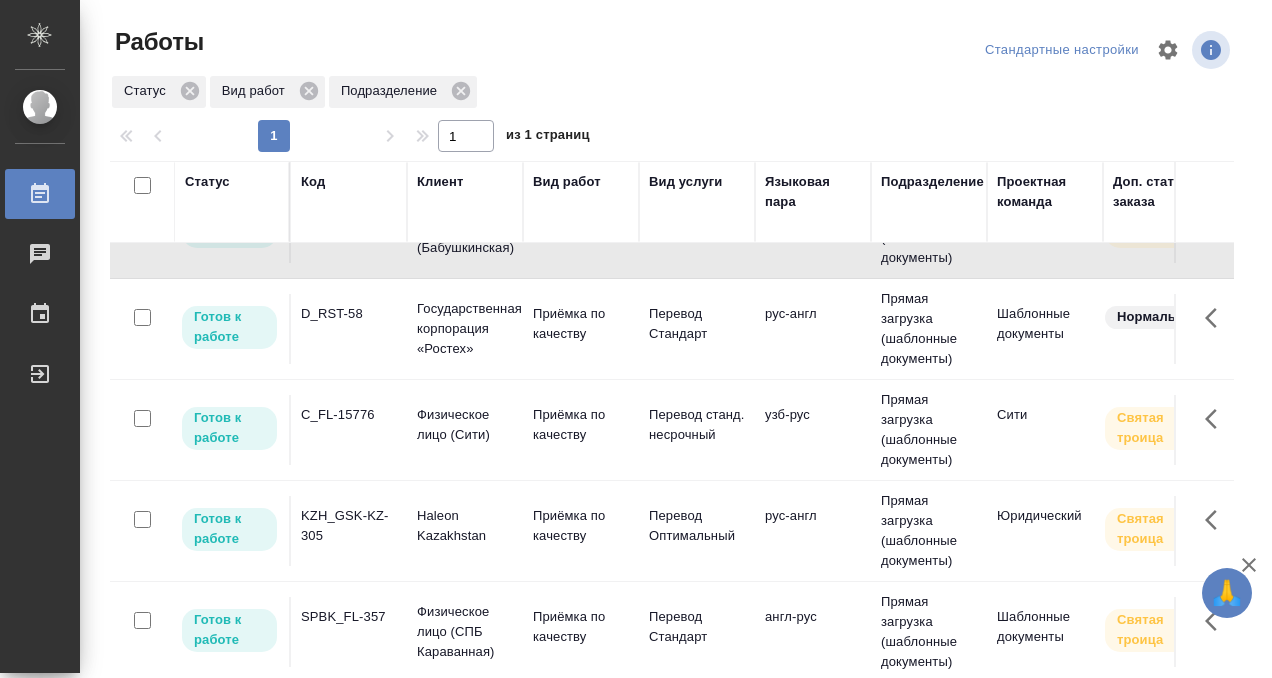 click on "C_FL-15776" at bounding box center [349, -75] 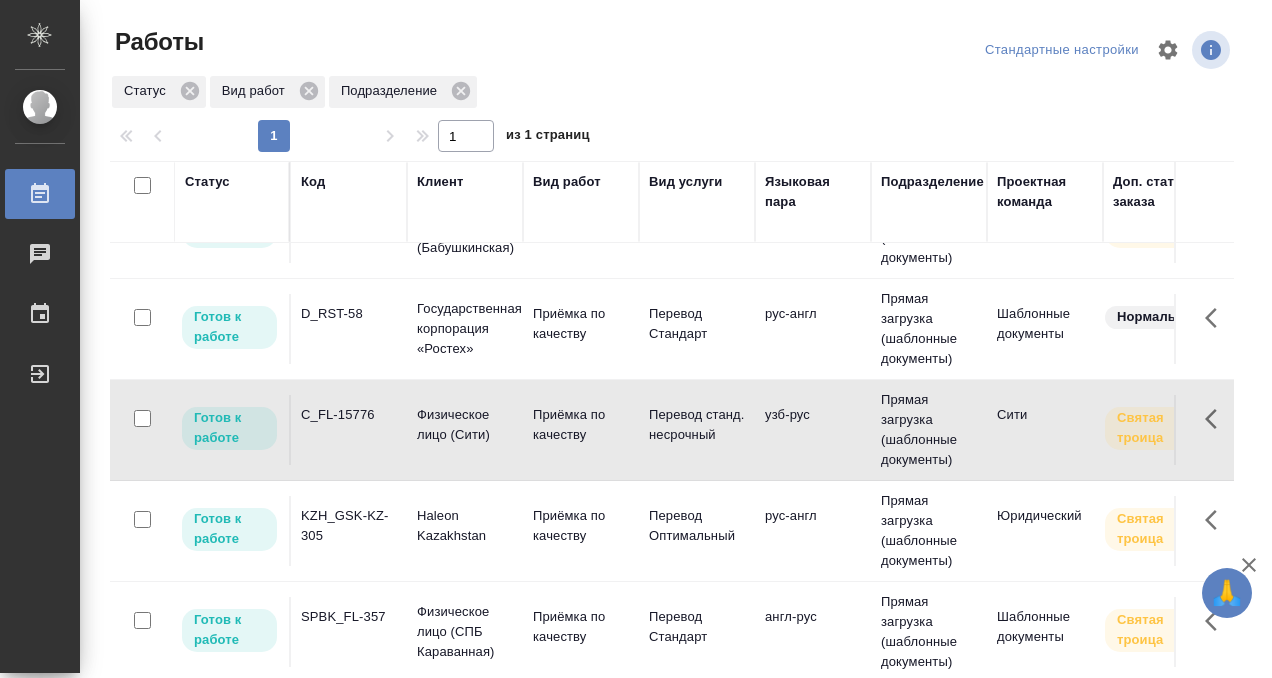 click on "C_FL-15776" at bounding box center (349, -75) 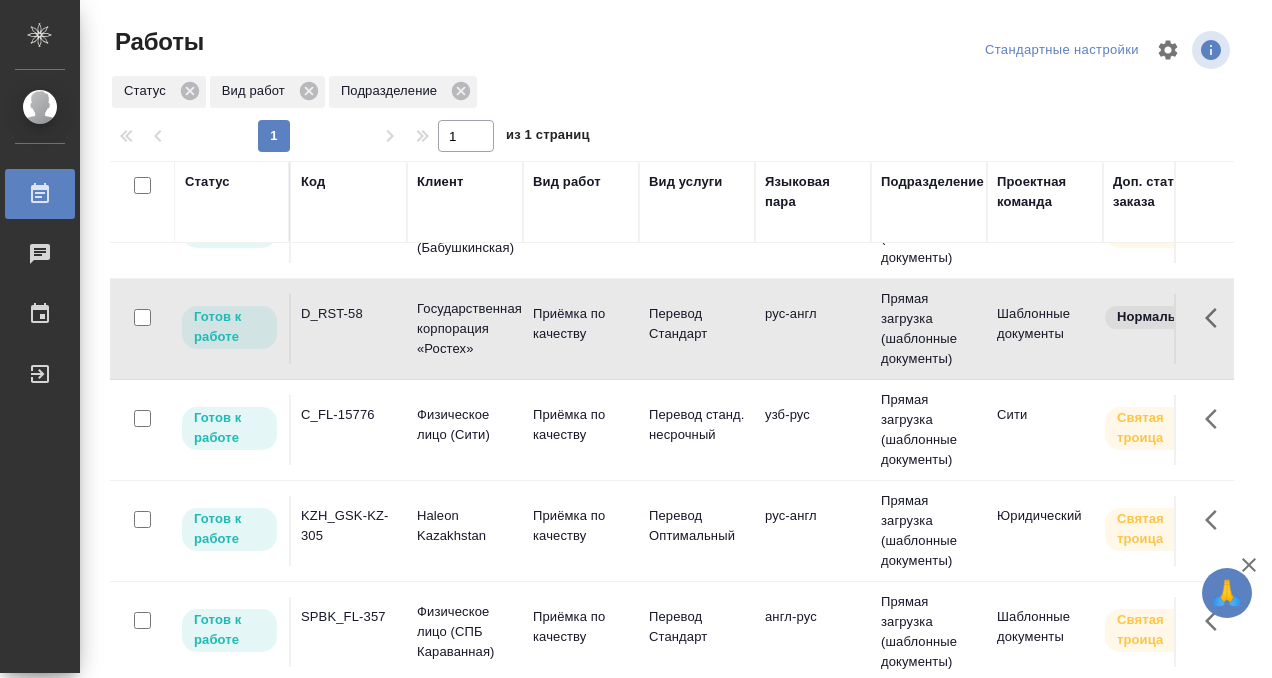 click on "D_RST-58" at bounding box center [349, -75] 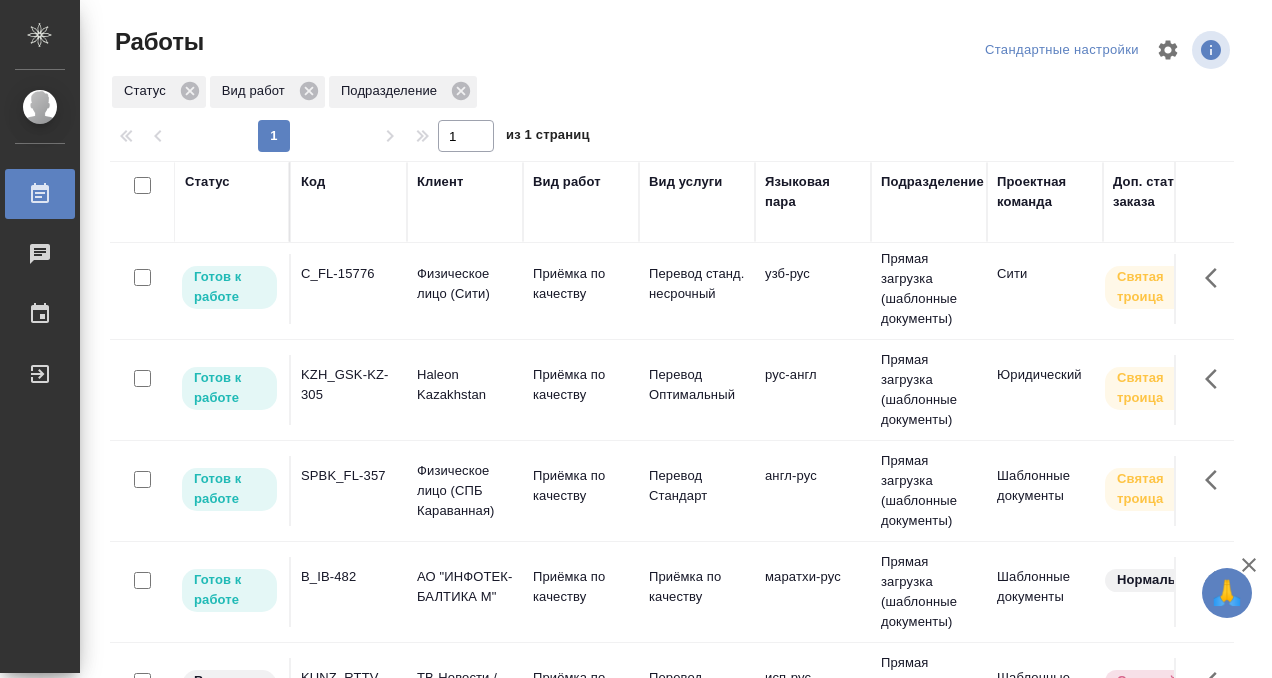 scroll, scrollTop: 511, scrollLeft: 0, axis: vertical 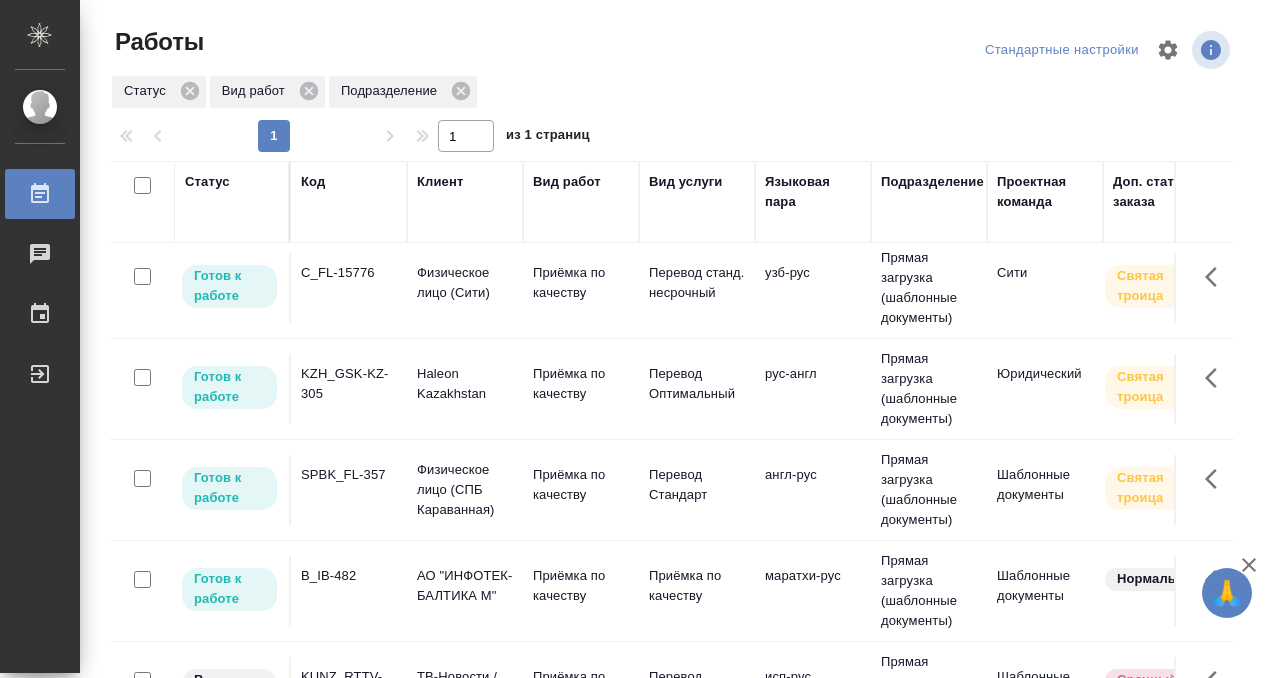 click on "B_IB-482" at bounding box center (349, -232) 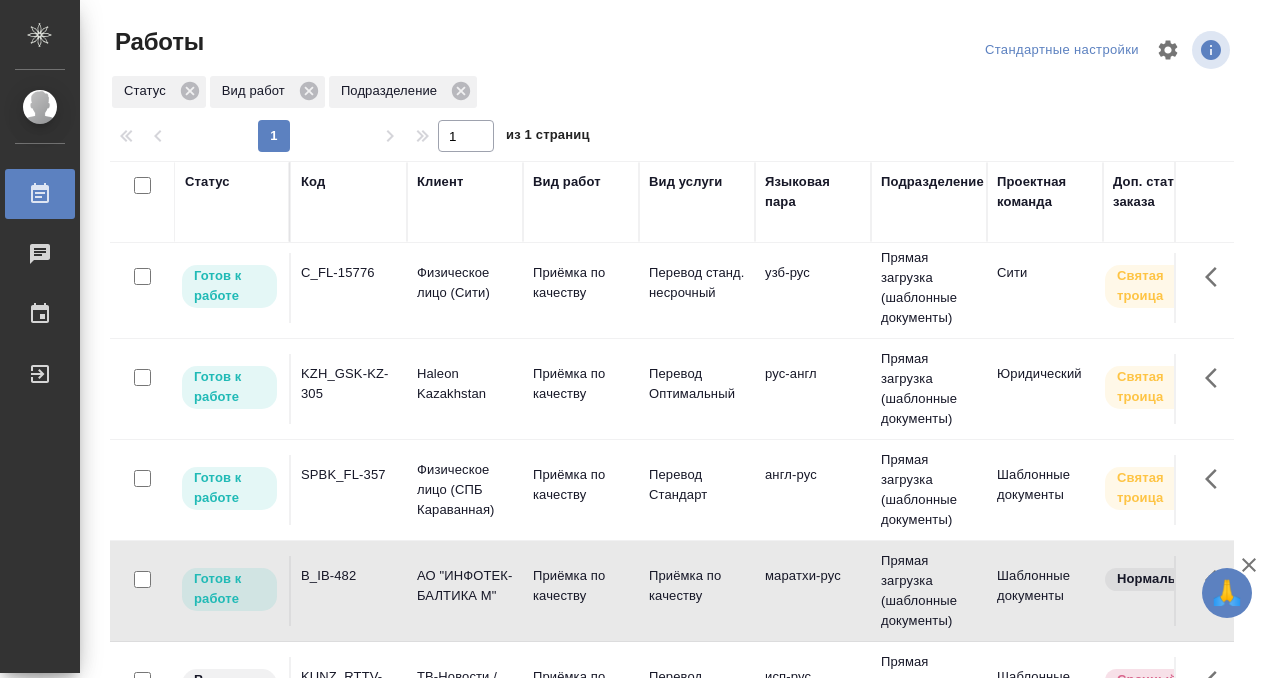 click on "B_IB-482" at bounding box center [349, -232] 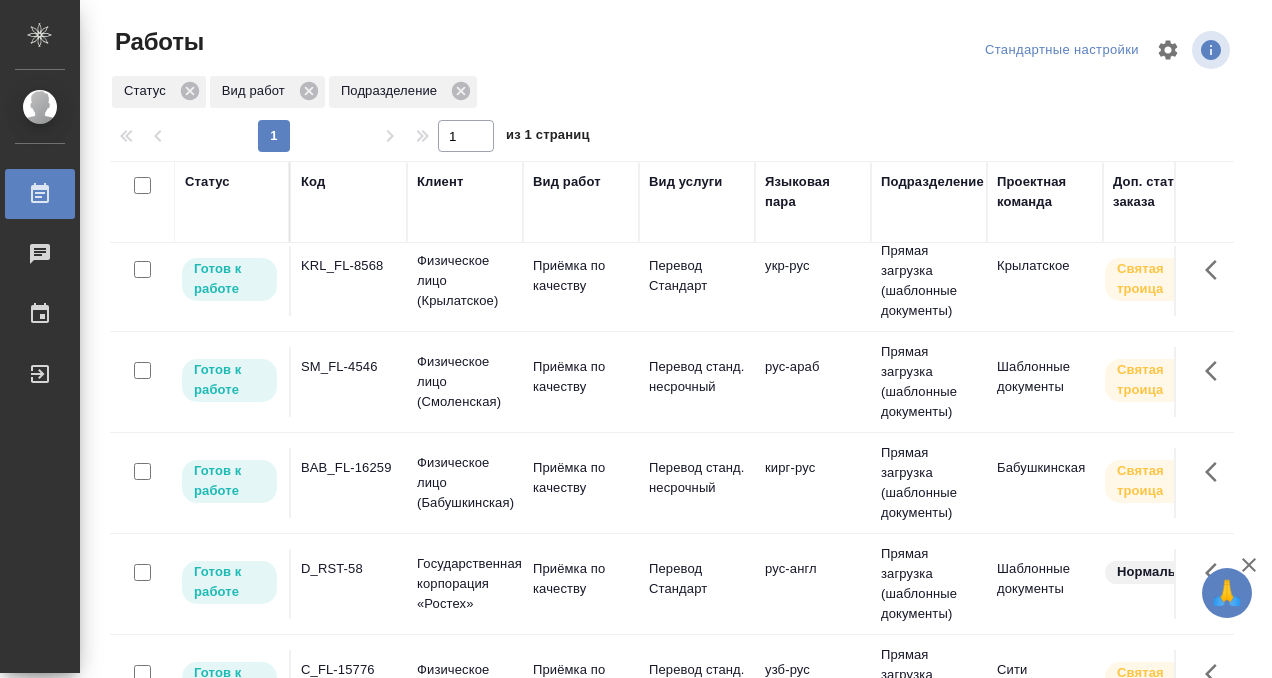 scroll, scrollTop: 0, scrollLeft: 0, axis: both 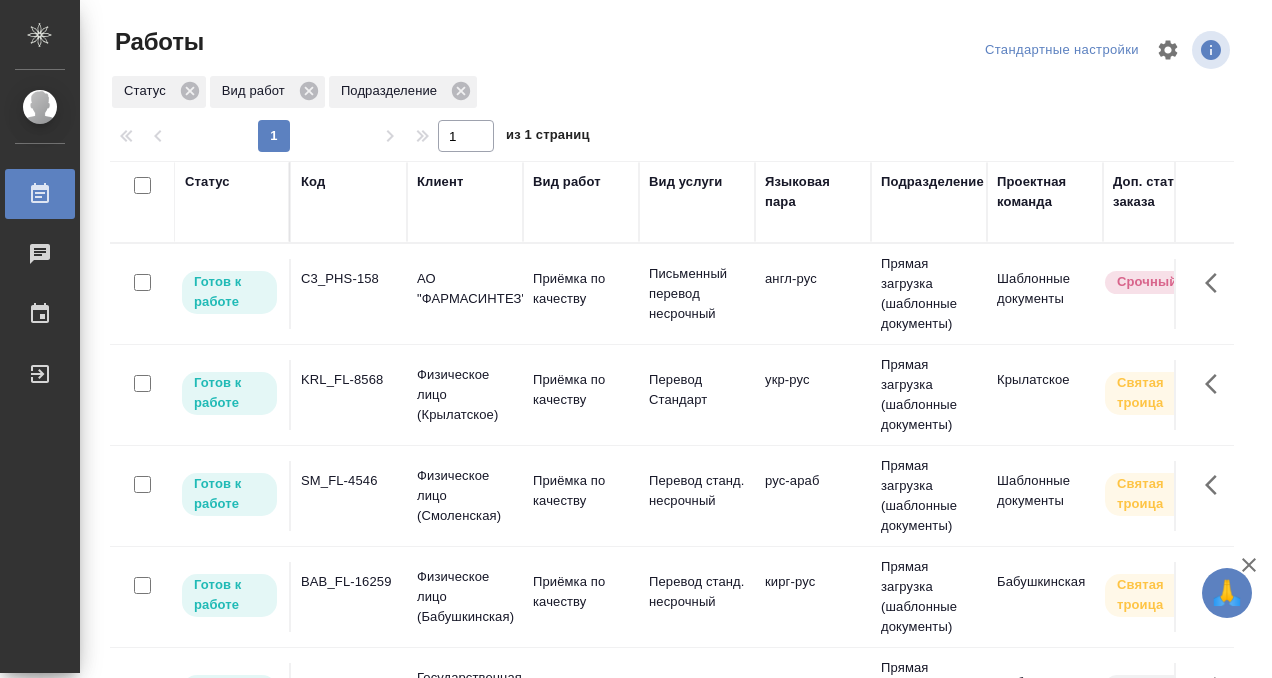 click on "KRL_FL-8568" at bounding box center [349, 279] 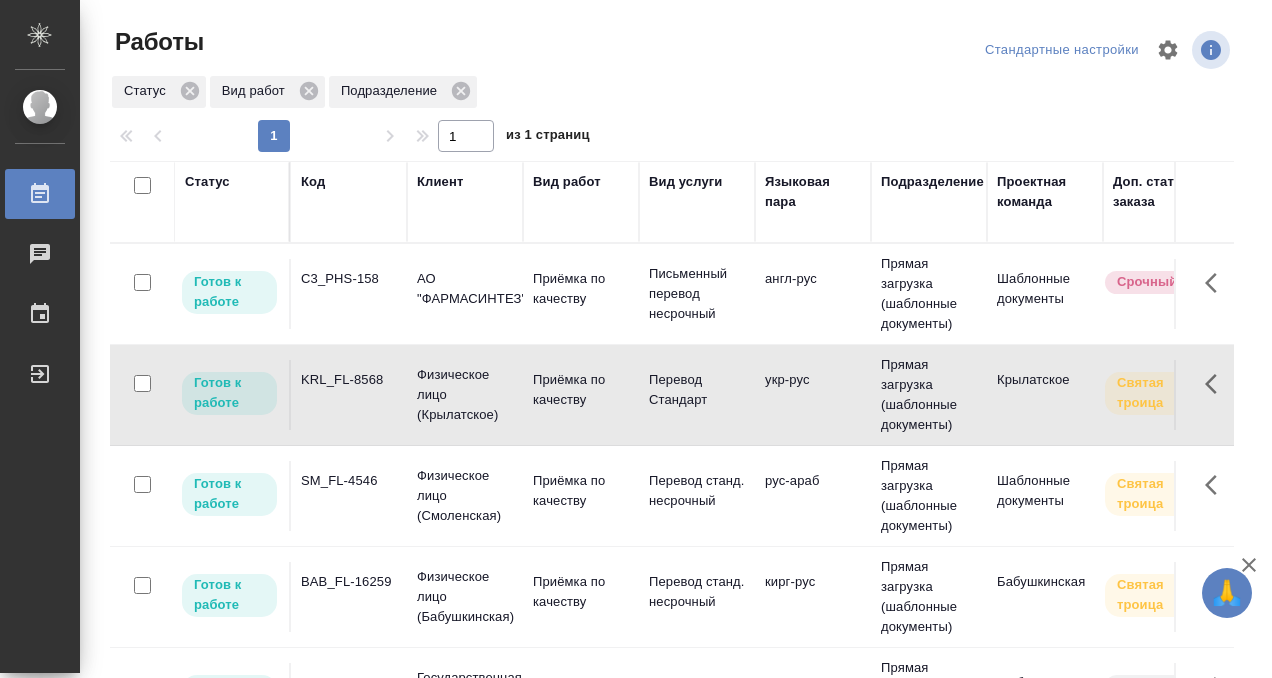 click on "KRL_FL-8568" at bounding box center (349, 279) 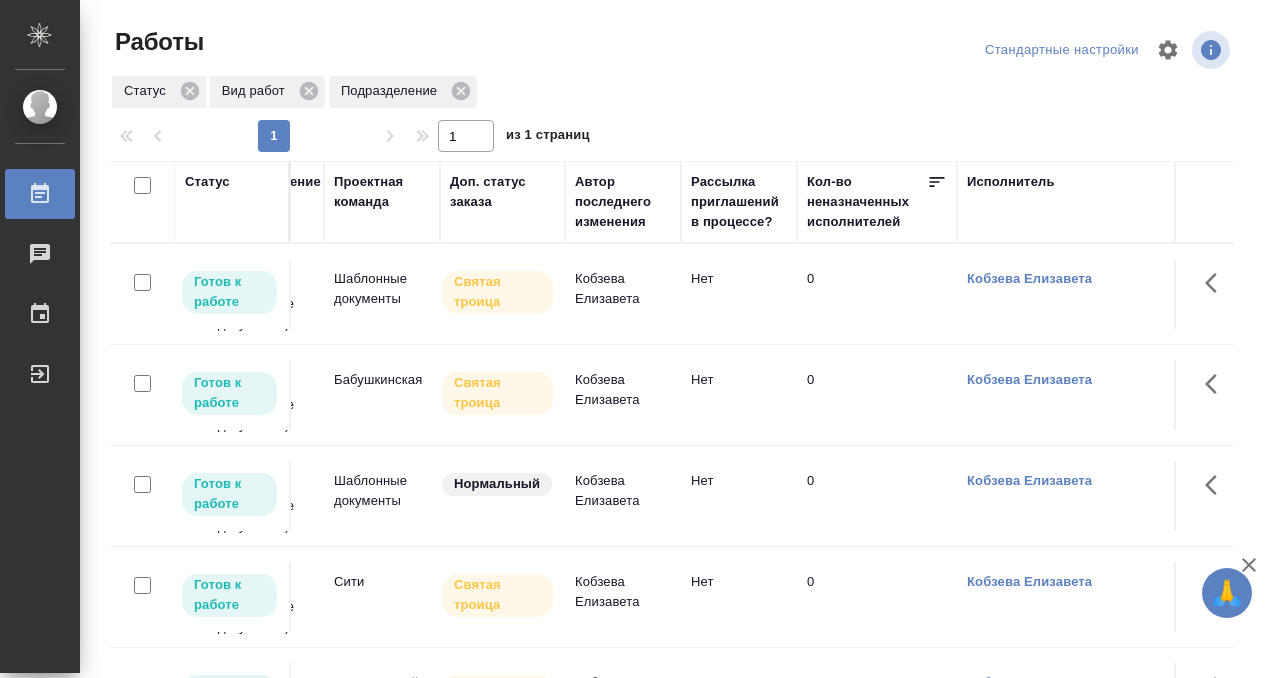scroll, scrollTop: 0, scrollLeft: 0, axis: both 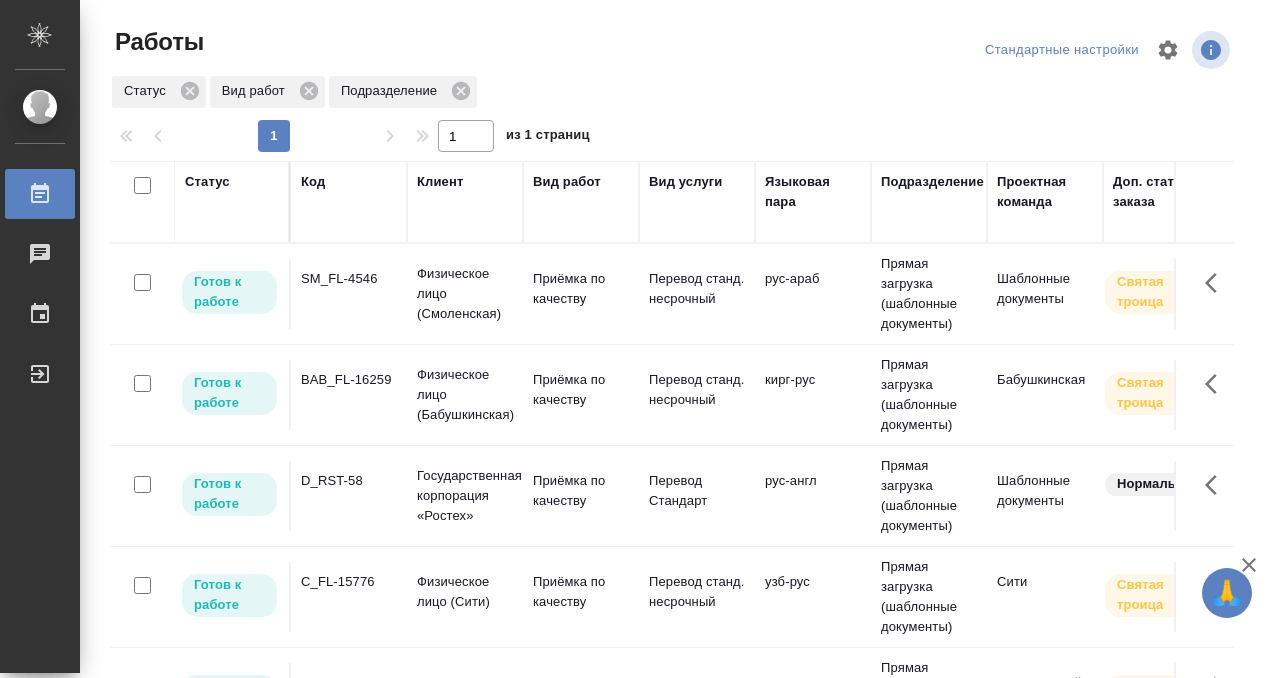 click on "SM_FL-4546" at bounding box center [349, 279] 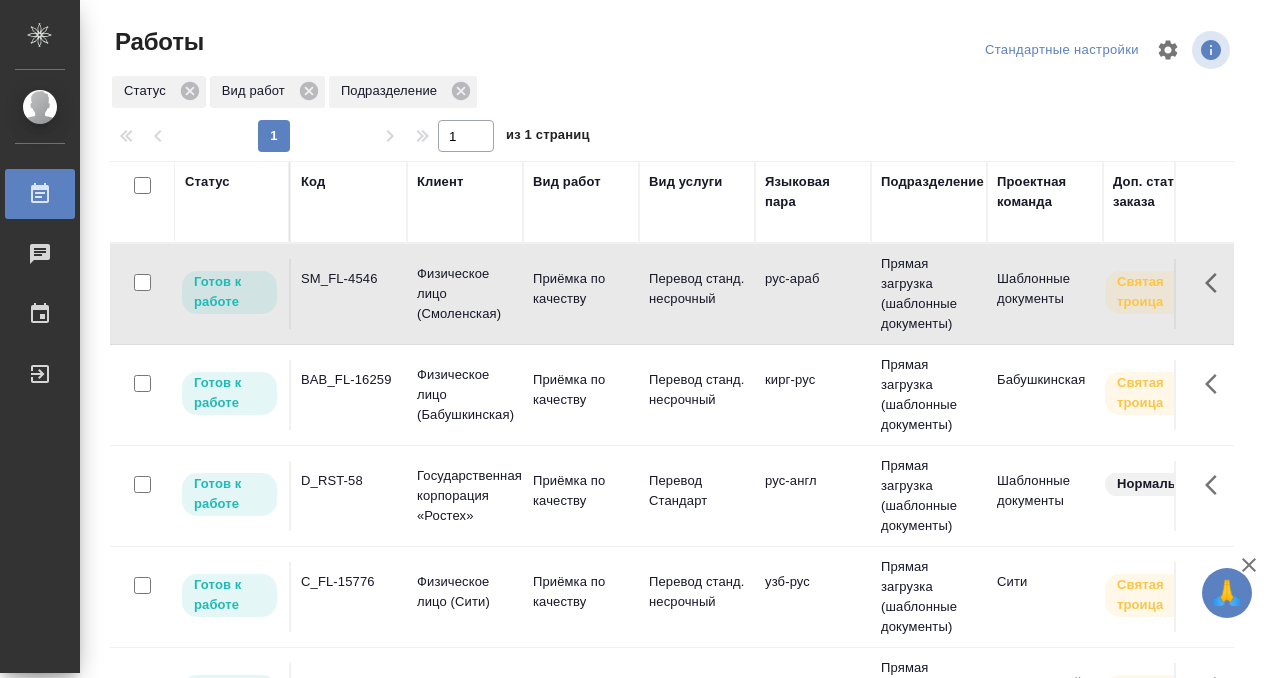 click on "SM_FL-4546" at bounding box center (349, 279) 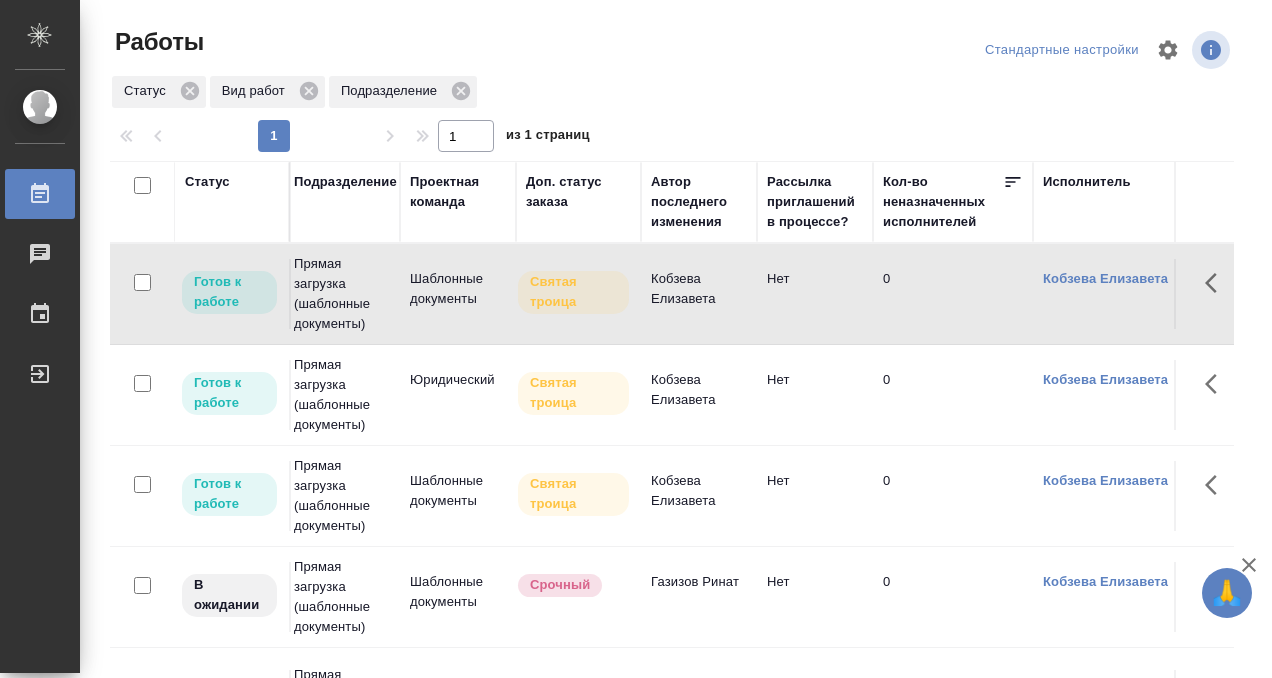scroll, scrollTop: 0, scrollLeft: 0, axis: both 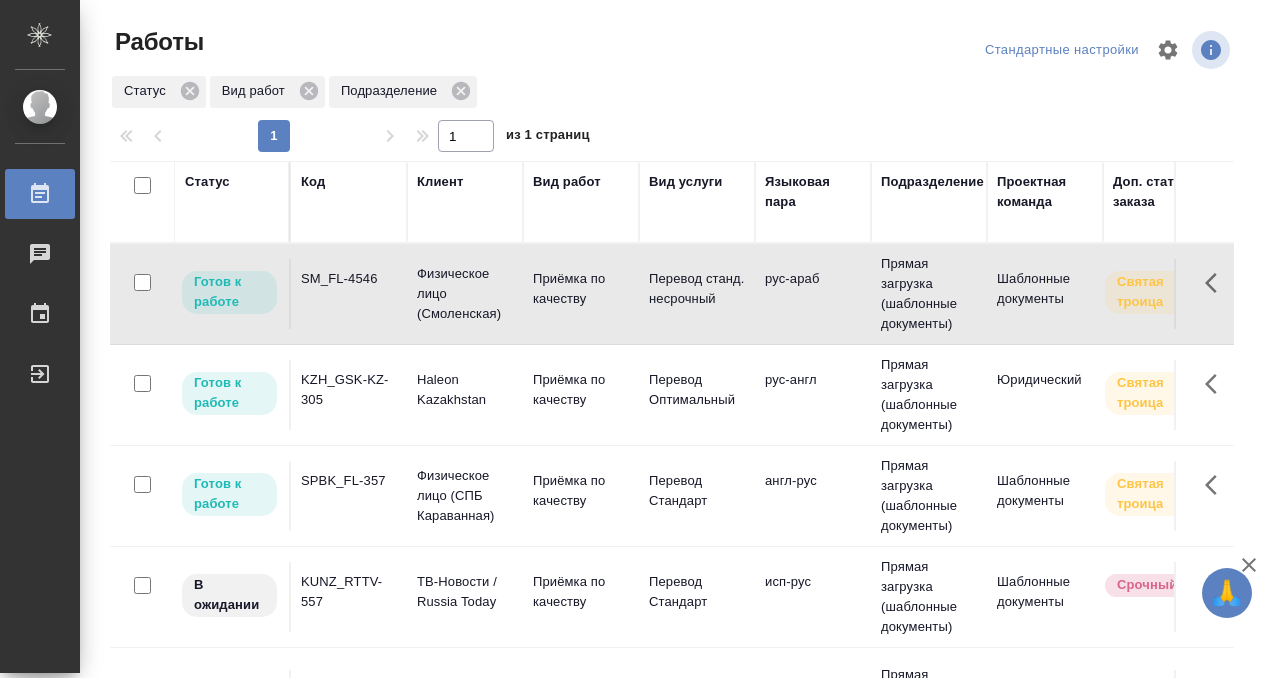 click on "KZH_GSK-KZ-305" at bounding box center [349, 279] 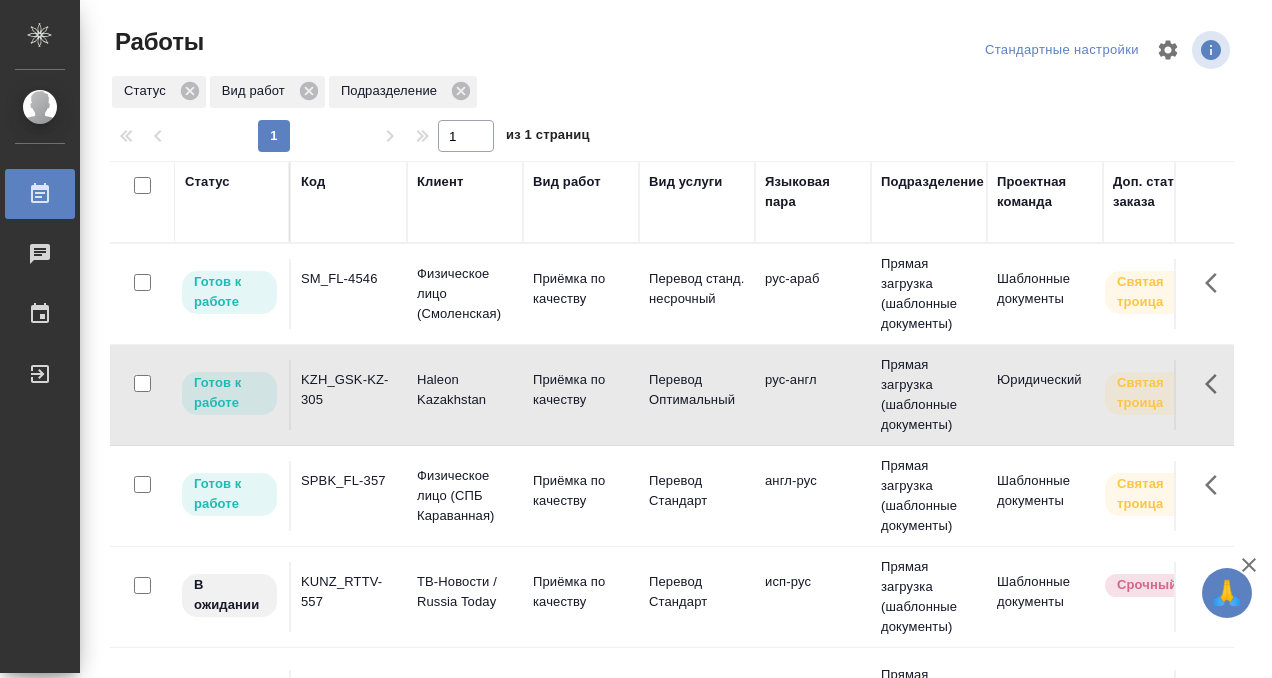 click on "KZH_GSK-KZ-305" at bounding box center (349, 279) 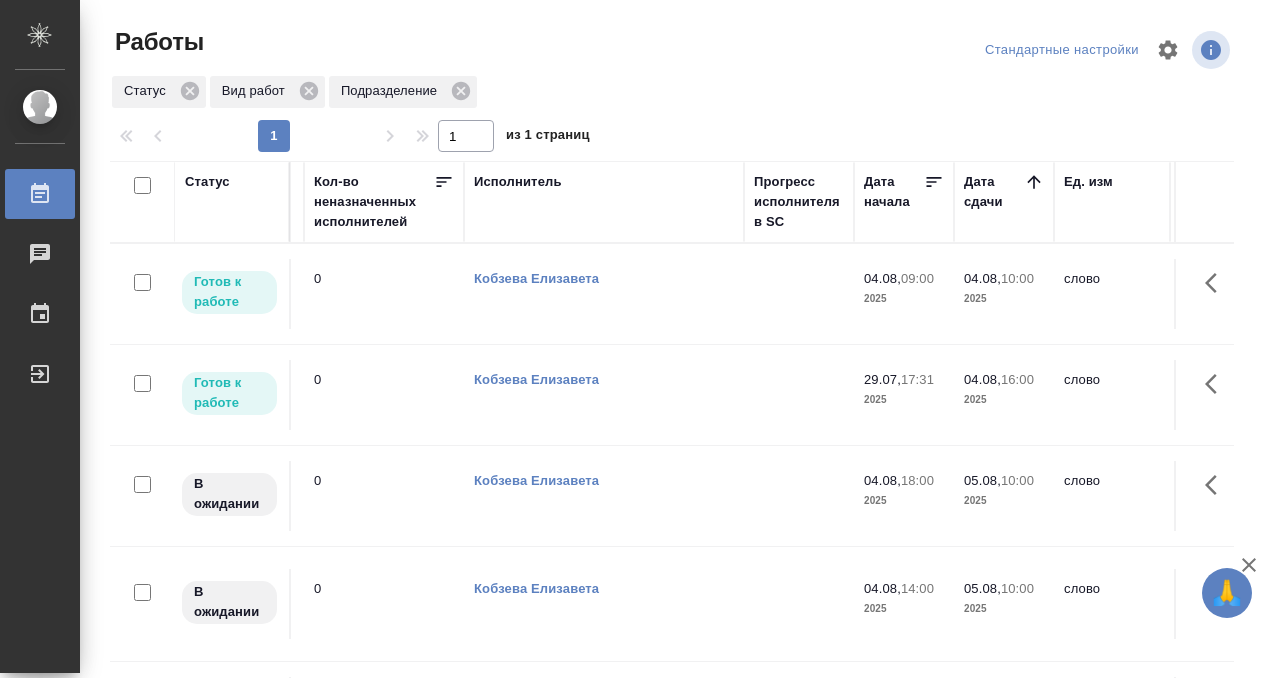 scroll, scrollTop: 0, scrollLeft: 0, axis: both 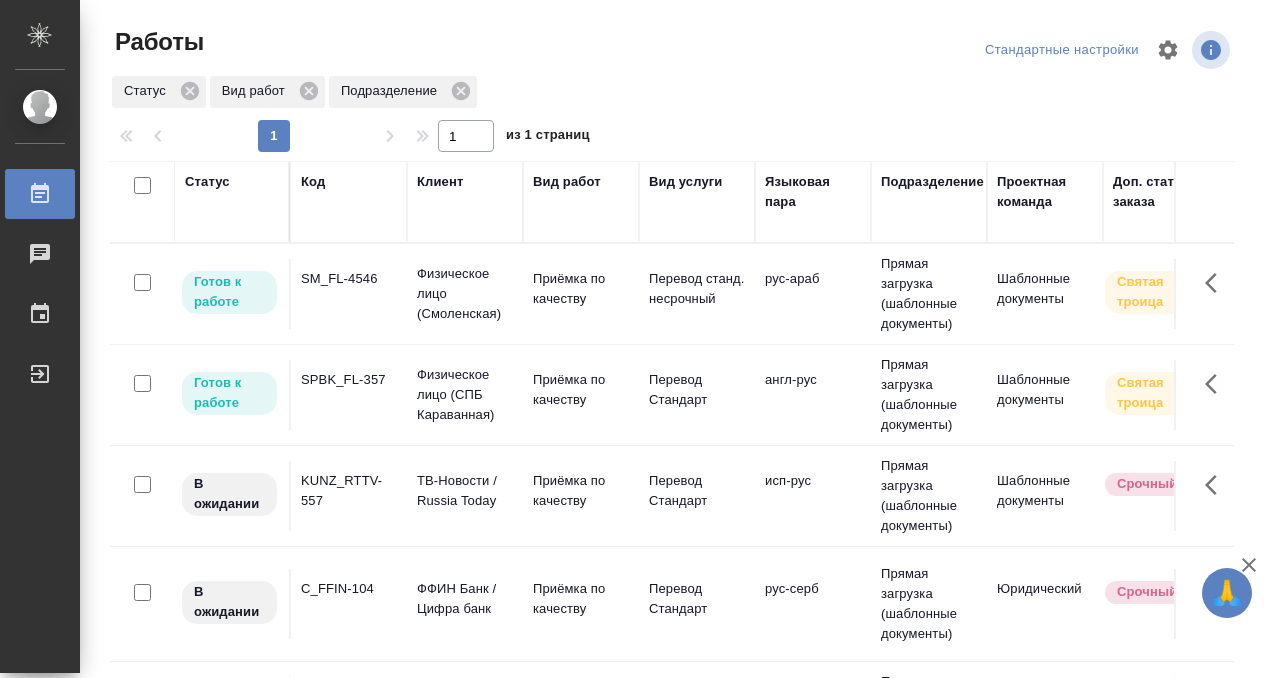 click on "SPBK_FL-357" at bounding box center [349, 294] 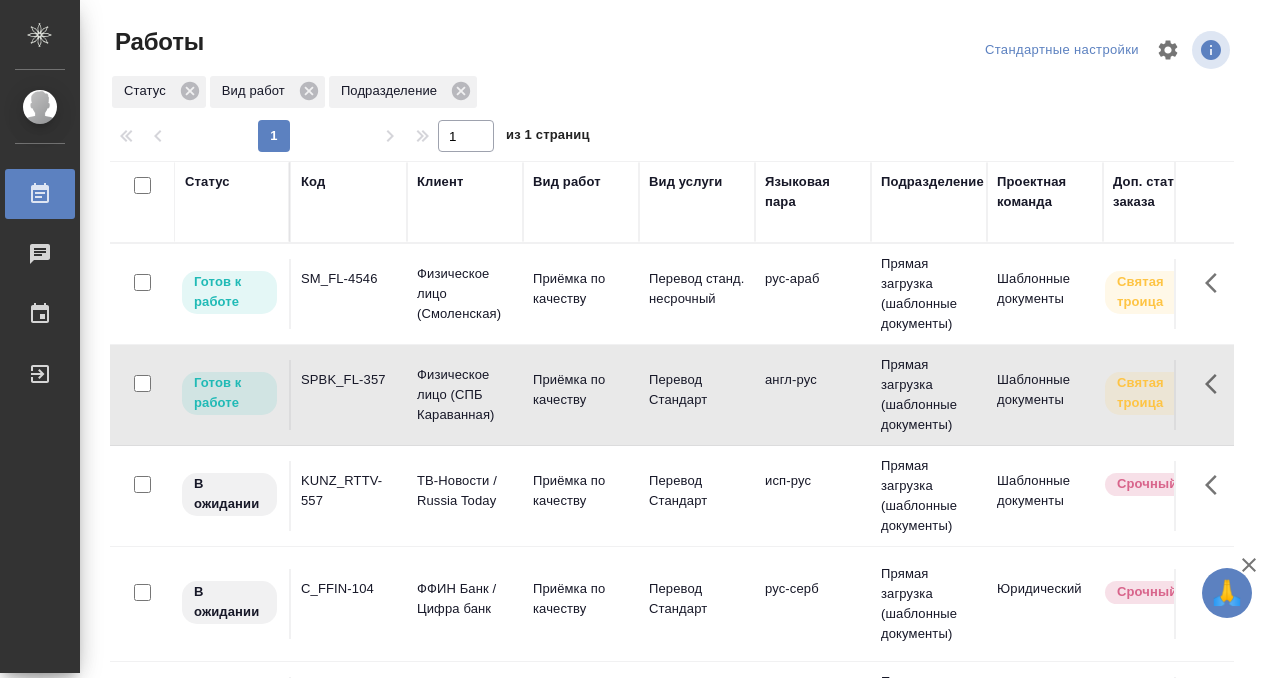 click on "SPBK_FL-357" at bounding box center (349, 294) 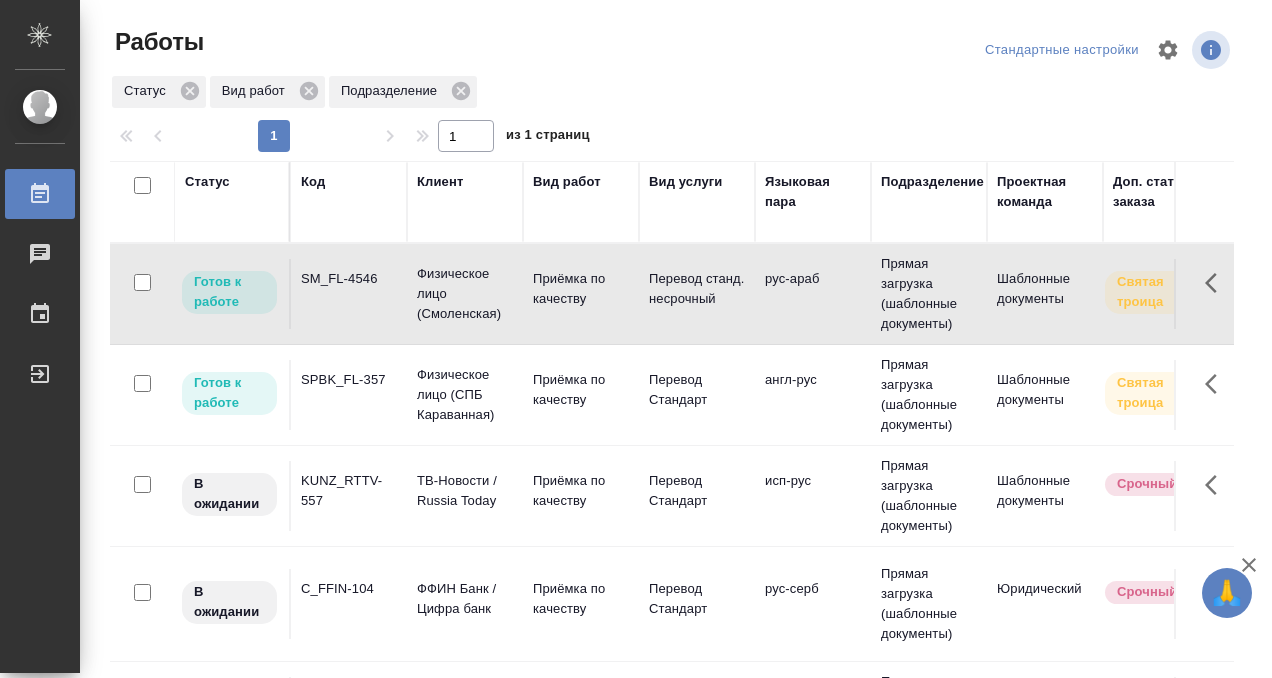 click on "SM_FL-4546" at bounding box center [349, 279] 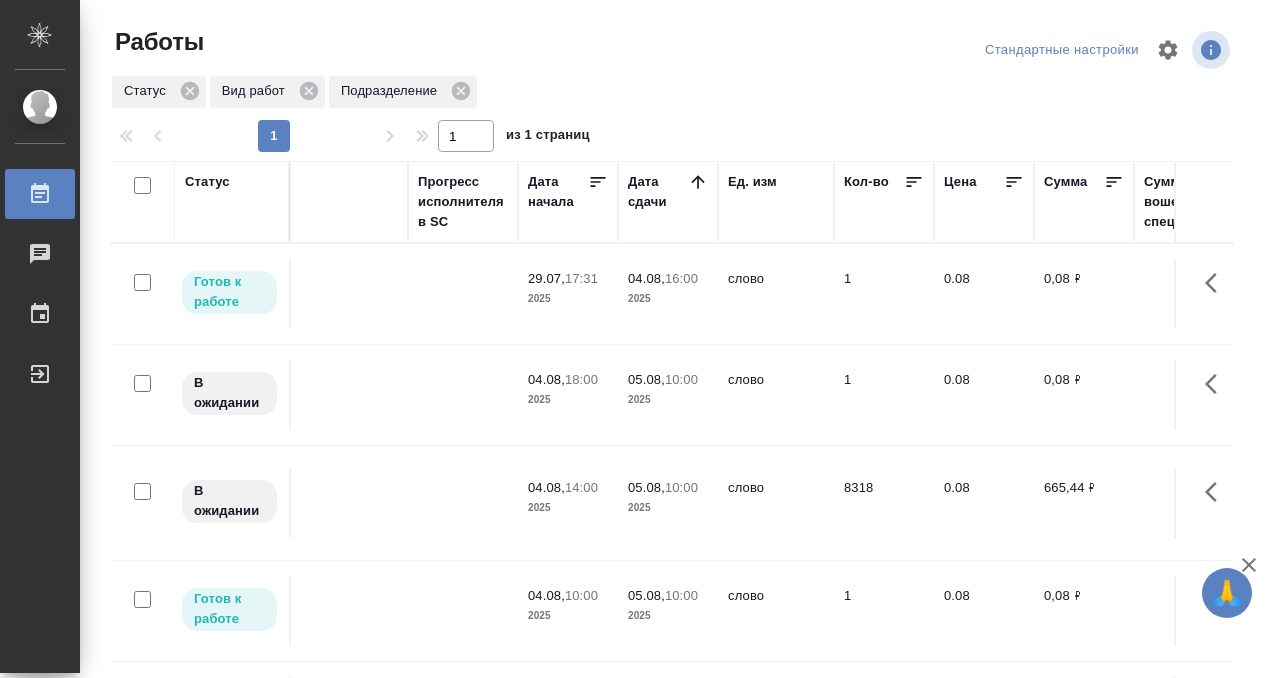 scroll, scrollTop: 0, scrollLeft: 0, axis: both 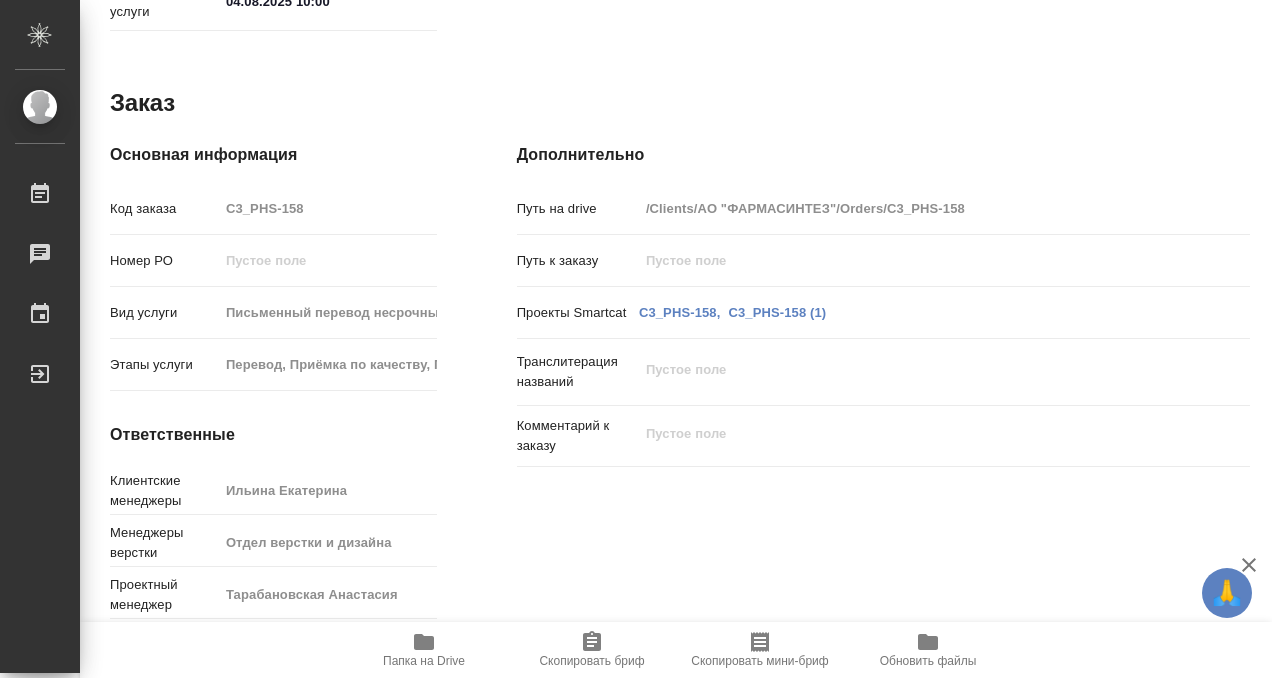 click 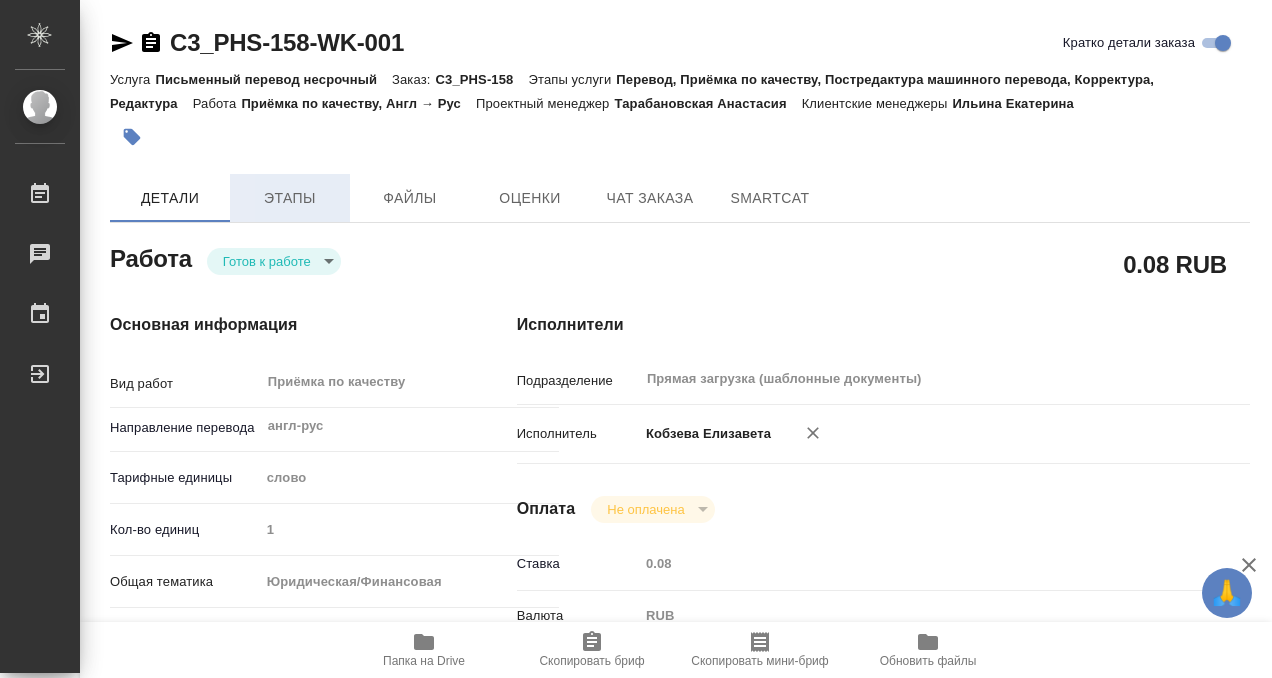 click on "Этапы" at bounding box center [290, 198] 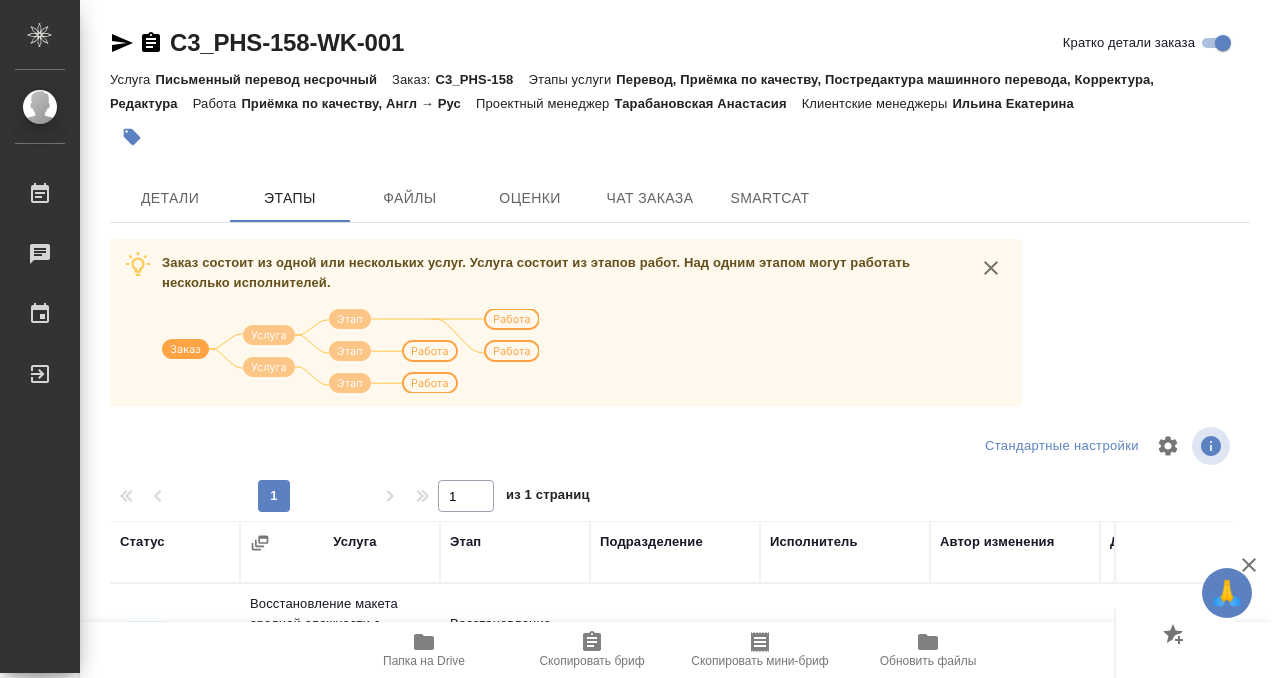 scroll, scrollTop: 344, scrollLeft: 0, axis: vertical 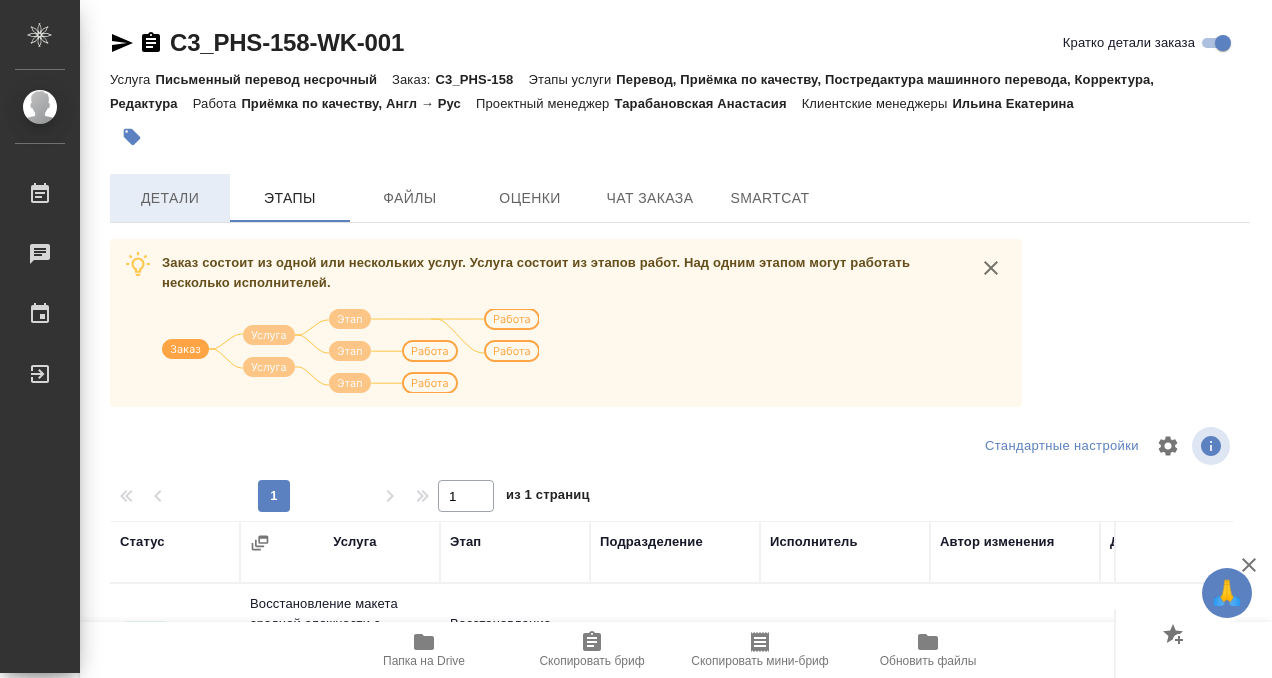 click on "Детали" at bounding box center (170, 198) 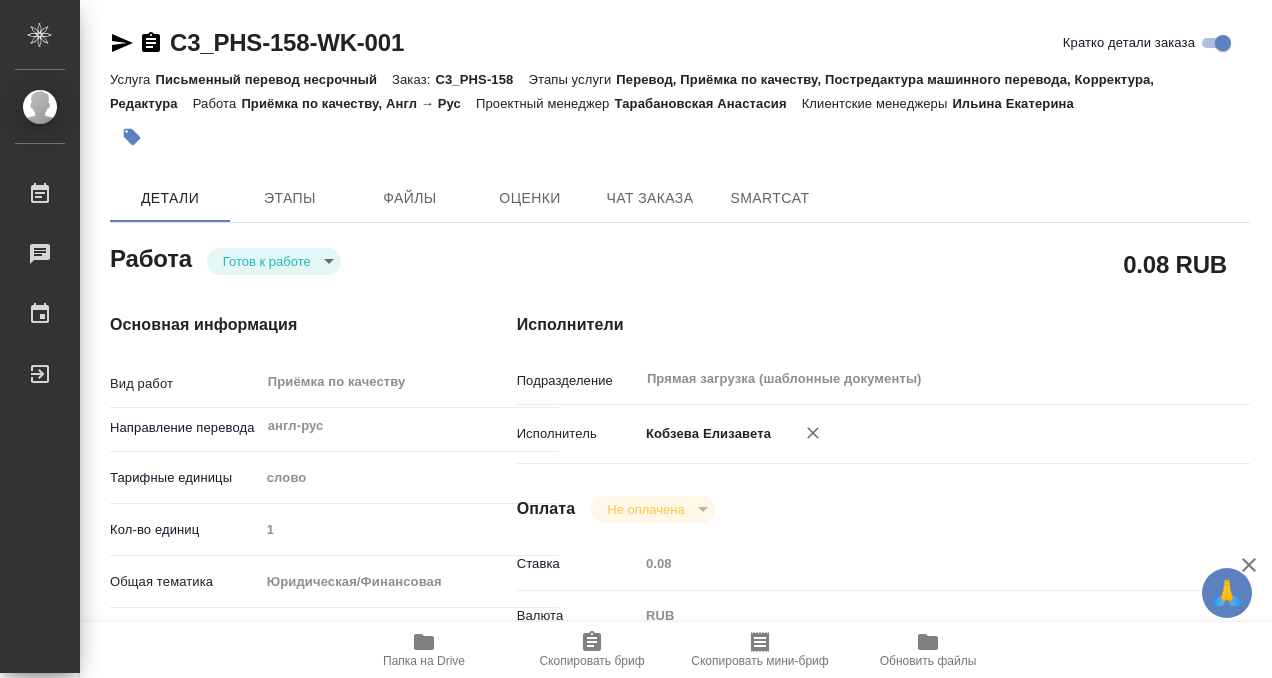 type on "x" 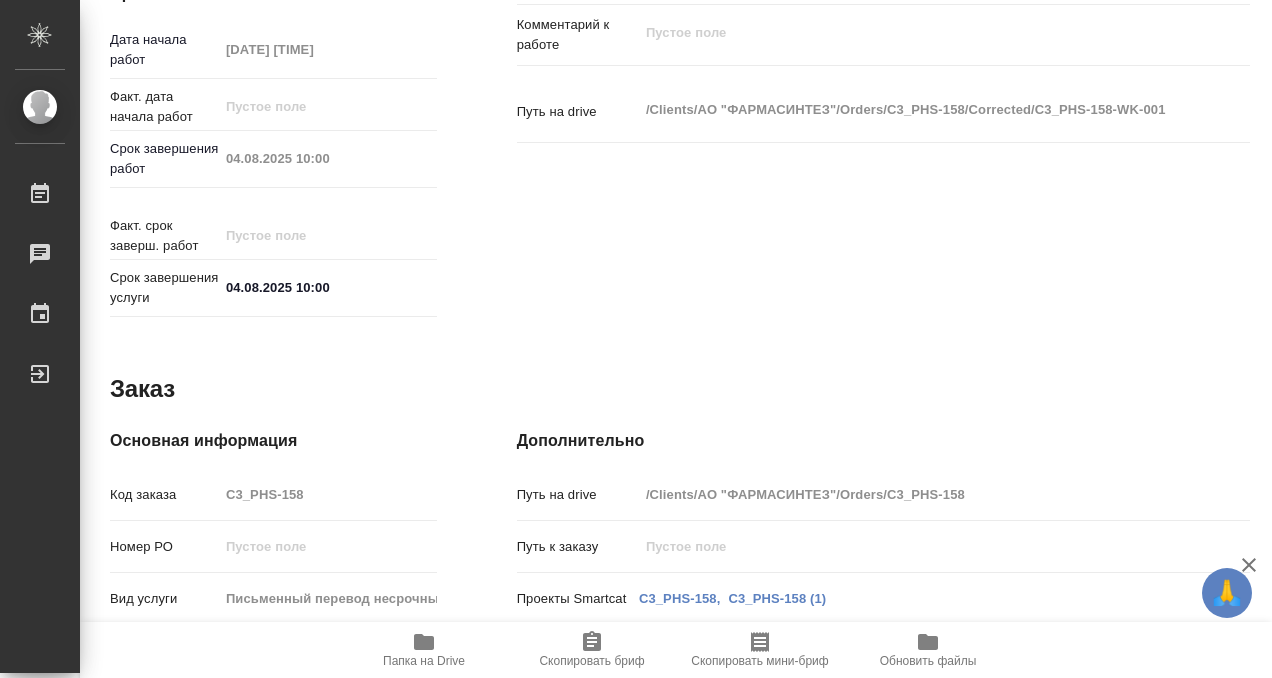 scroll, scrollTop: 1068, scrollLeft: 0, axis: vertical 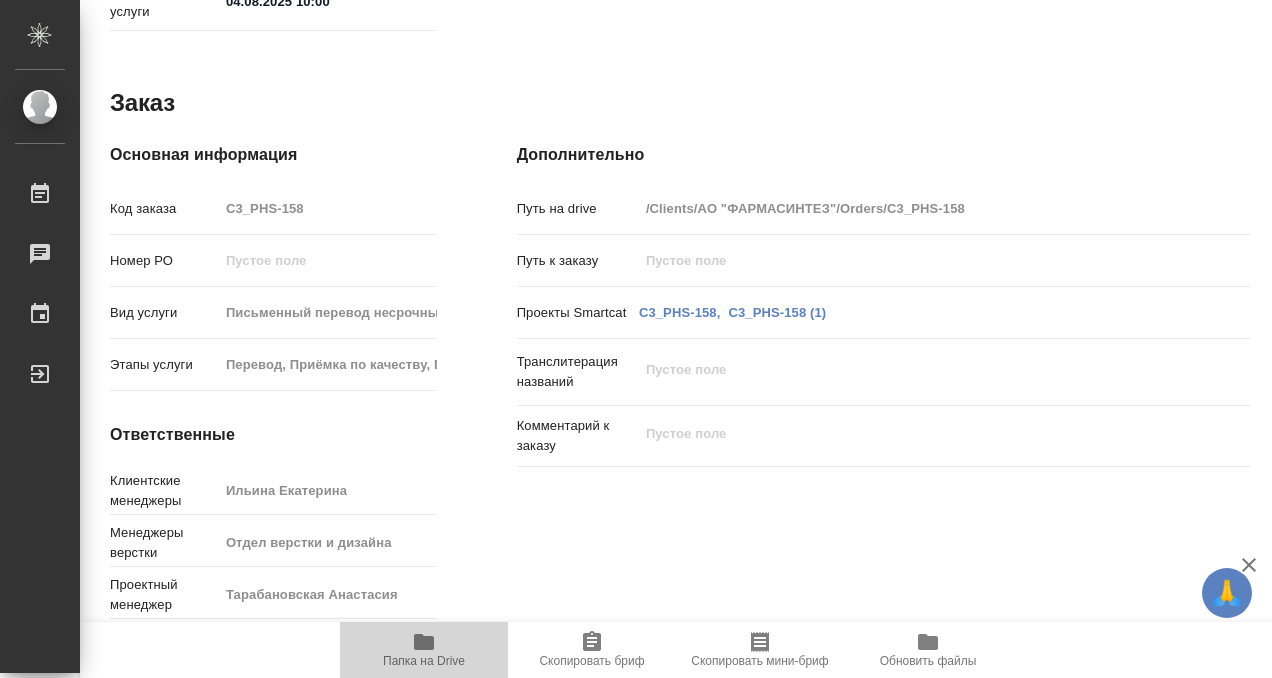 click 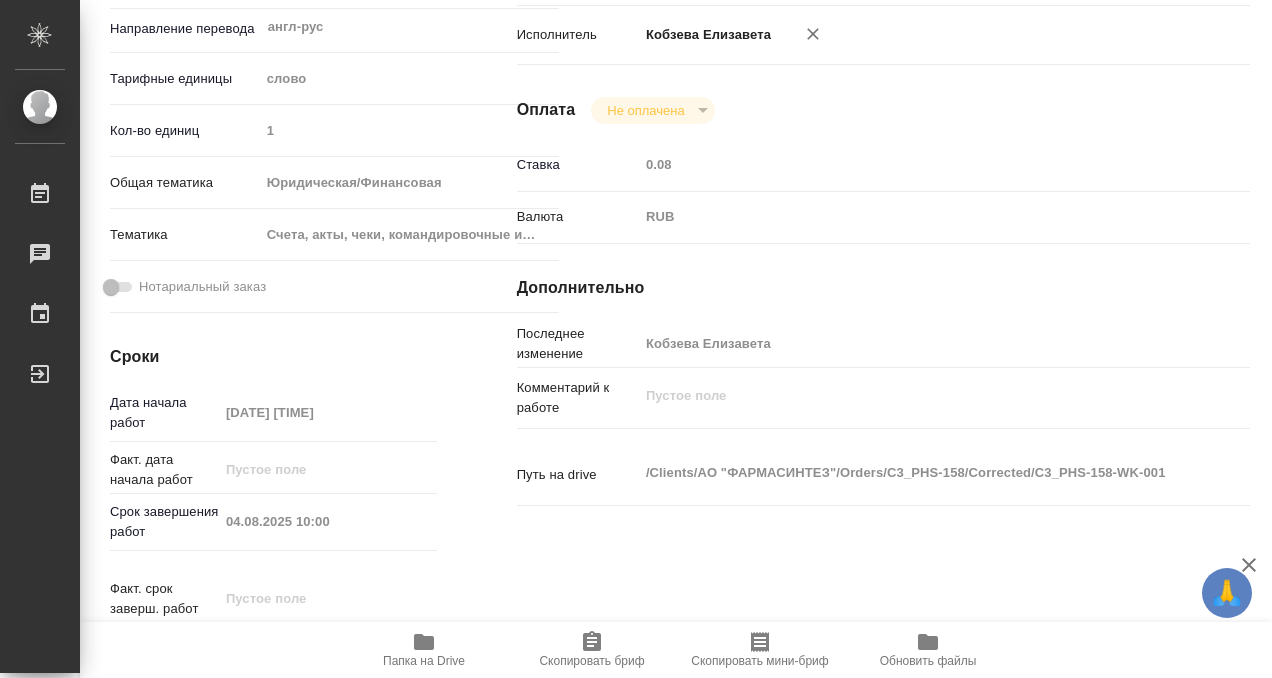 scroll, scrollTop: 1068, scrollLeft: 0, axis: vertical 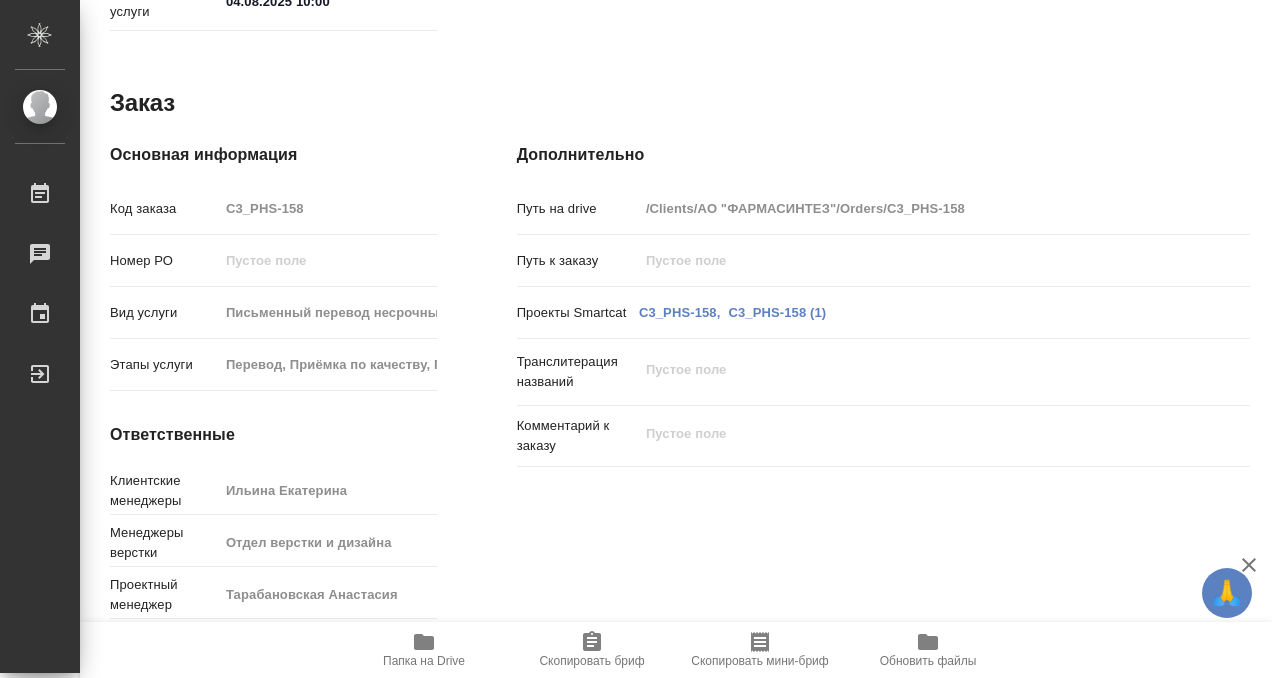 click 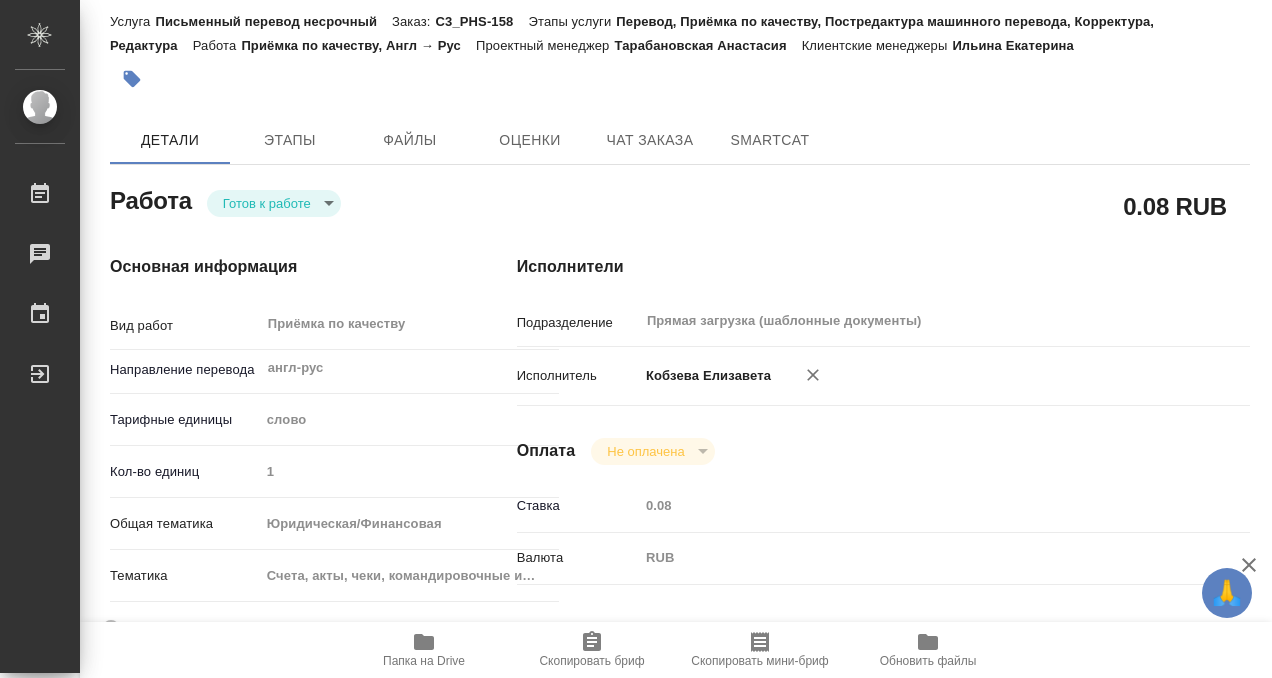 scroll, scrollTop: 0, scrollLeft: 0, axis: both 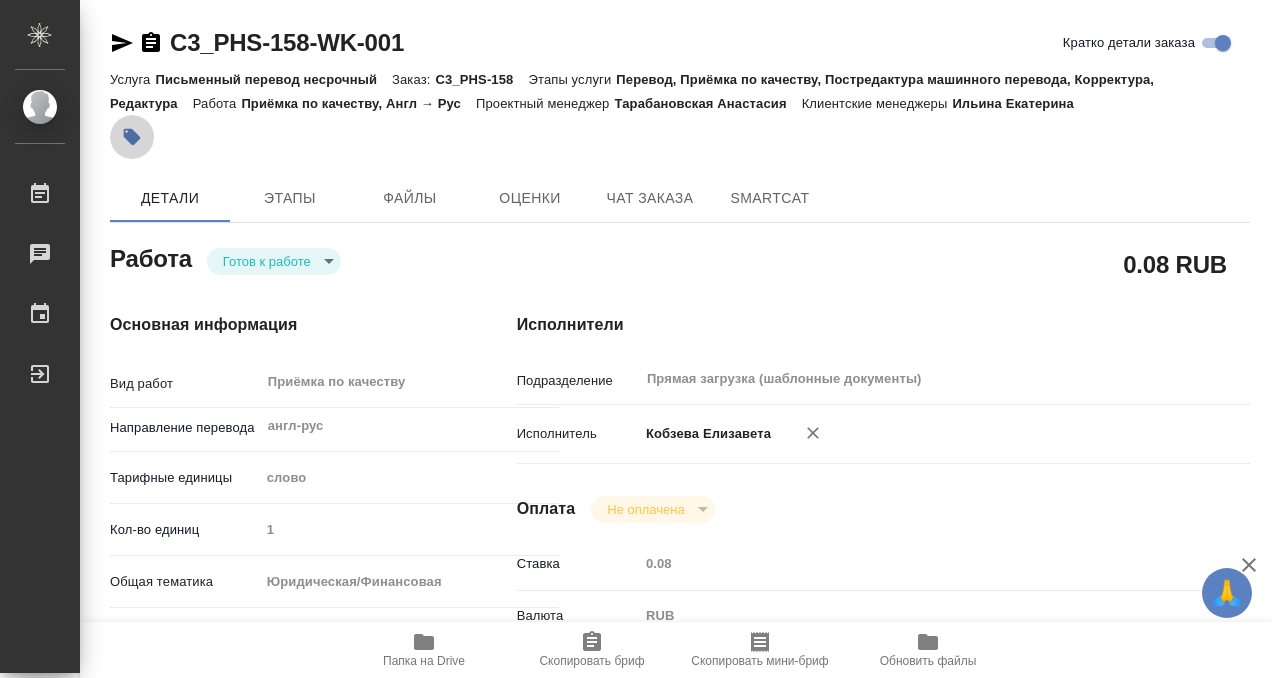 click 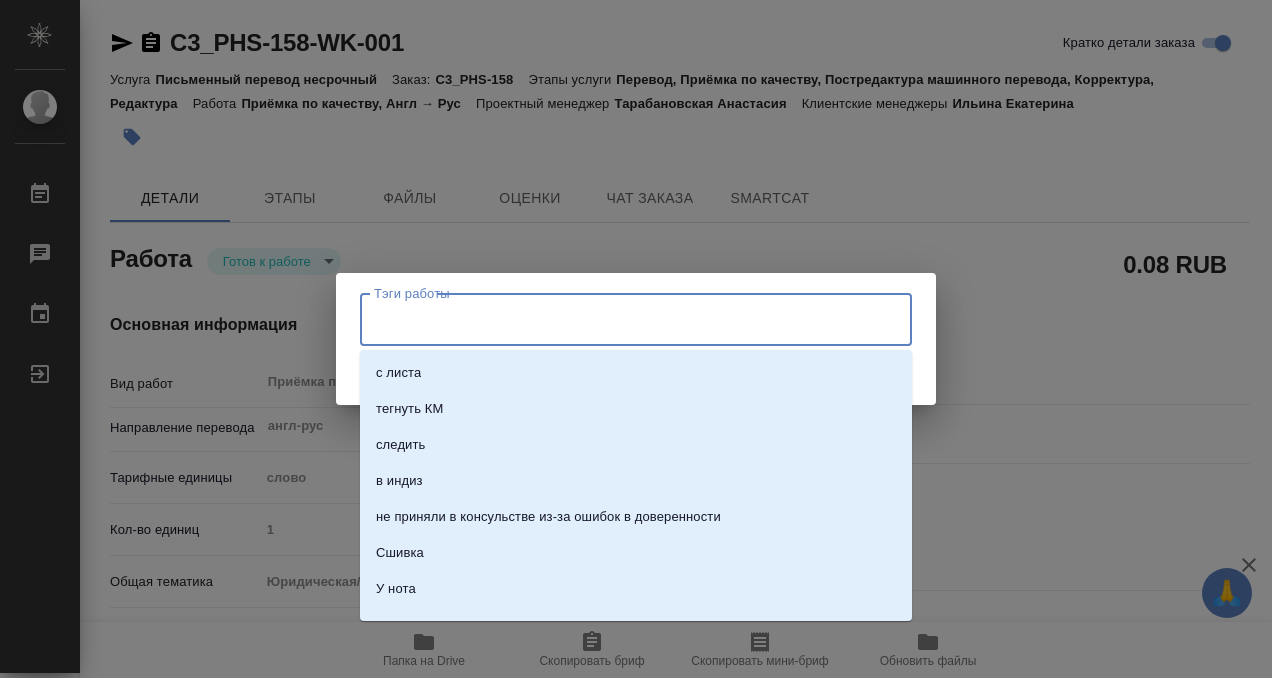 click on "Тэги работы" at bounding box center [617, 319] 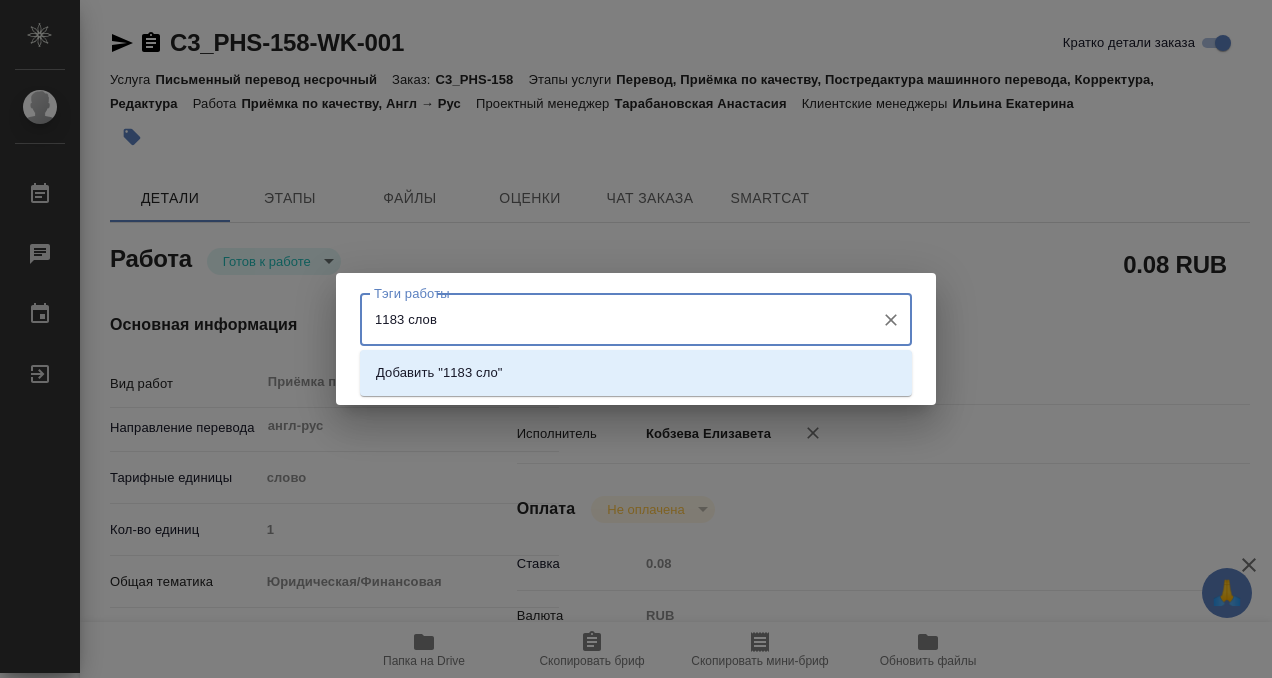 type on "1183 слова" 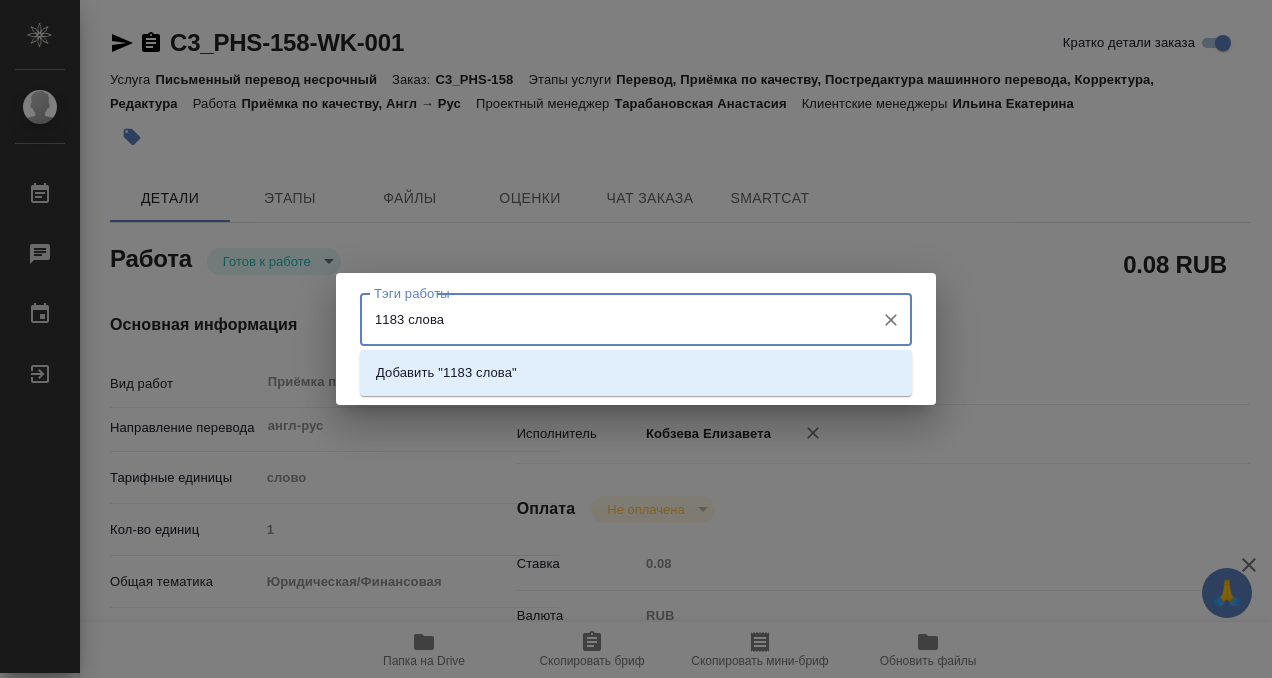 type 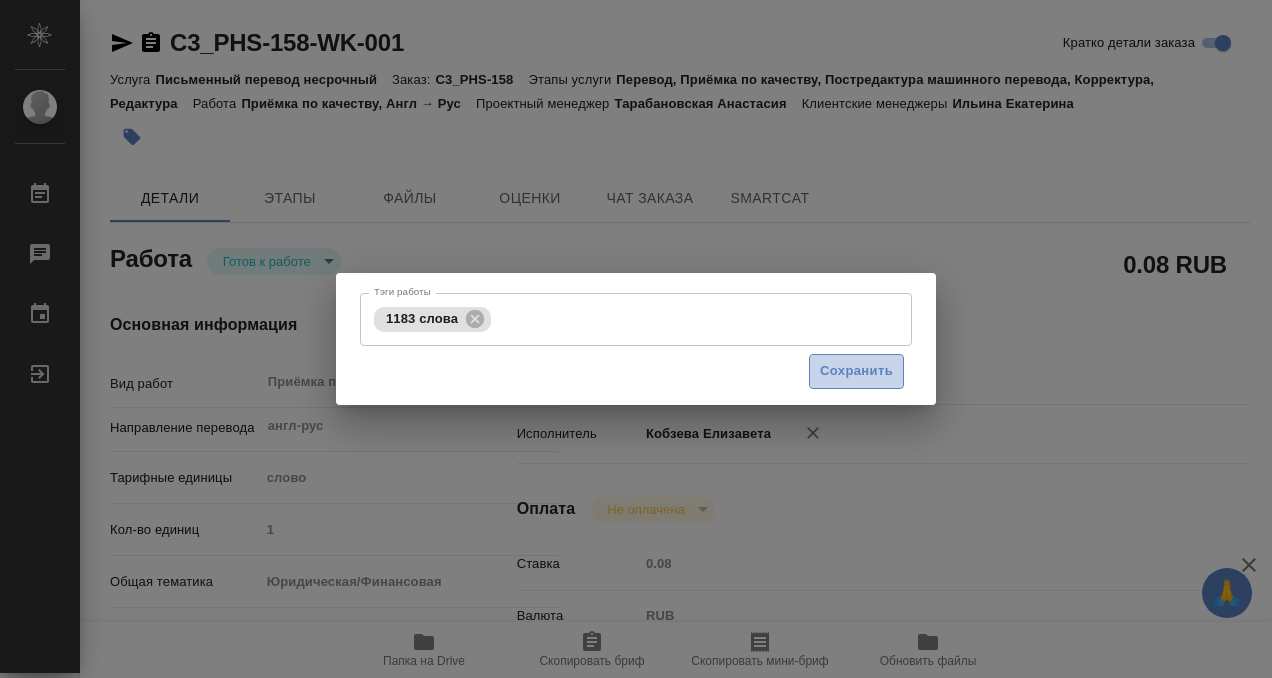 click on "Сохранить" at bounding box center (856, 371) 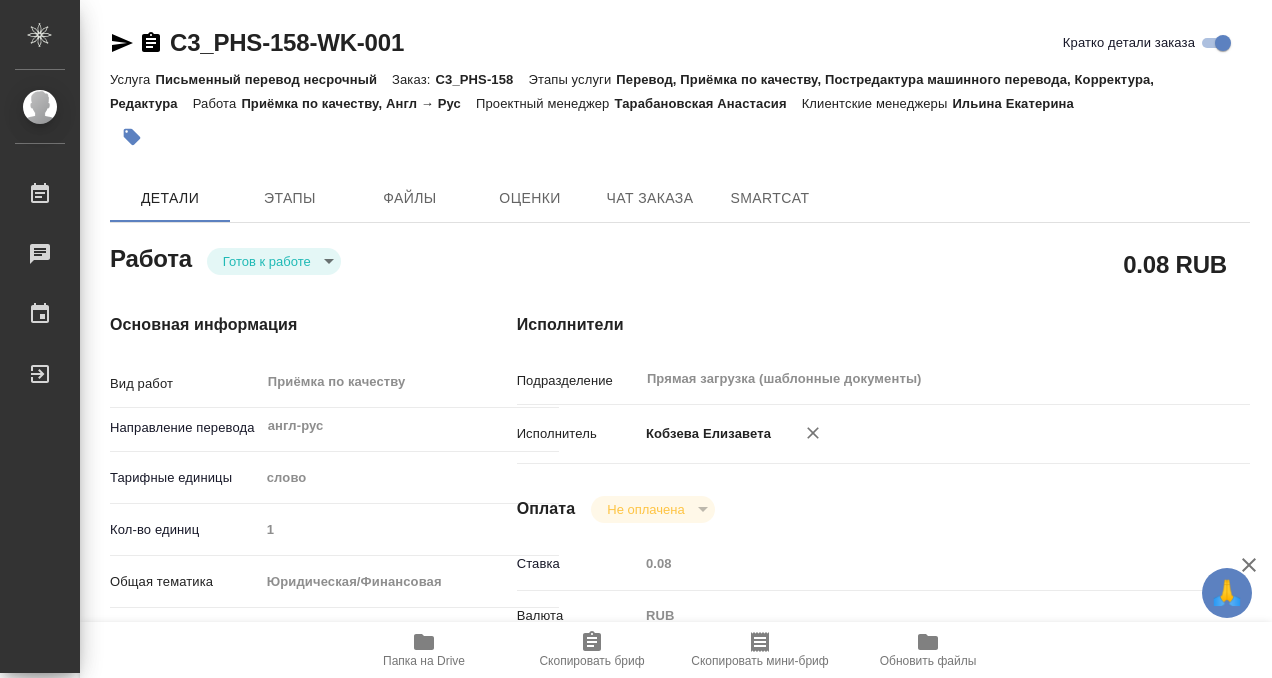 type on "readyForWork" 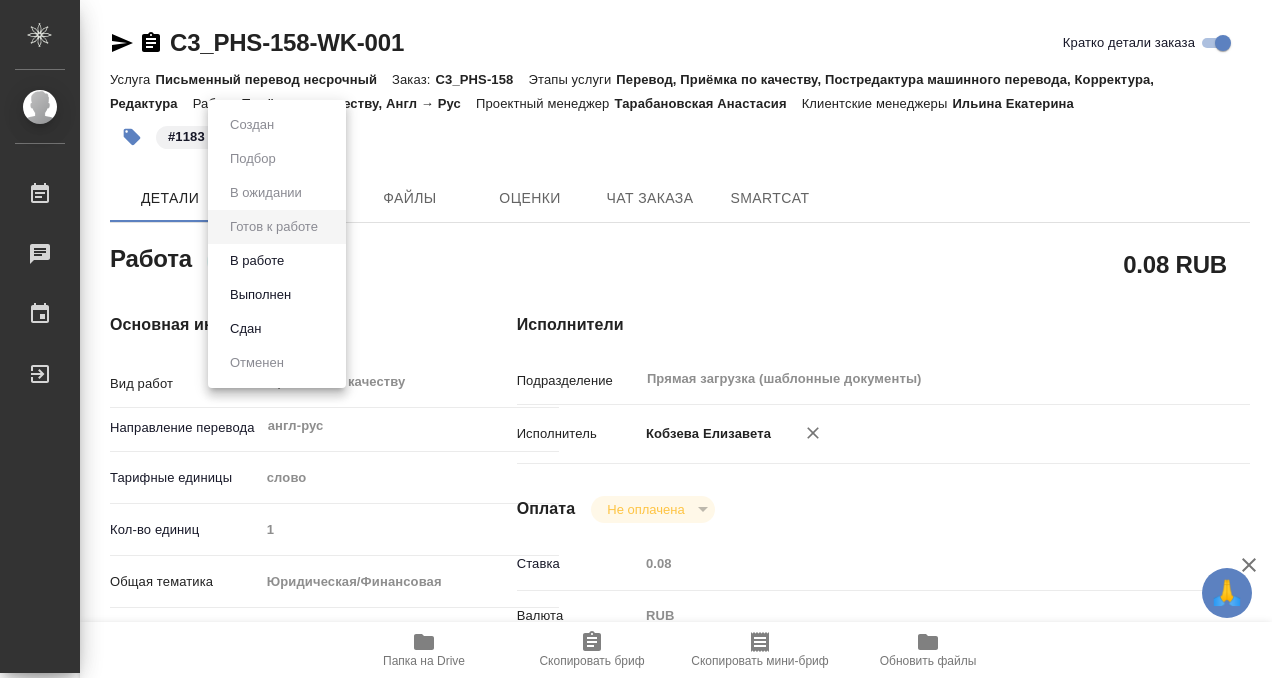 click on "🙏 .cls-1
fill:#fff;
AWATERA Kobzeva Elizaveta Работы 0 Чаты График Выйти C3_PHS-158-WK-001 Кратко детали заказа Услуга Письменный перевод несрочный Заказ: C3_PHS-158 Этапы услуги Перевод, Приёмка по качеству, Постредактура машинного перевода, Корректура, Редактура Работа Приёмка по качеству, Англ → Рус Проектный менеджер Тарабановская Анастасия Клиентские менеджеры Ильина Екатерина #1183 слова Детали Этапы Файлы Оценки Чат заказа SmartCat Работа Готов к работе readyForWork 0.08 RUB Основная информация Вид работ Приёмка по качеству x ​ Направление перевода англ-рус ​ слово 1 yr-fn ​ RUB" at bounding box center [636, 339] 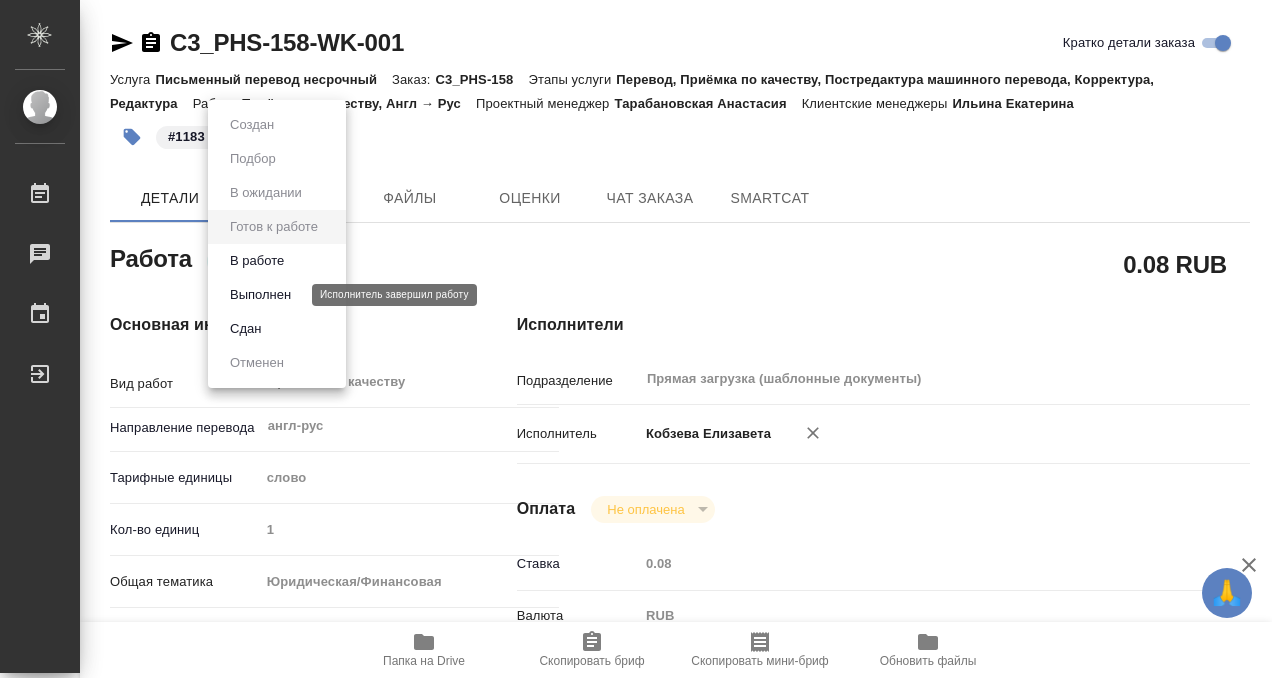 click on "Выполнен" at bounding box center [260, 295] 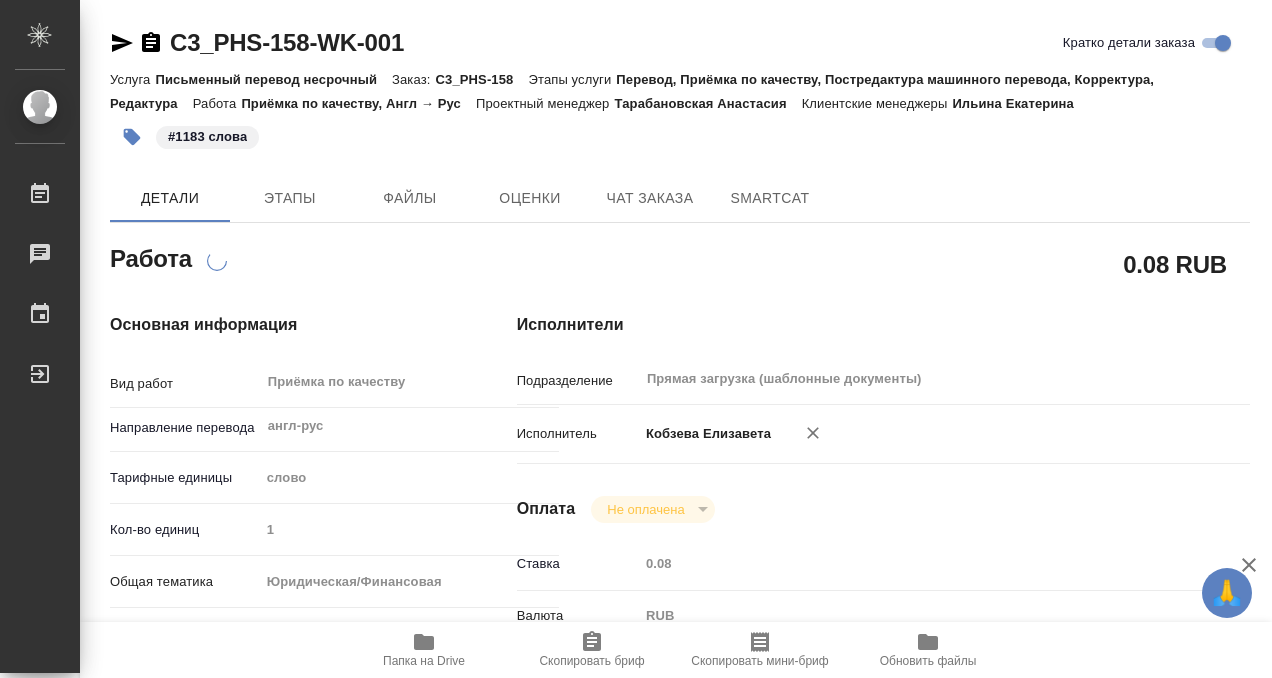 type on "x" 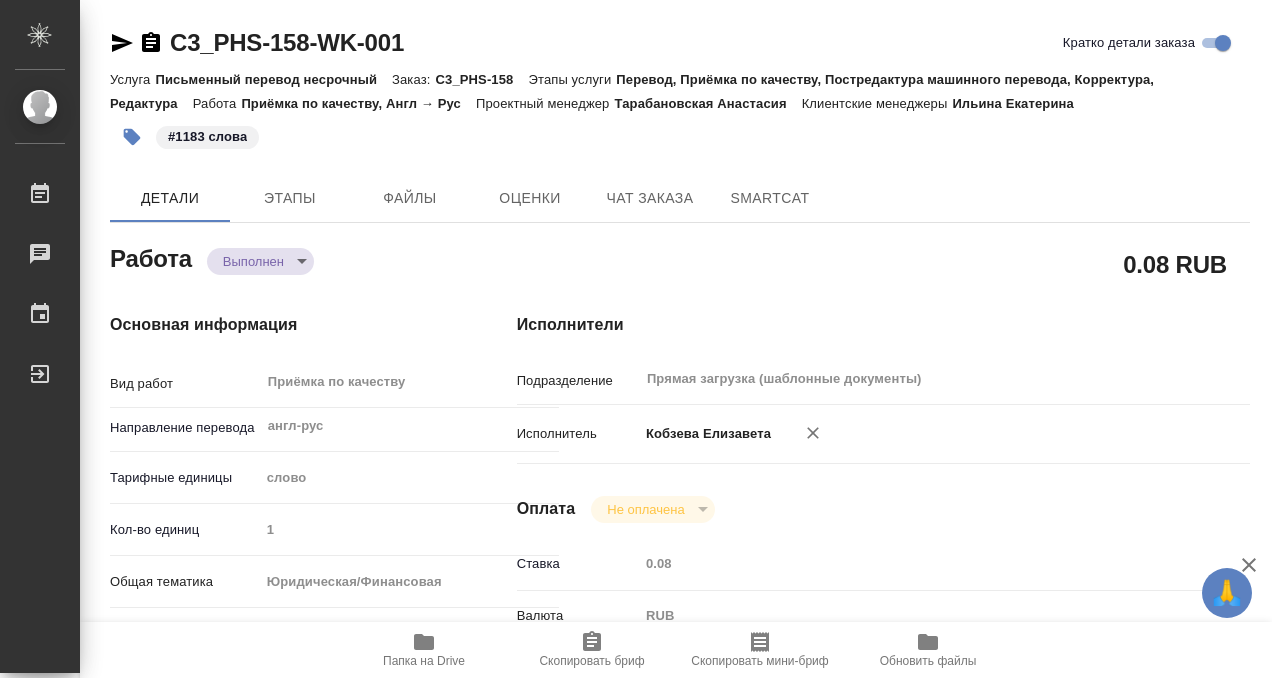 type on "x" 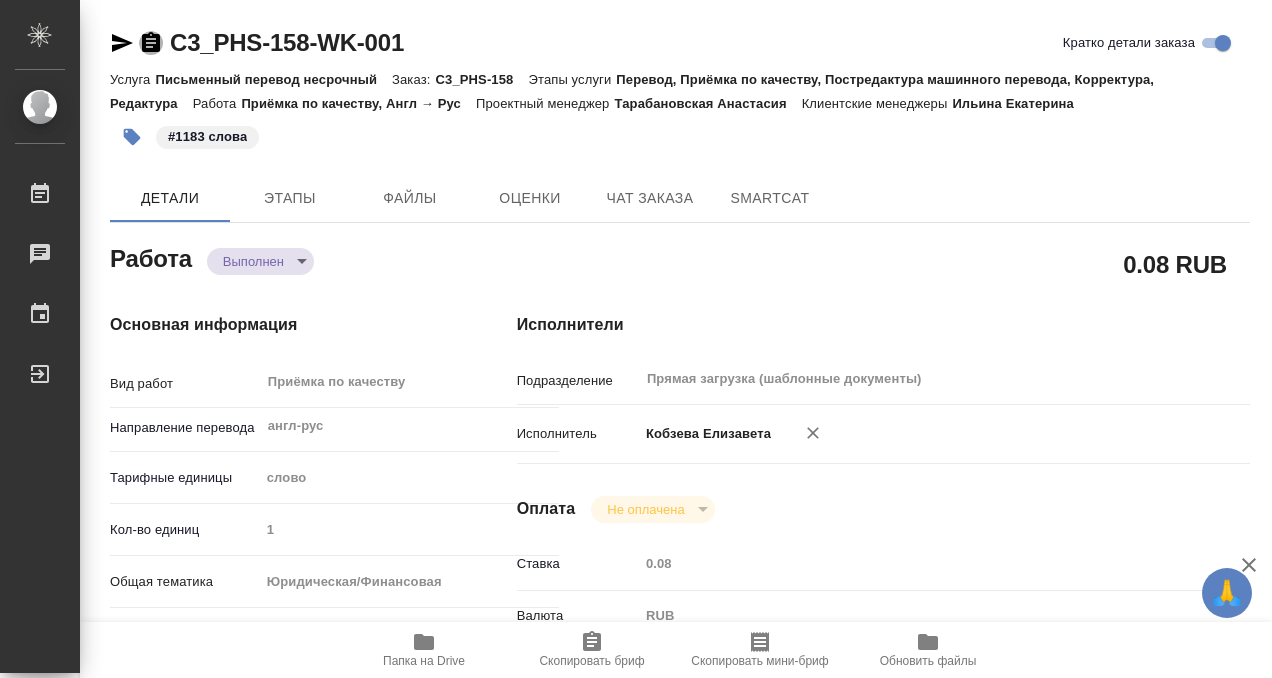 click 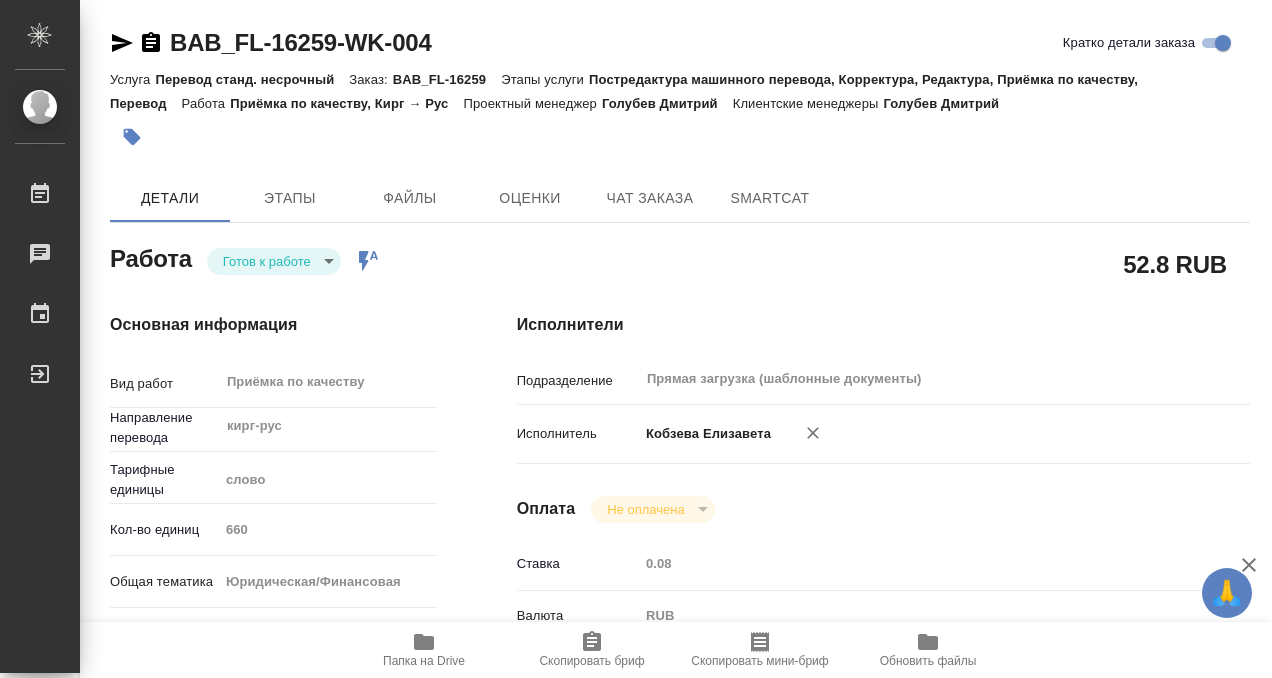 scroll, scrollTop: 0, scrollLeft: 0, axis: both 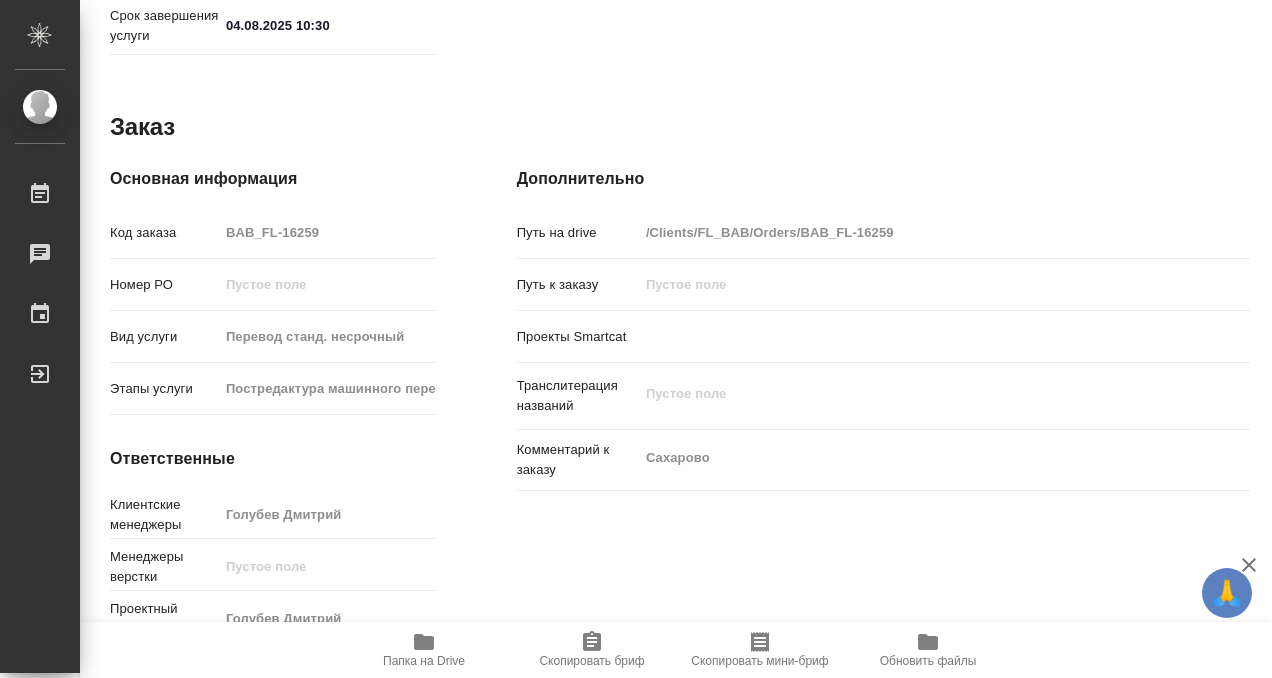 click on "Папка на Drive" at bounding box center [424, 661] 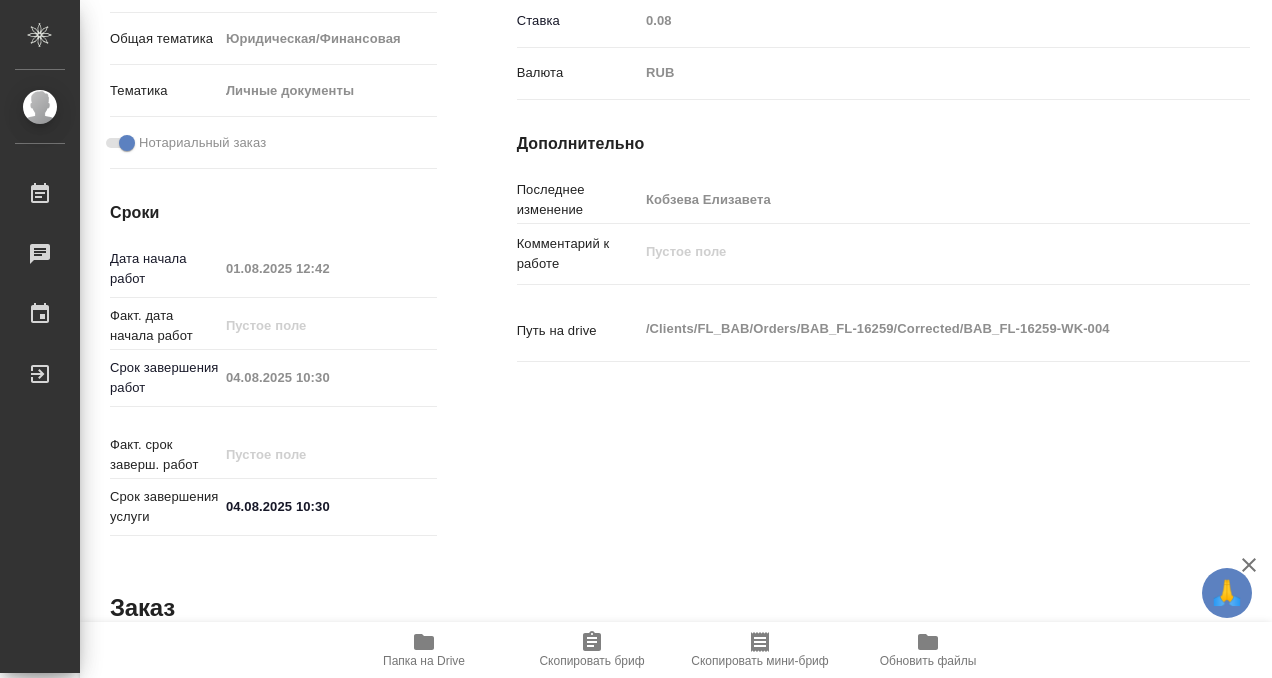 scroll, scrollTop: 0, scrollLeft: 0, axis: both 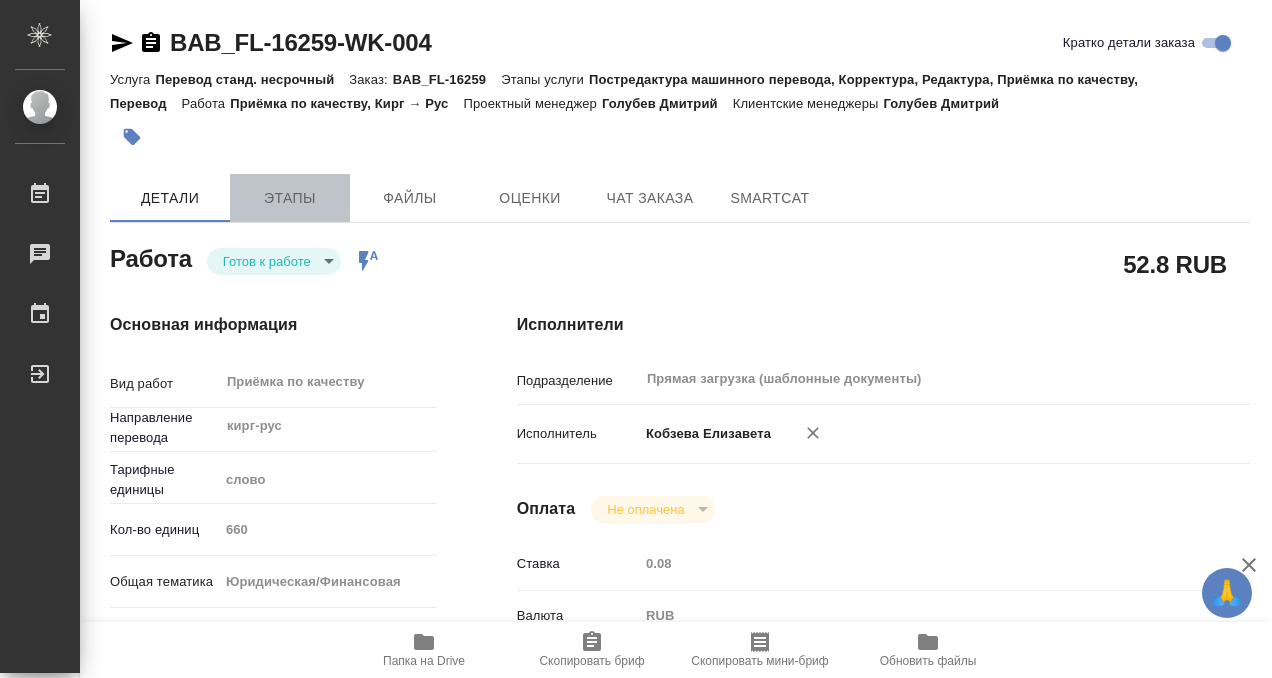 click on "Этапы" at bounding box center (290, 198) 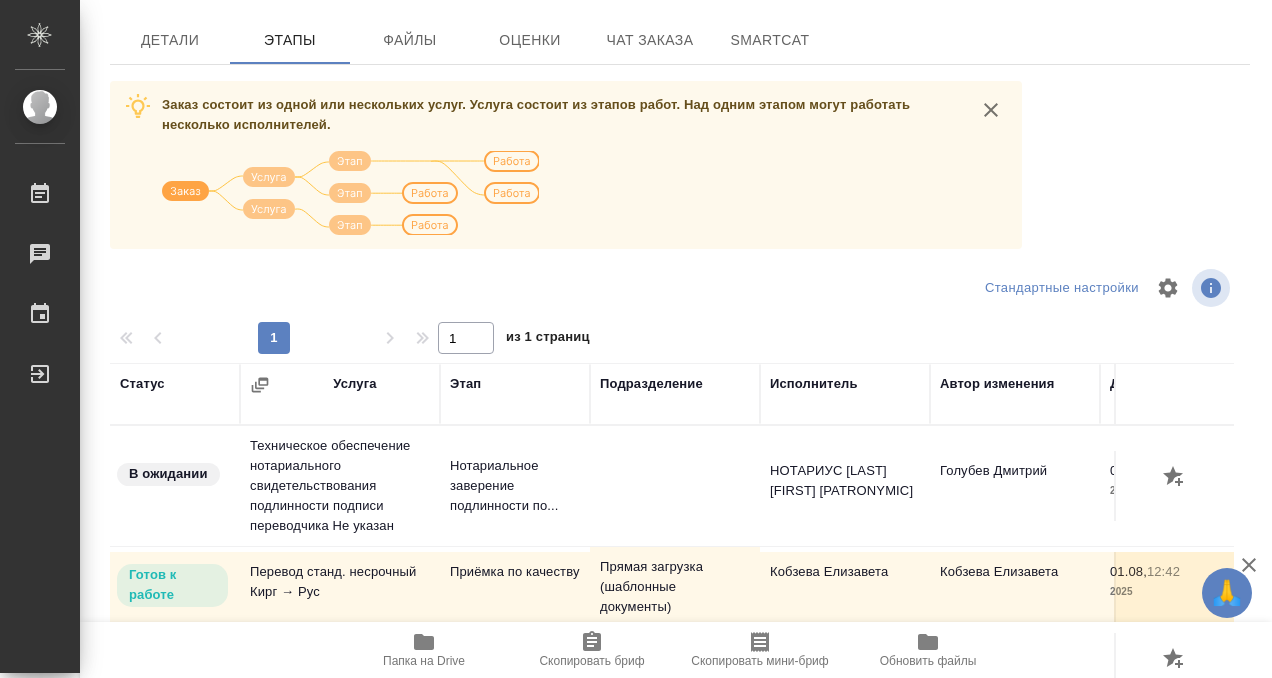 scroll, scrollTop: 0, scrollLeft: 0, axis: both 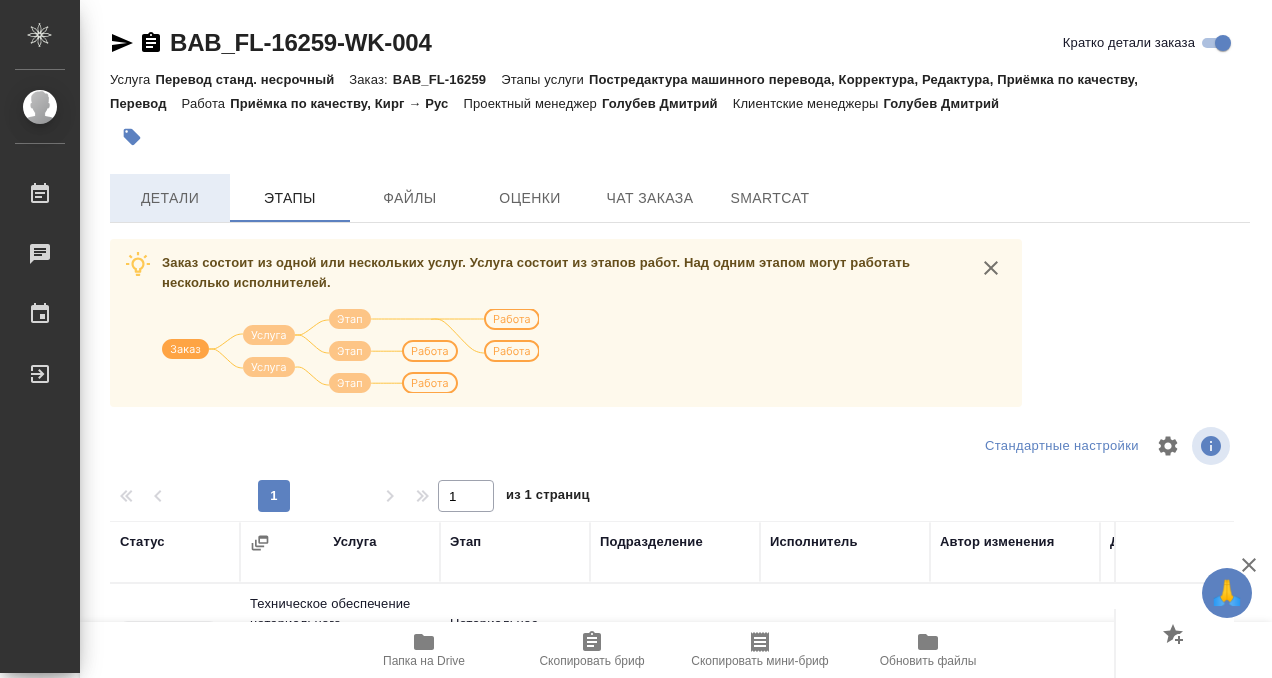 click on "Детали" at bounding box center [170, 198] 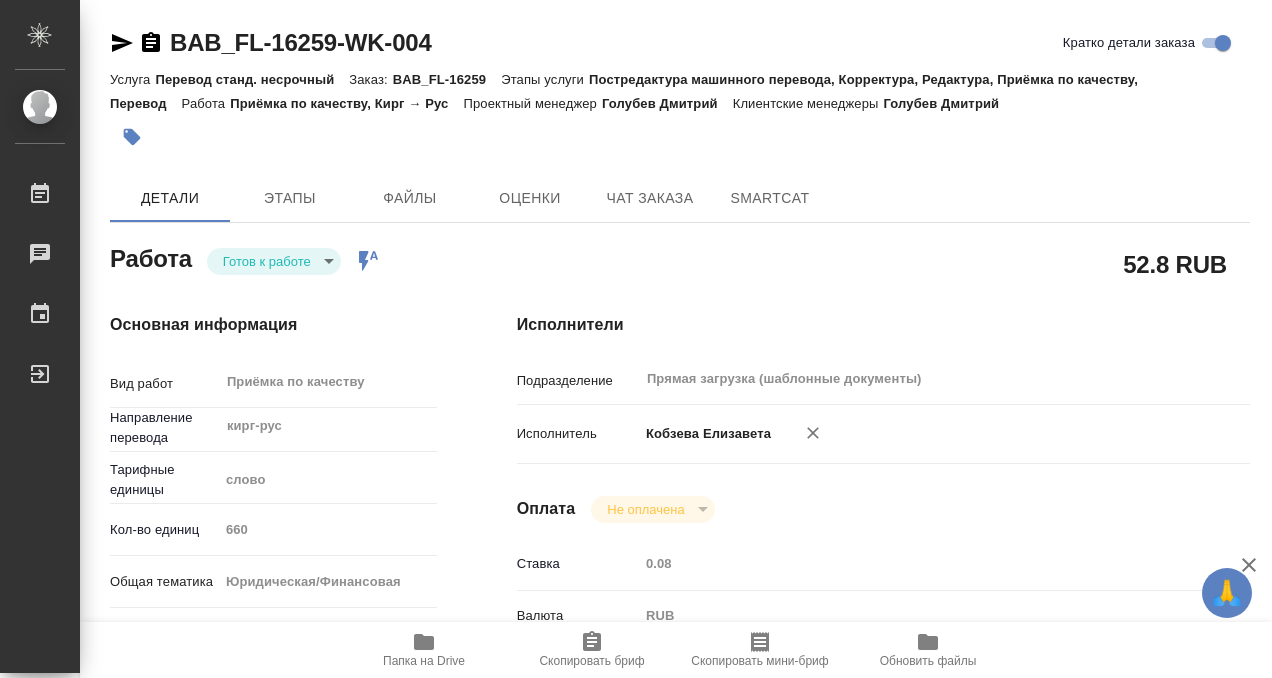 type on "x" 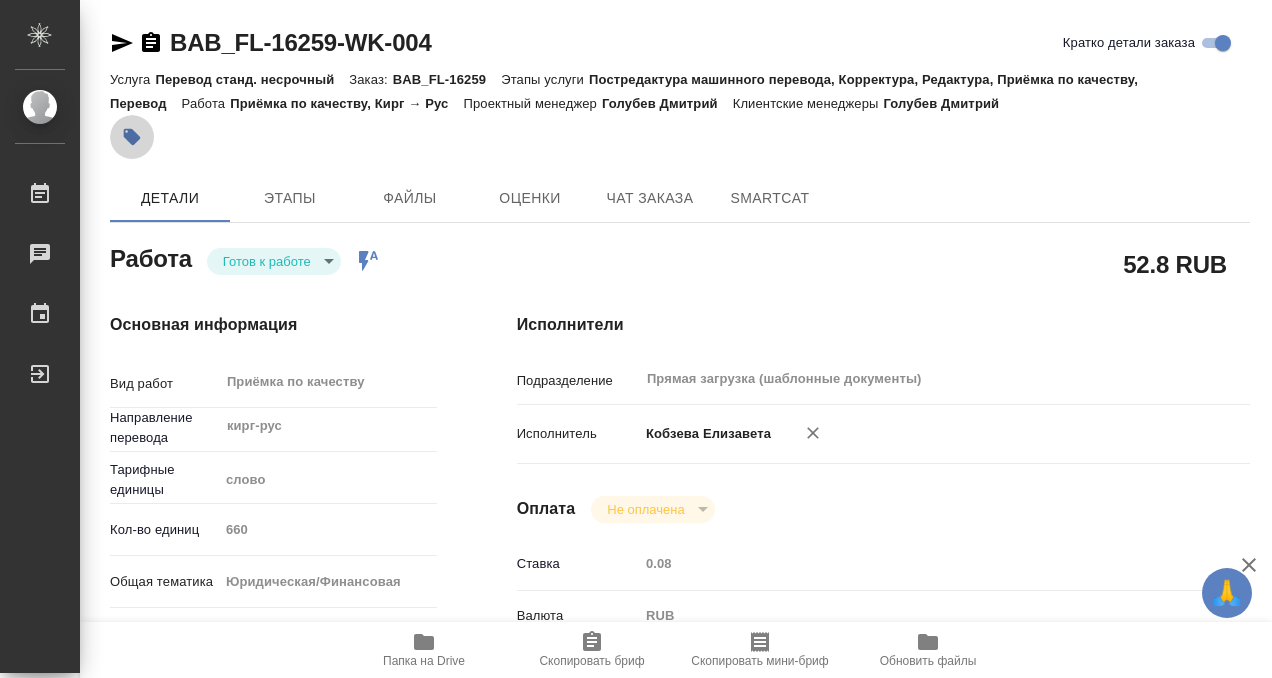click 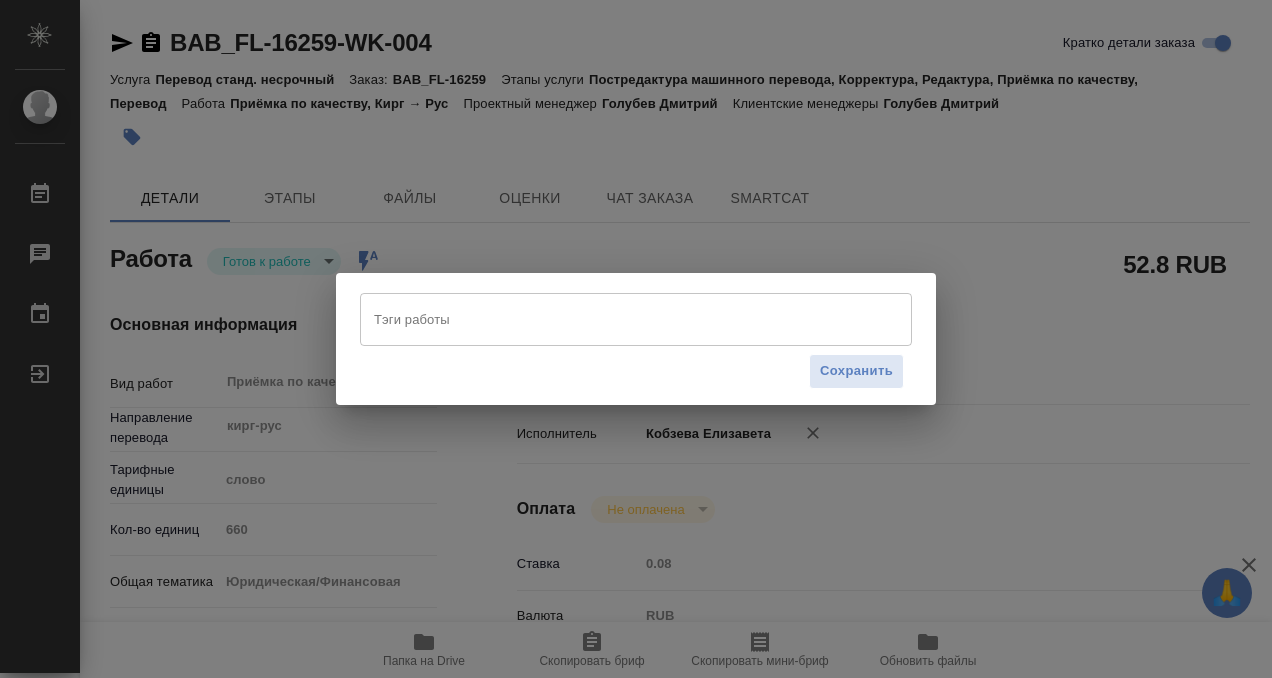 click on "Тэги работы" at bounding box center (617, 319) 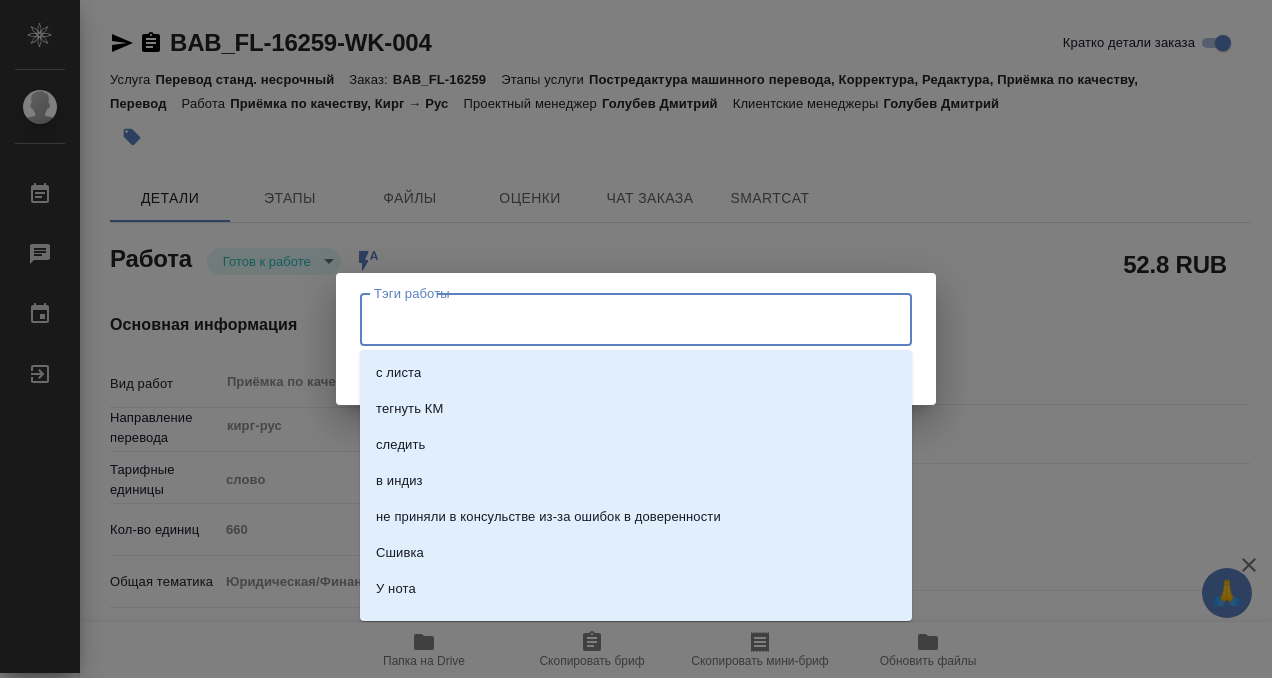 type on "2" 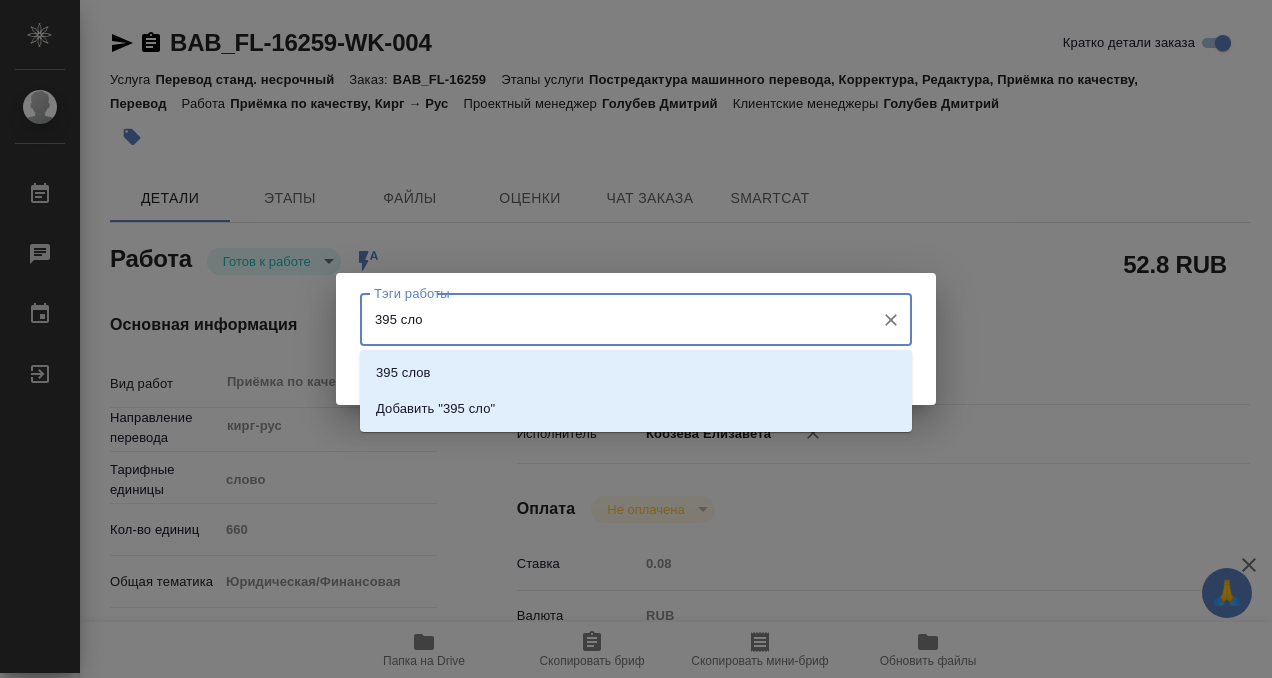 type on "395 слов" 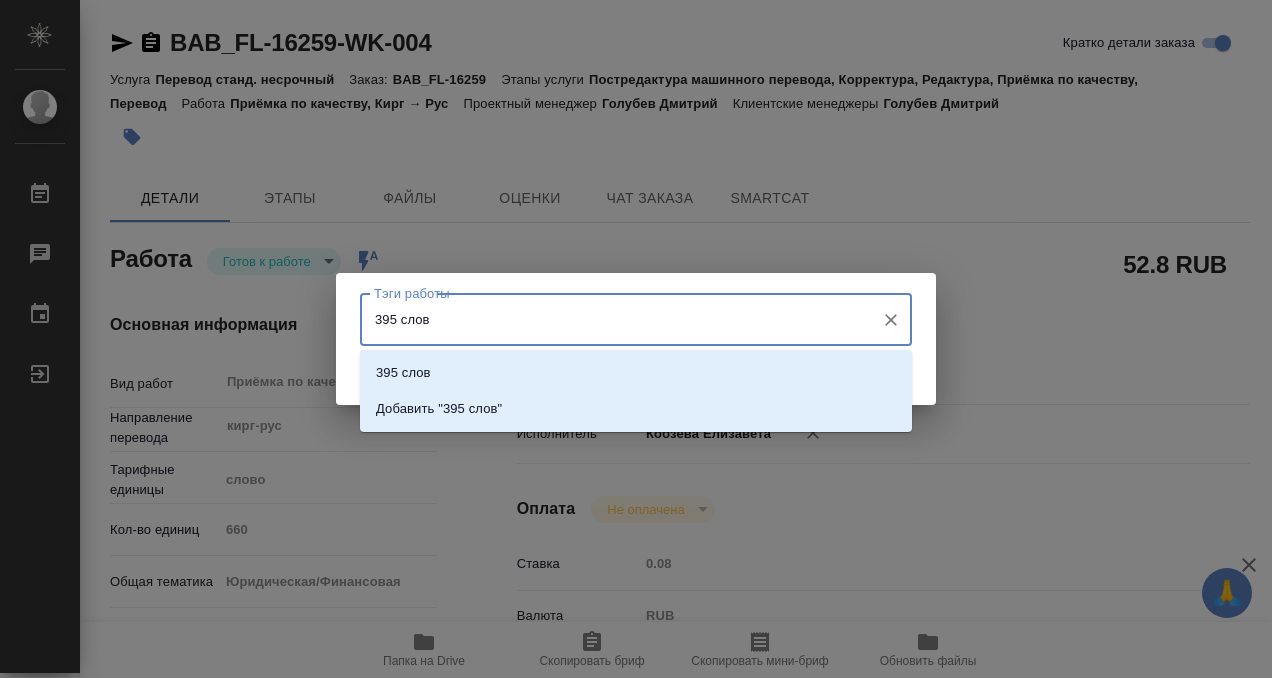 type 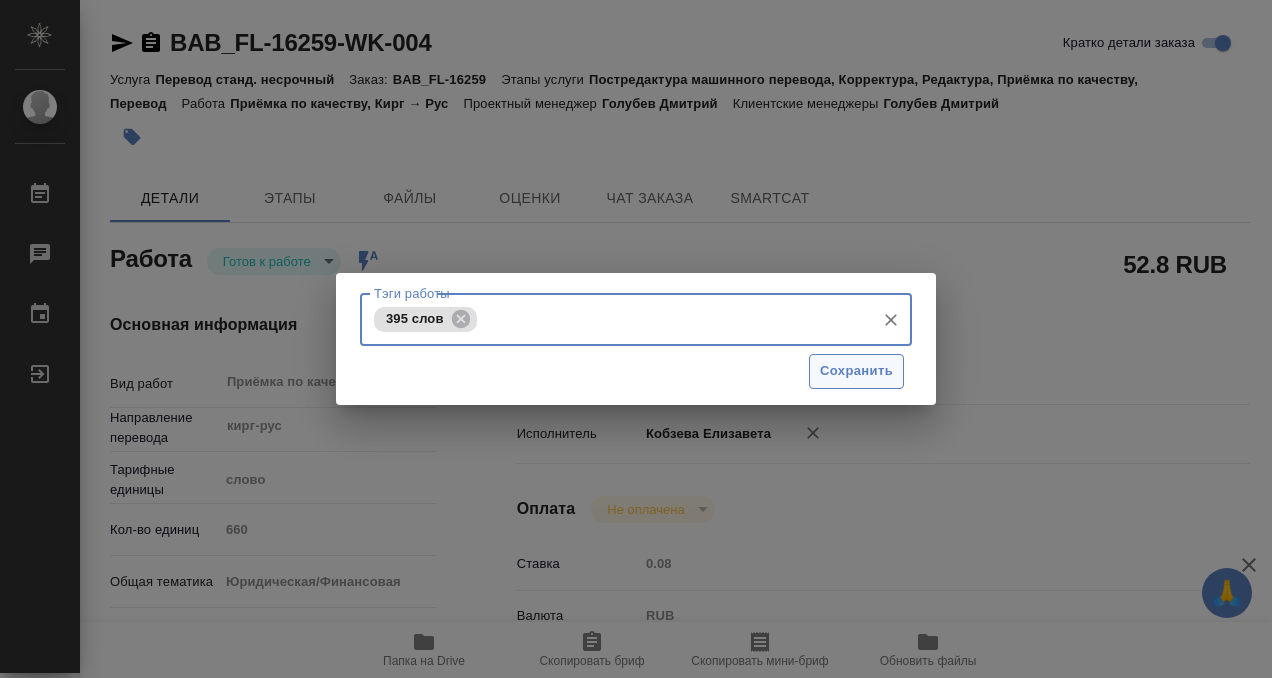 click on "Сохранить" at bounding box center [856, 371] 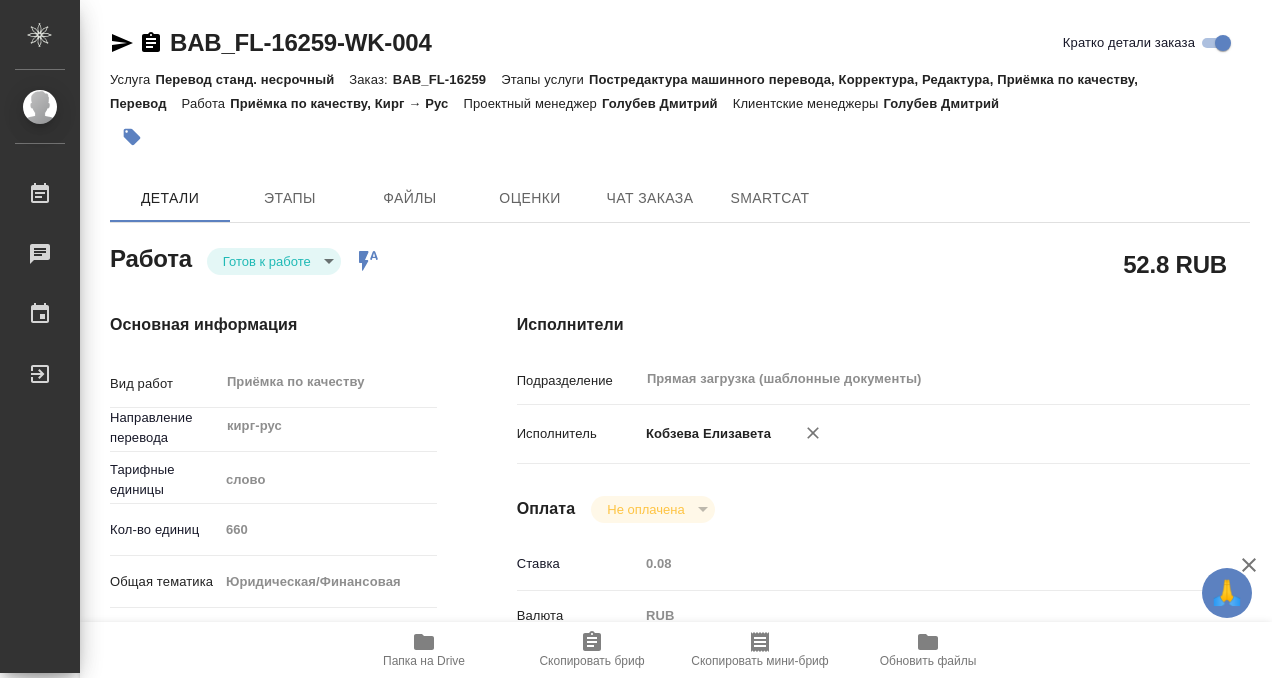 click on "🙏 .cls-1
fill:#fff;
AWATERA Kobzeva Elizaveta Работы 0 Чаты График Выйти BAB_FL-16259-WK-004 Кратко детали заказа Услуга Перевод станд. несрочный Заказ: BAB_FL-16259 Этапы услуги Постредактура машинного перевода, Корректура, Редактура, Приёмка по качеству, Перевод Работа Приёмка по качеству, Кирг → Рус Проектный менеджер Голубев Дмитрий Клиентские менеджеры Голубев Дмитрий Детали Этапы Файлы Оценки Чат заказа SmartCat Работа Готов к работе readyForWork Работа включена в последовательность 52.8 RUB Основная информация Вид работ Приёмка по качеству x ​ Направление перевода кирг-рус" at bounding box center [636, 339] 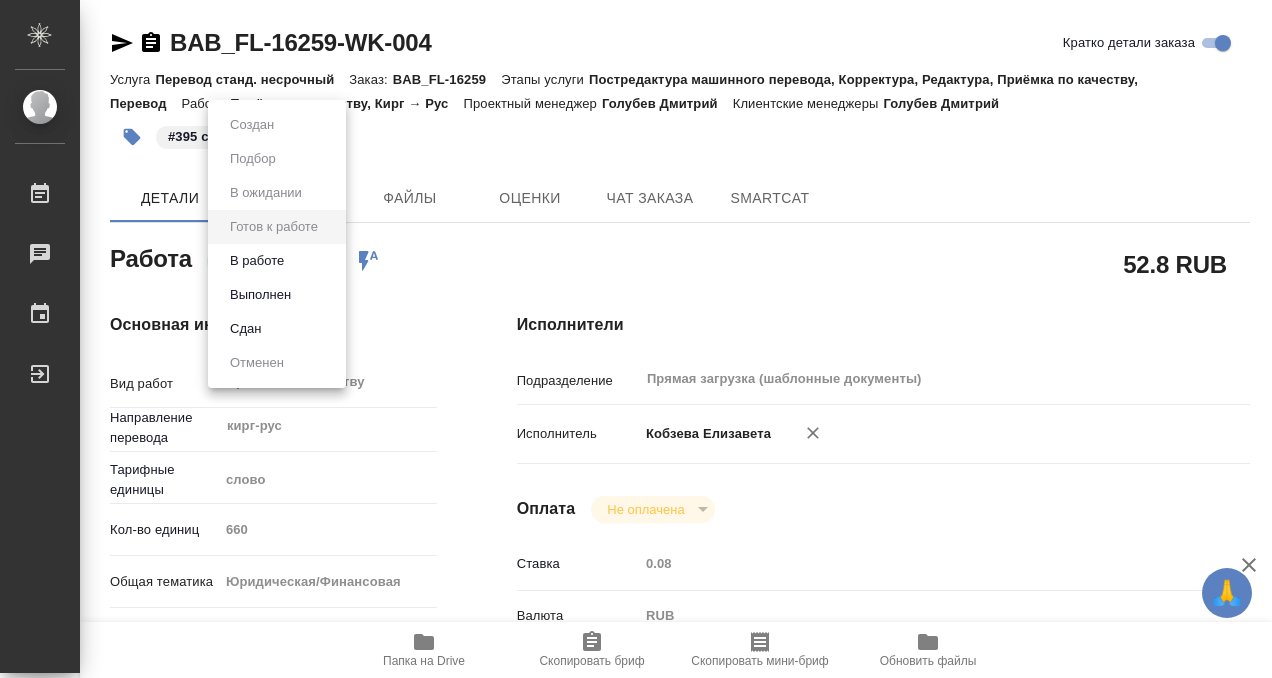 type on "x" 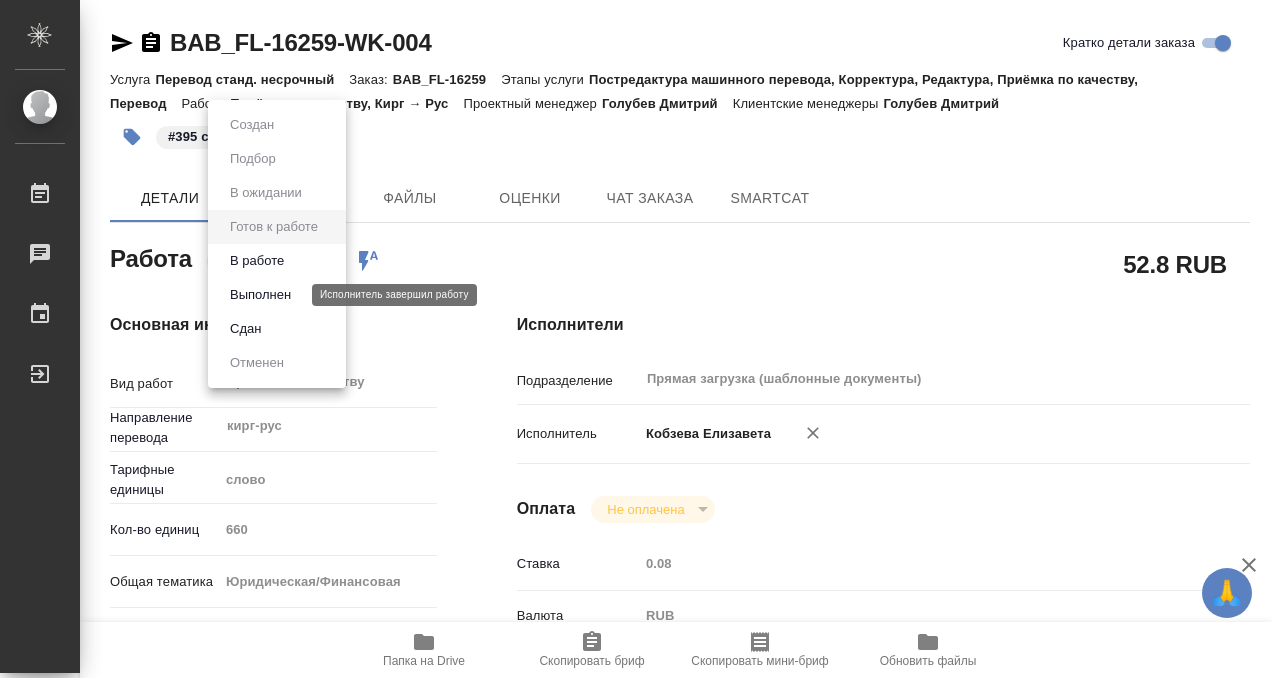 click on "Выполнен" at bounding box center [260, 295] 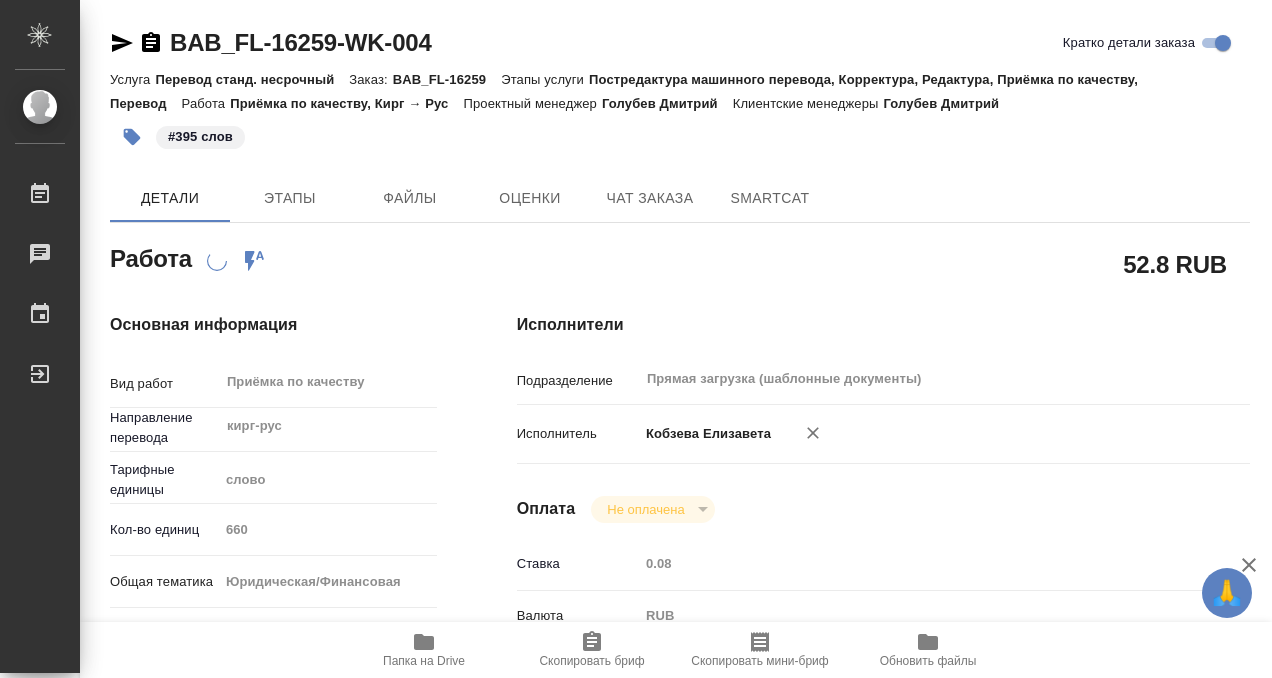 type on "x" 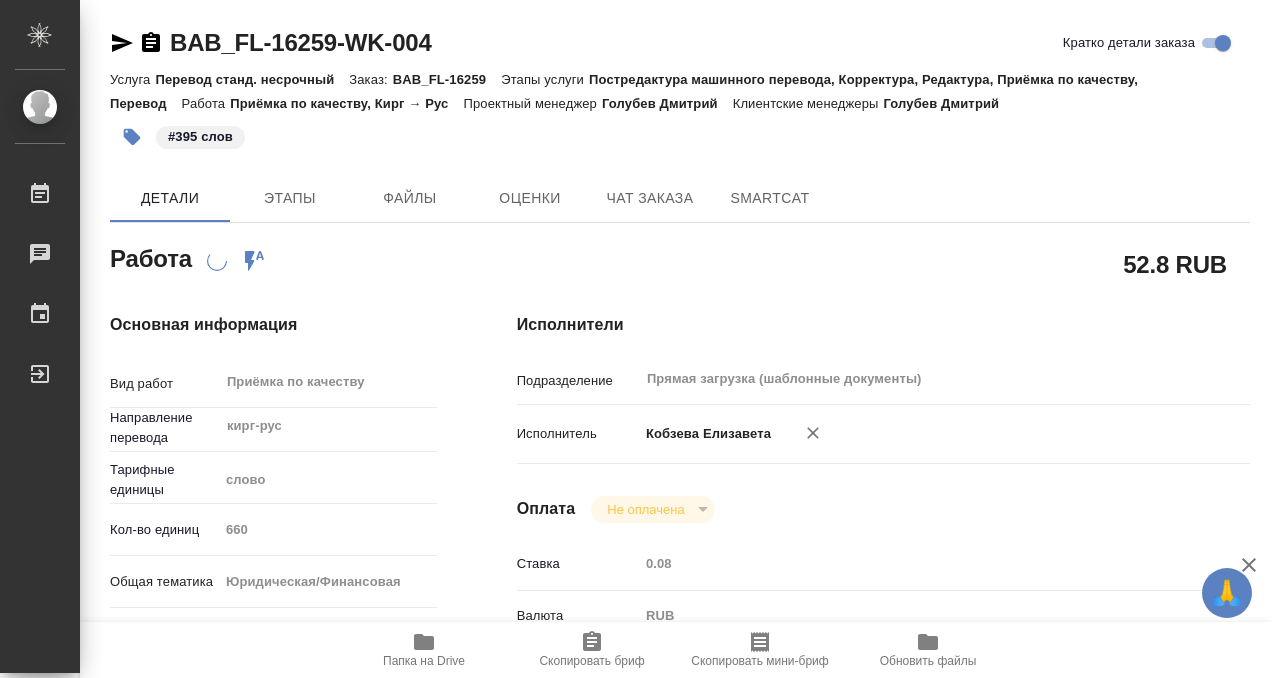 type on "x" 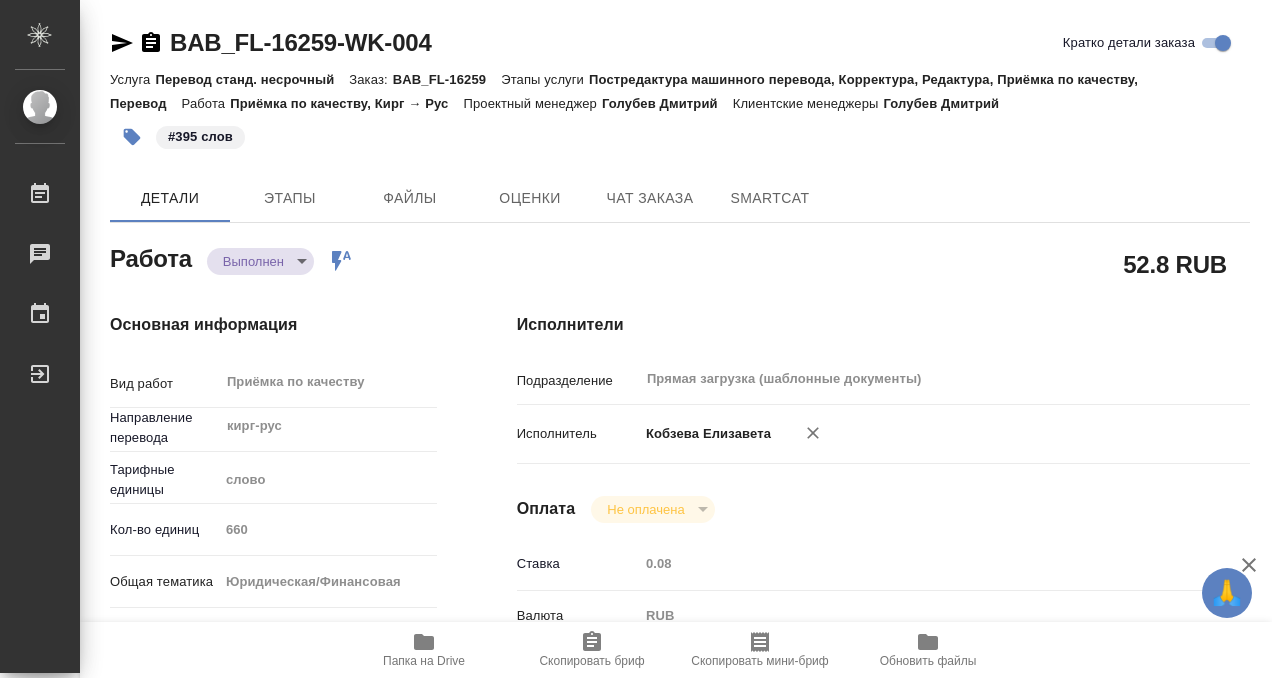 type on "x" 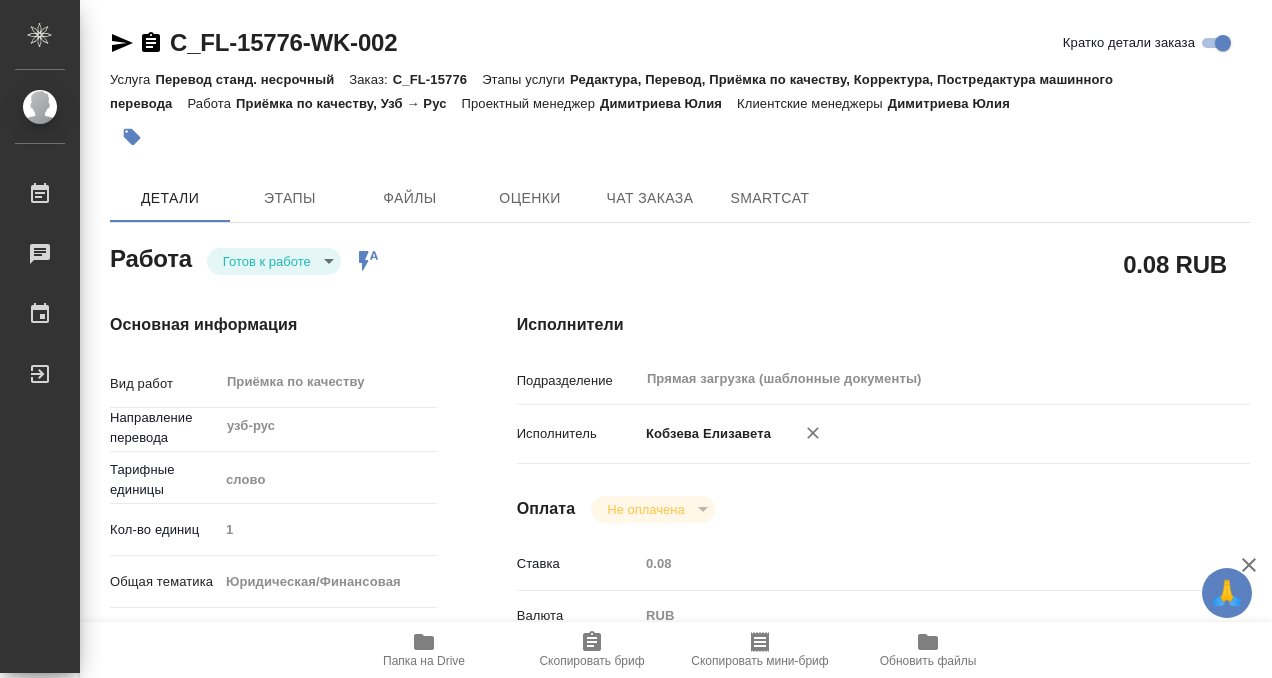 scroll, scrollTop: 0, scrollLeft: 0, axis: both 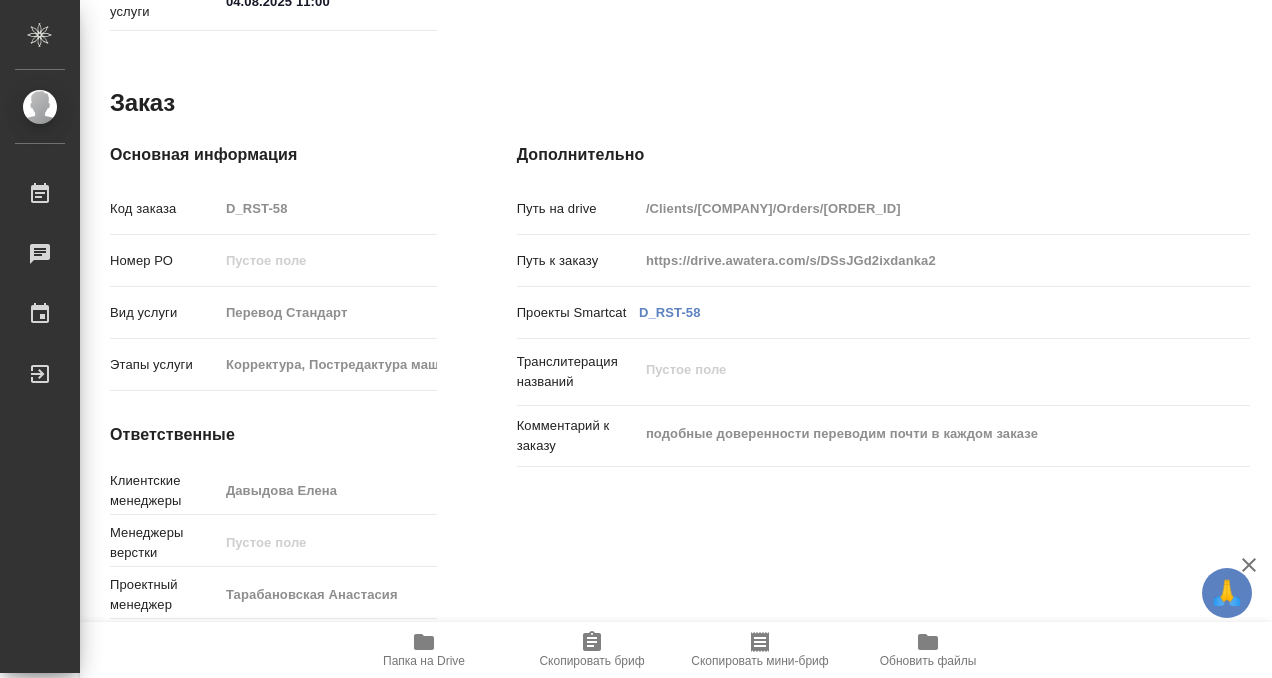 click 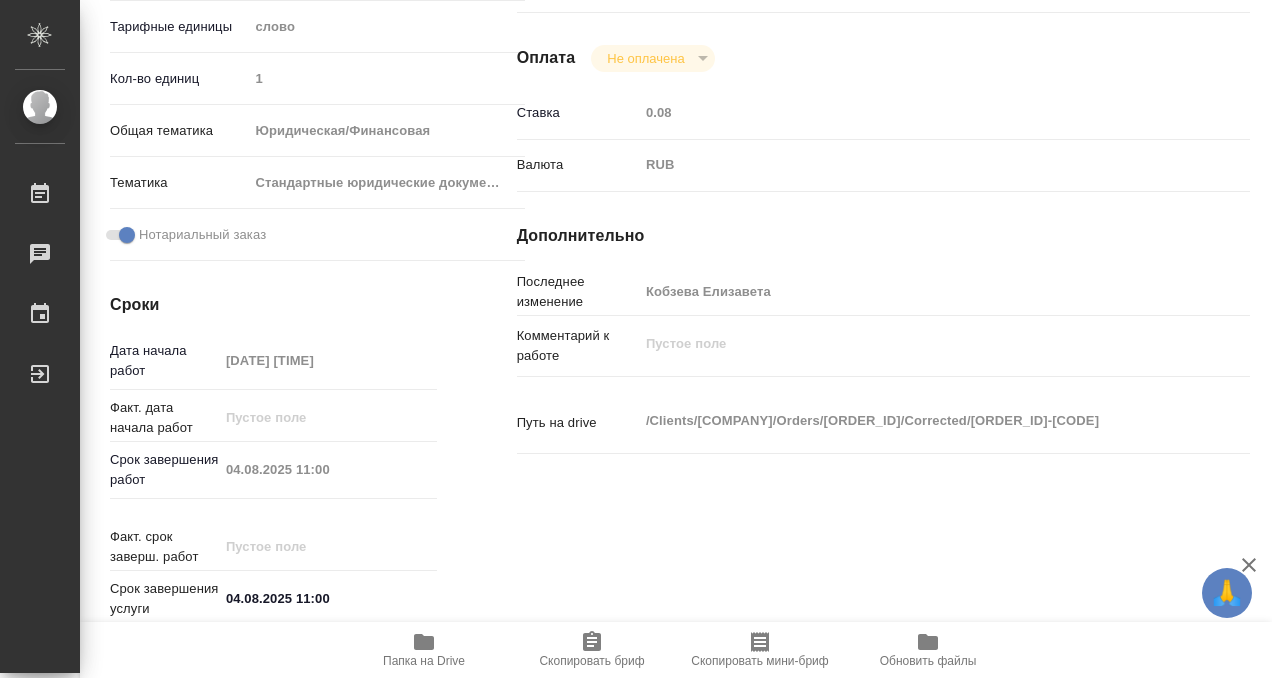 scroll, scrollTop: 0, scrollLeft: 0, axis: both 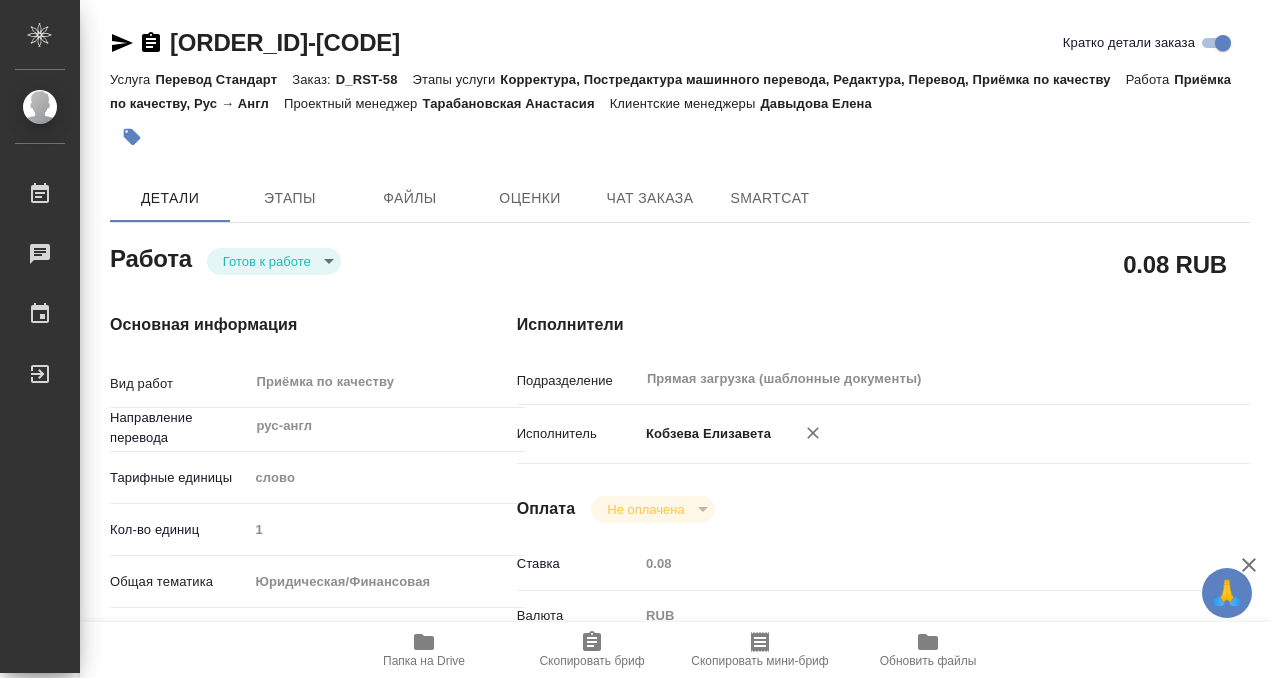 click at bounding box center (490, 137) 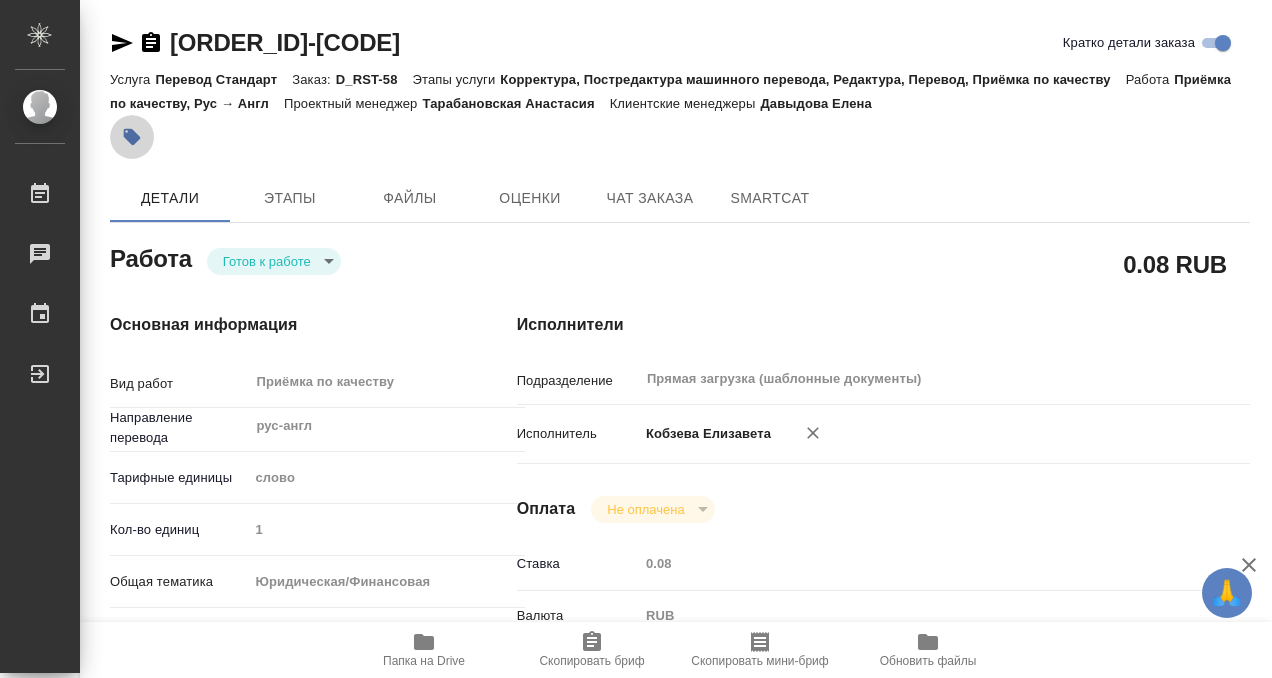 click at bounding box center [132, 137] 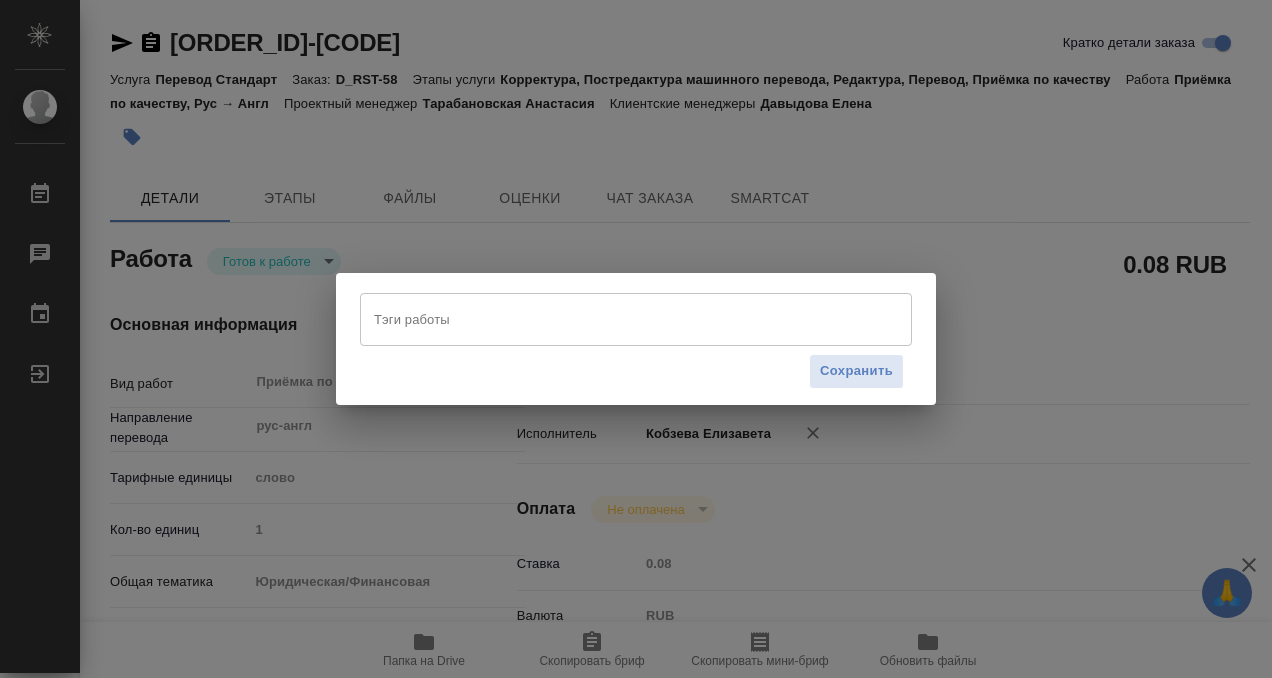 click on "Сохранить" at bounding box center [636, 371] 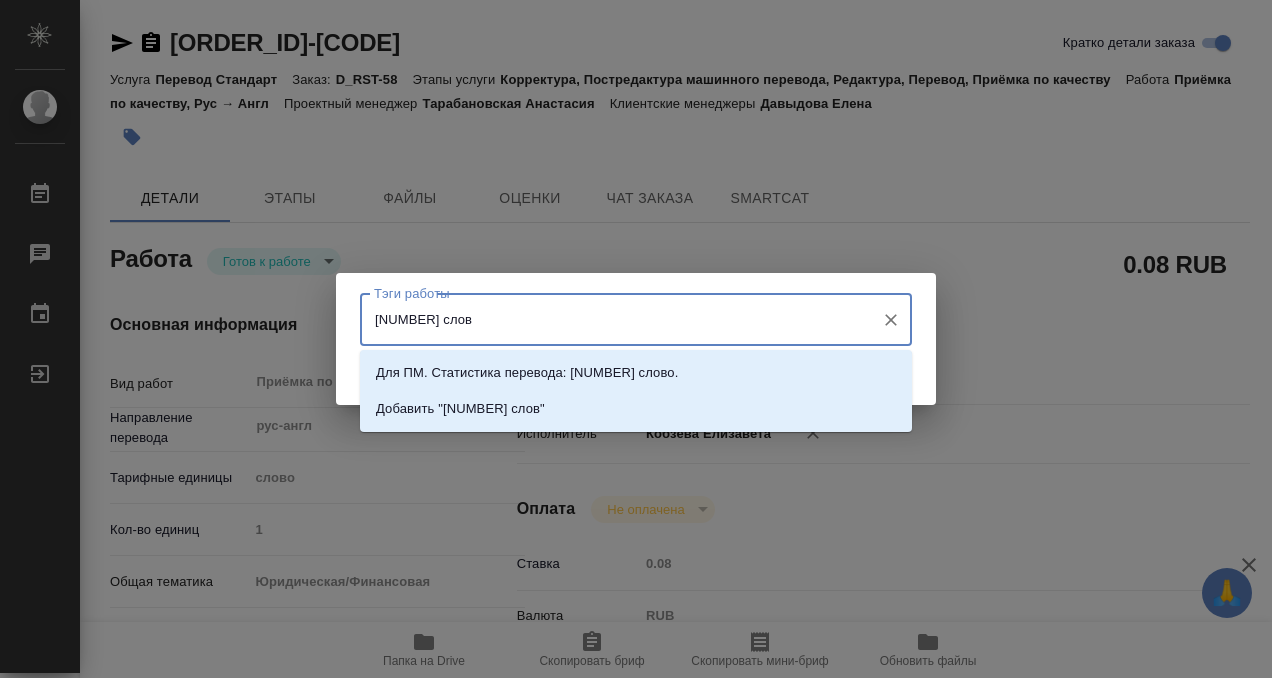type on "741 слово" 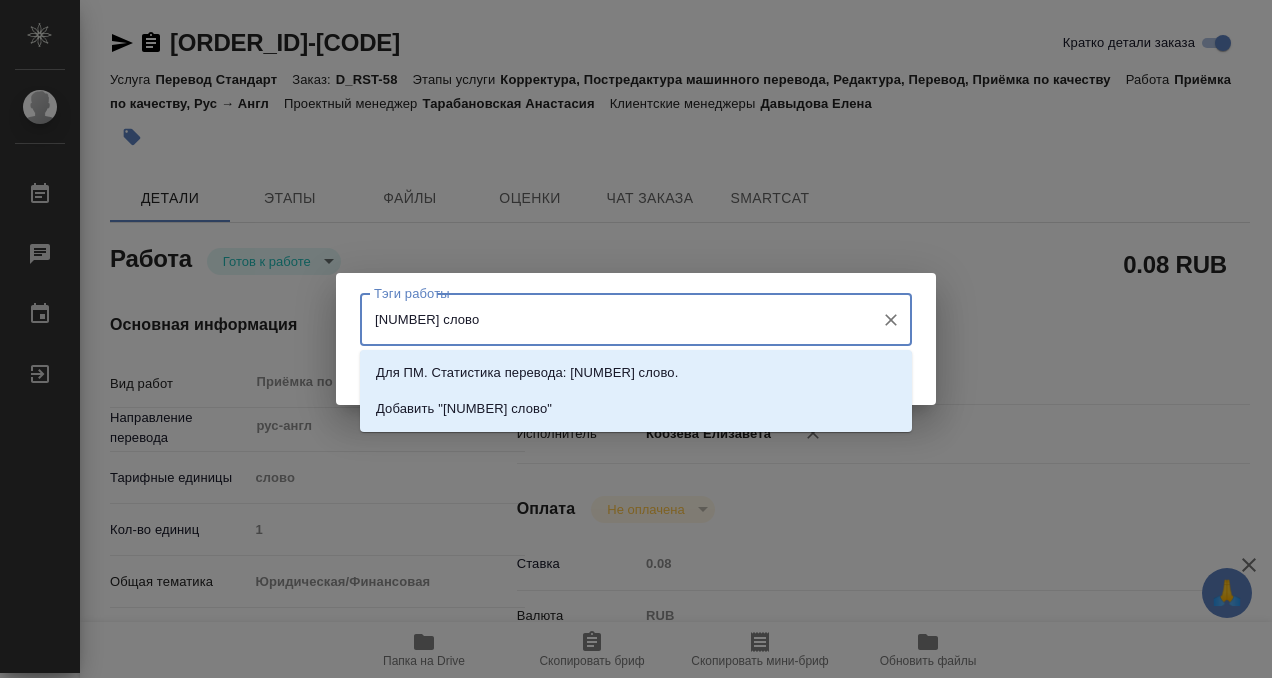 type 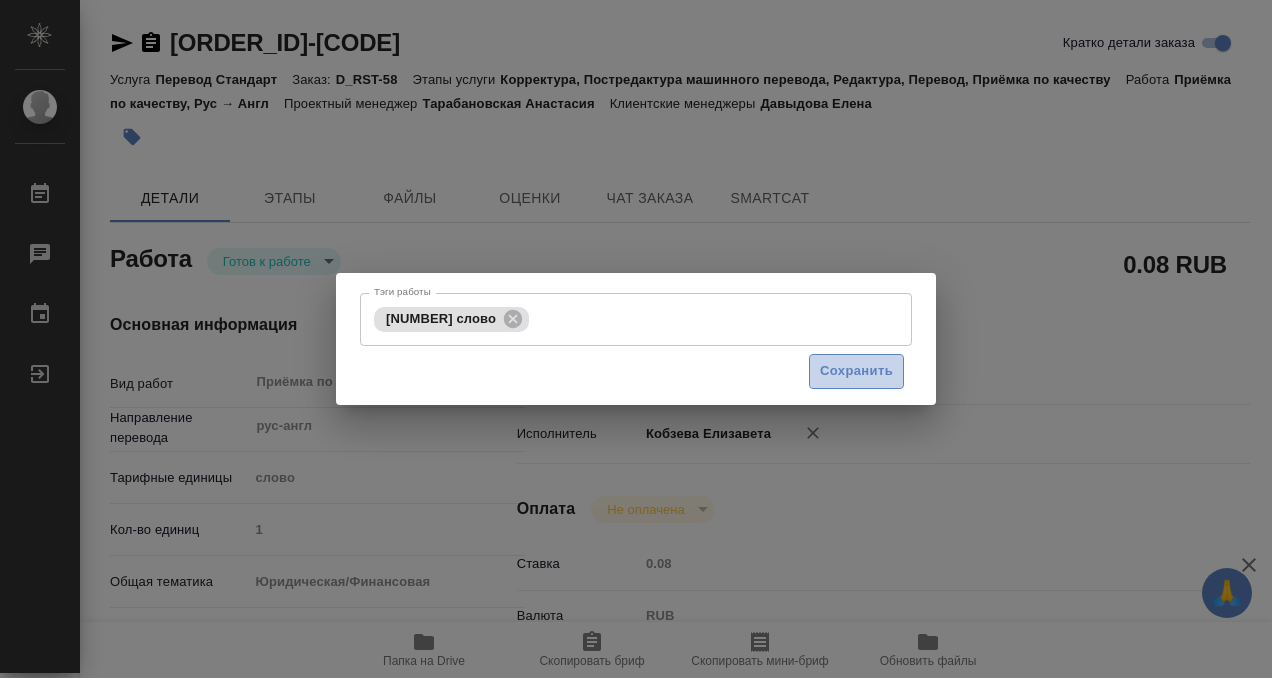click on "Сохранить" at bounding box center [856, 371] 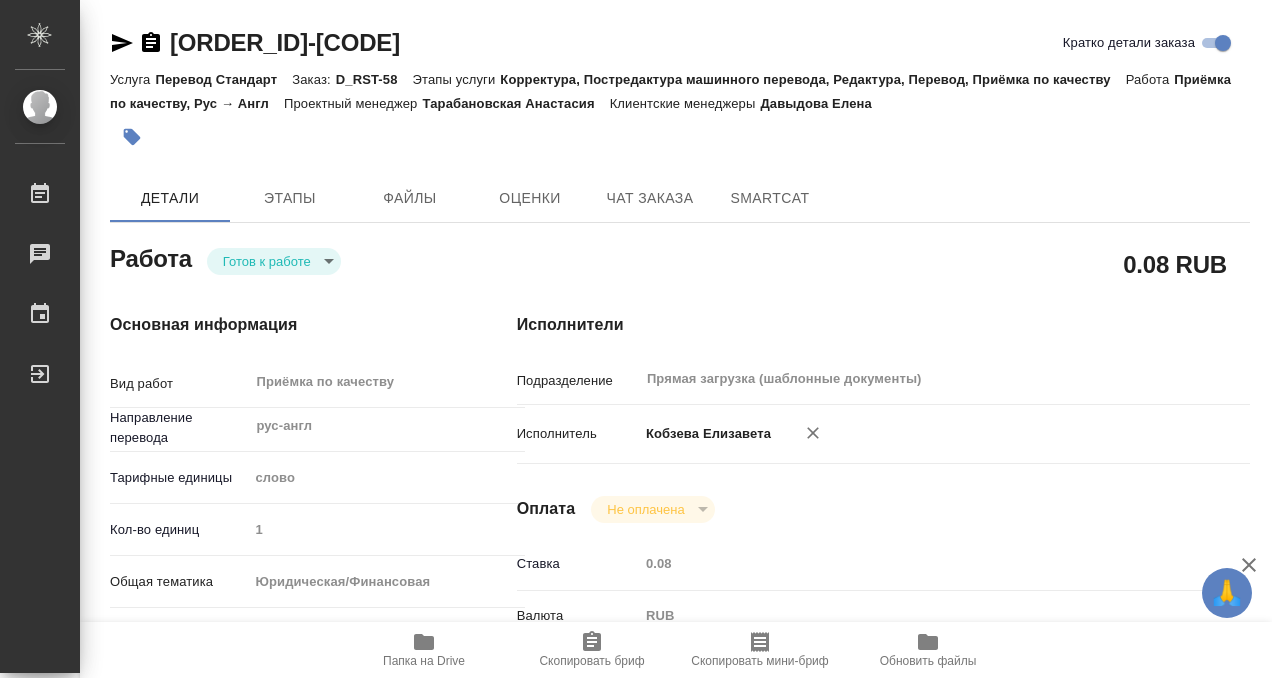 type on "readyForWork" 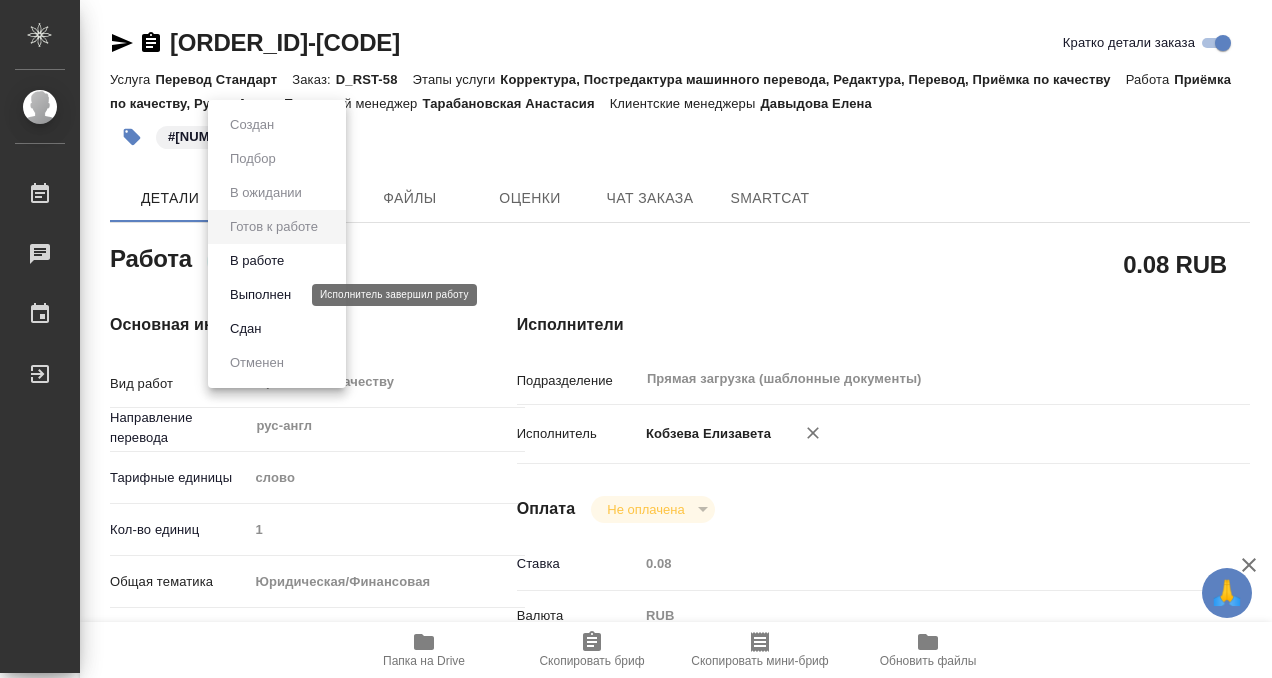 click on "Выполнен" at bounding box center [260, 295] 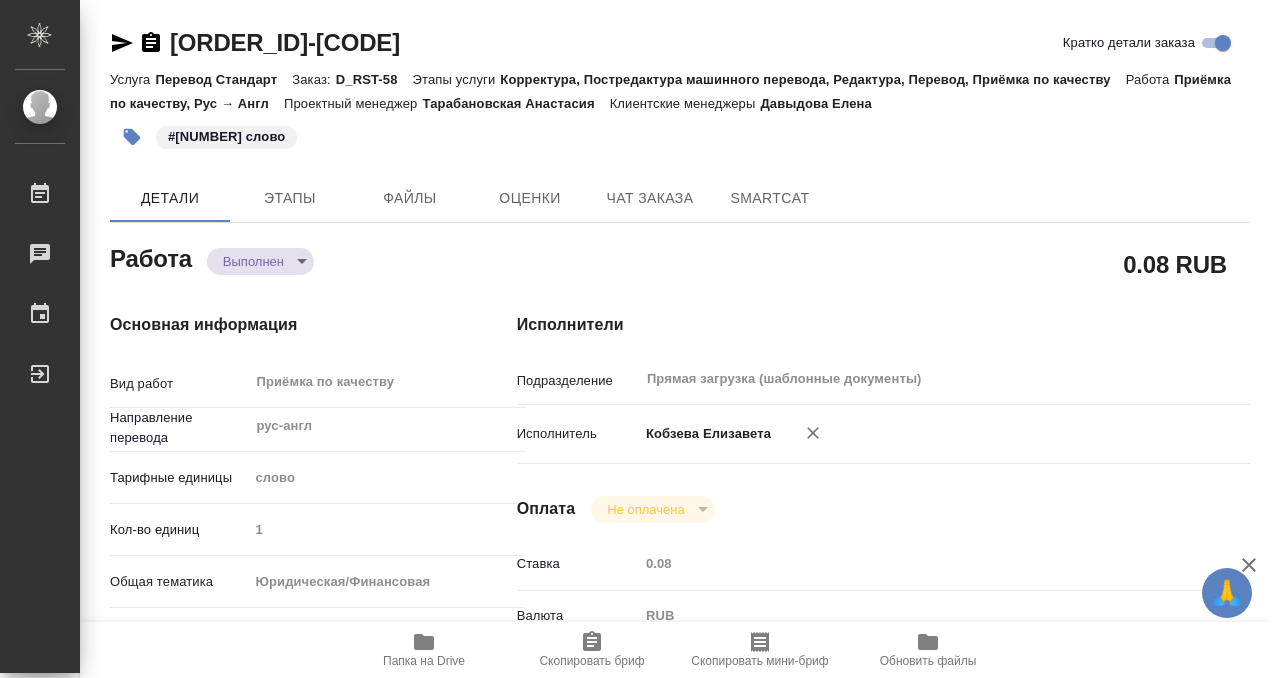 type on "x" 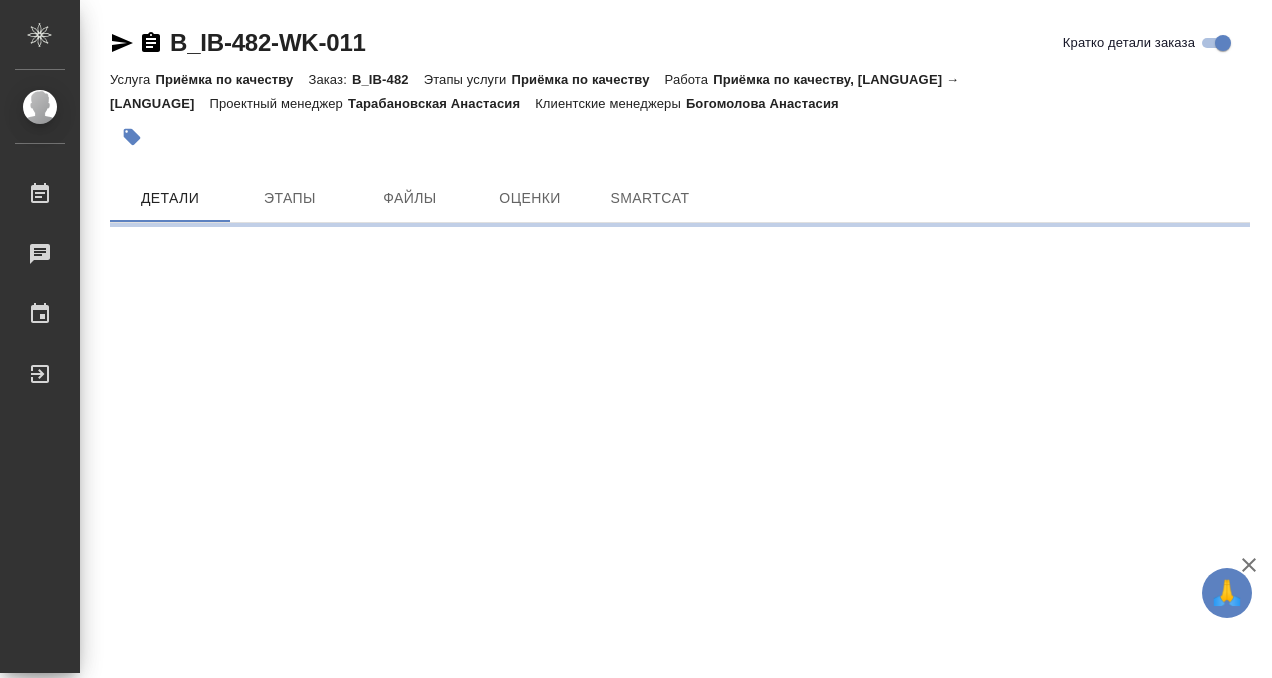 scroll, scrollTop: 0, scrollLeft: 0, axis: both 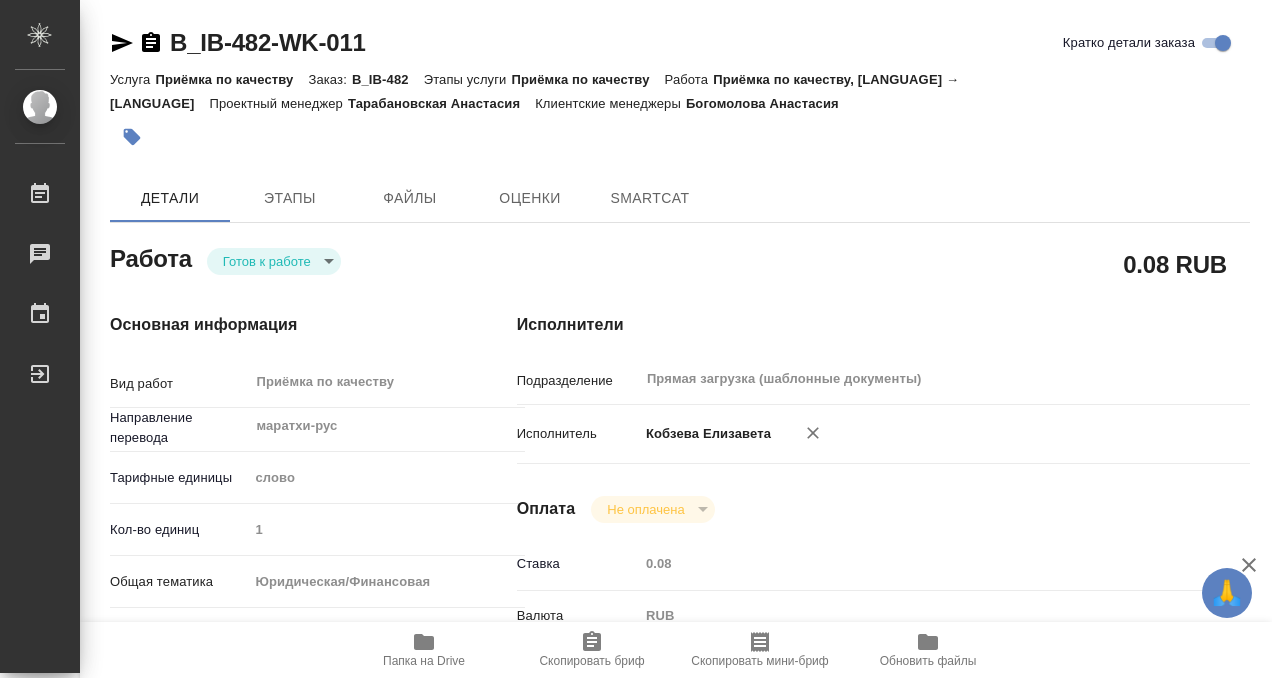 type on "x" 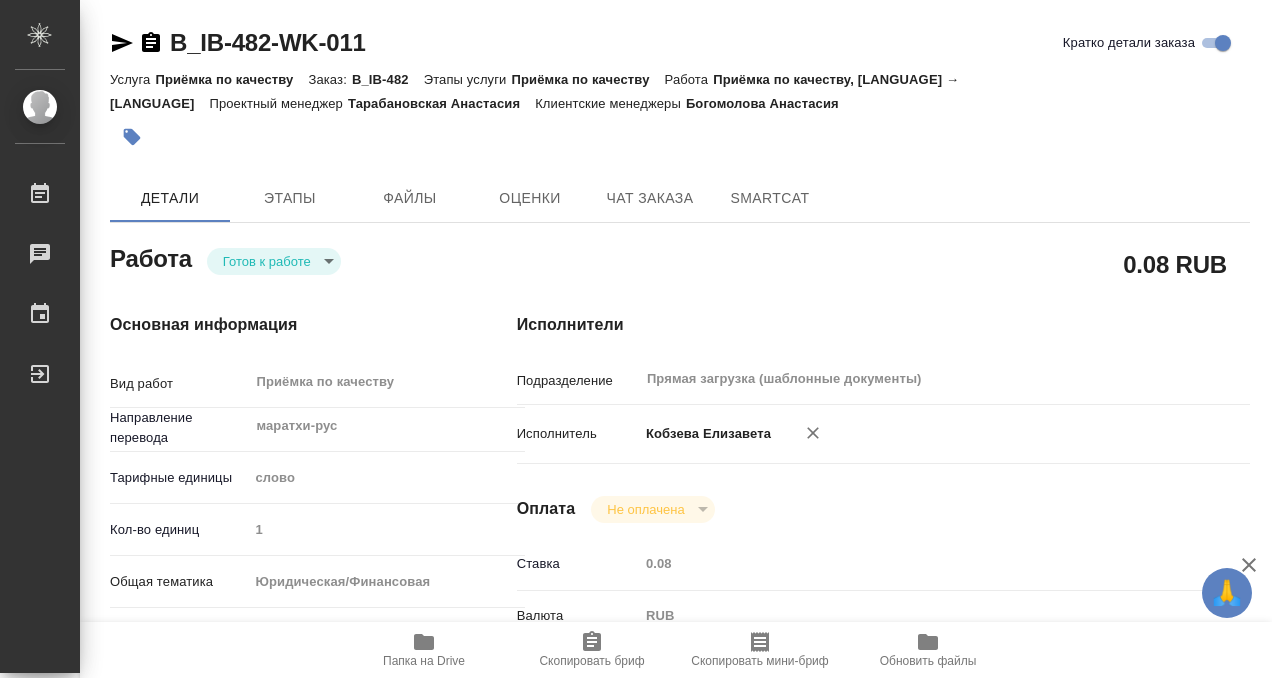 type on "x" 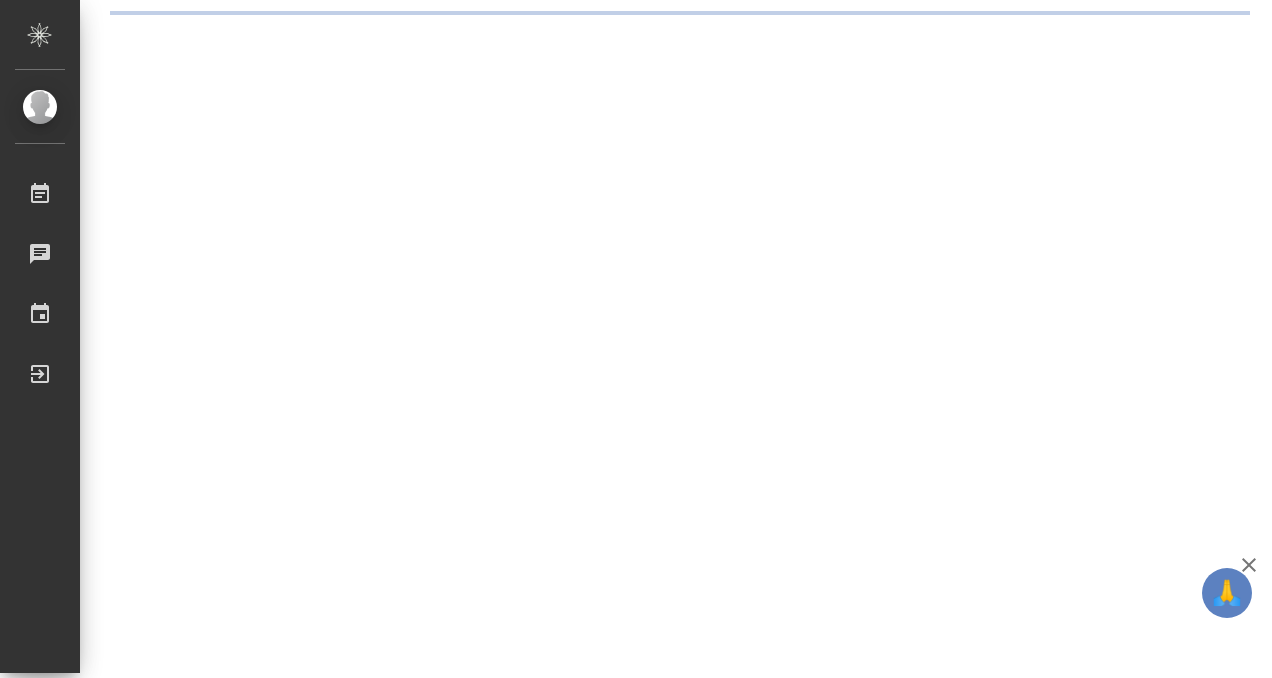 scroll, scrollTop: 0, scrollLeft: 0, axis: both 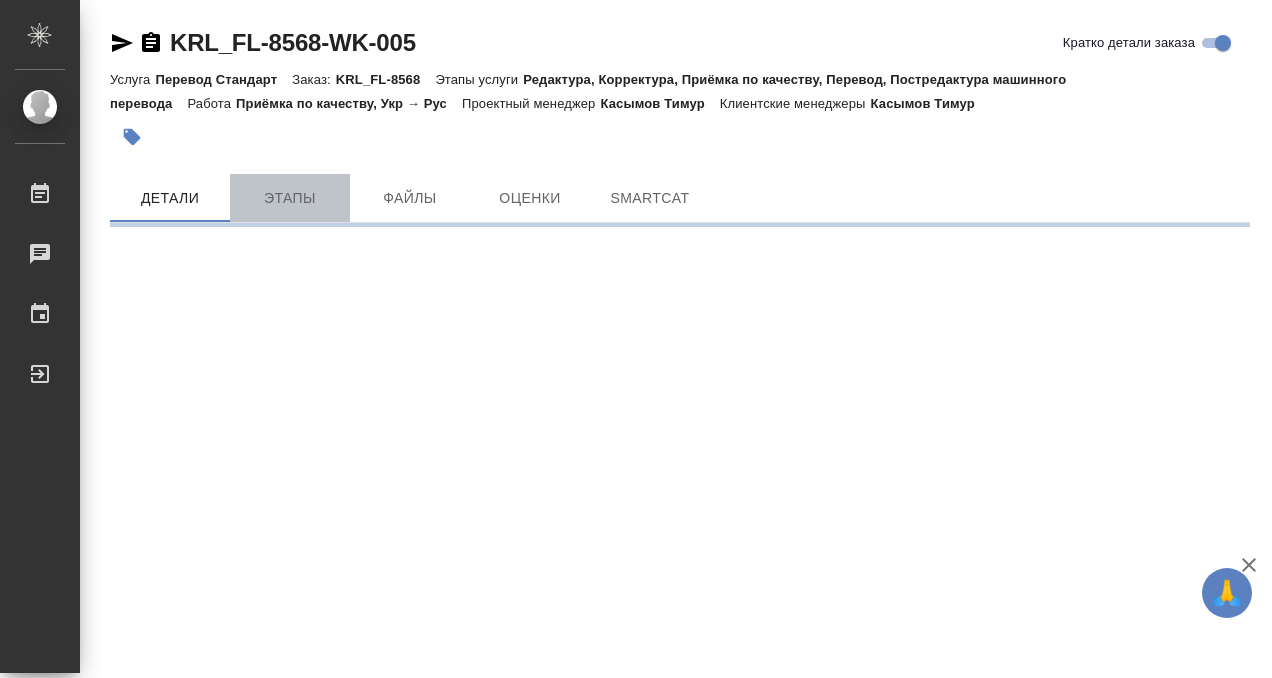 click on "Этапы" at bounding box center [290, 198] 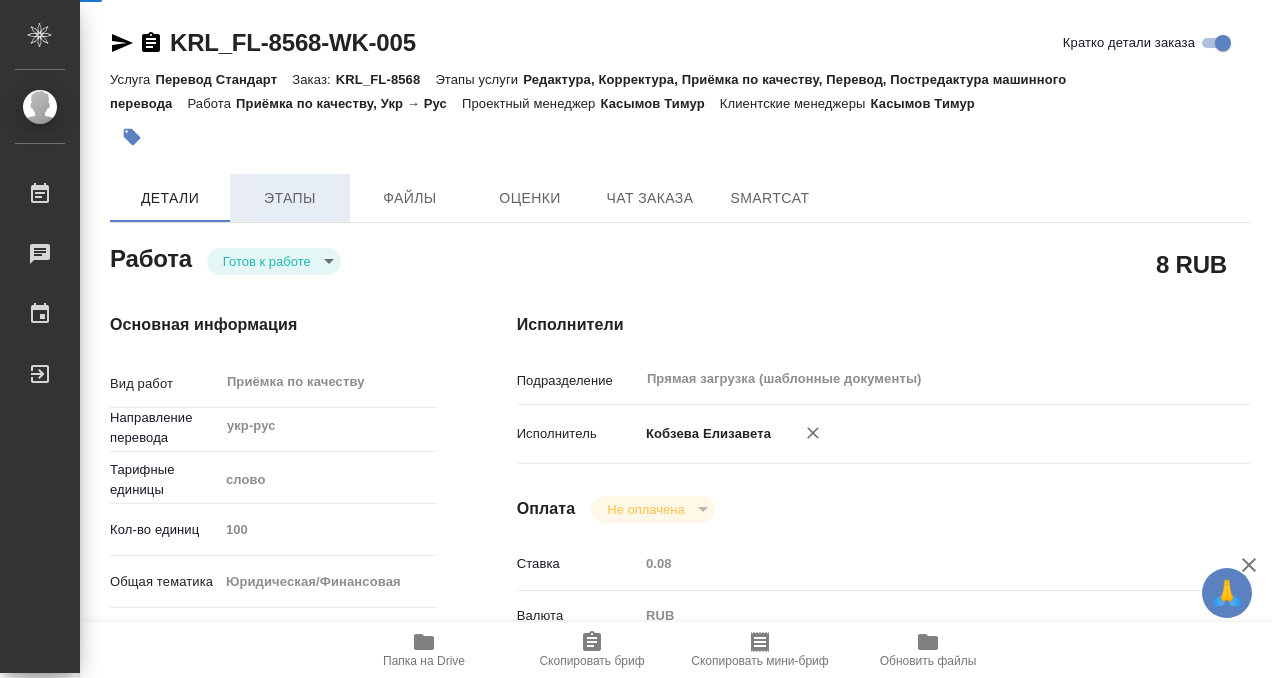 type on "x" 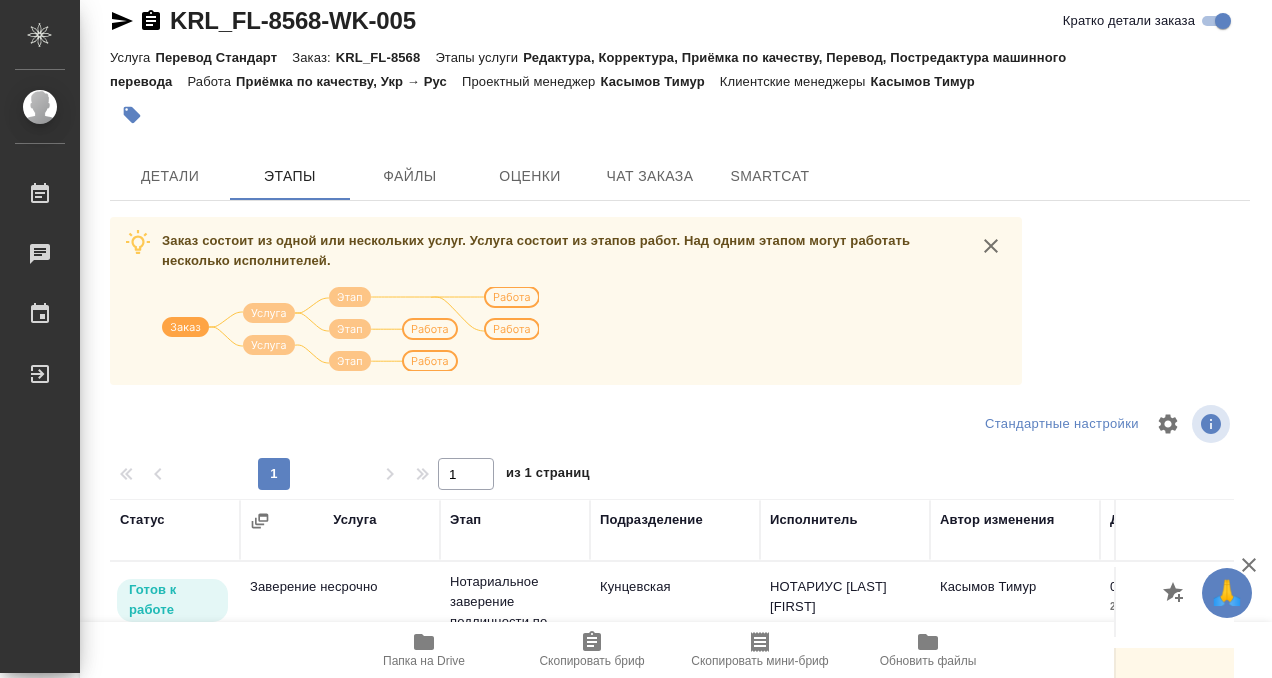 scroll, scrollTop: 0, scrollLeft: 0, axis: both 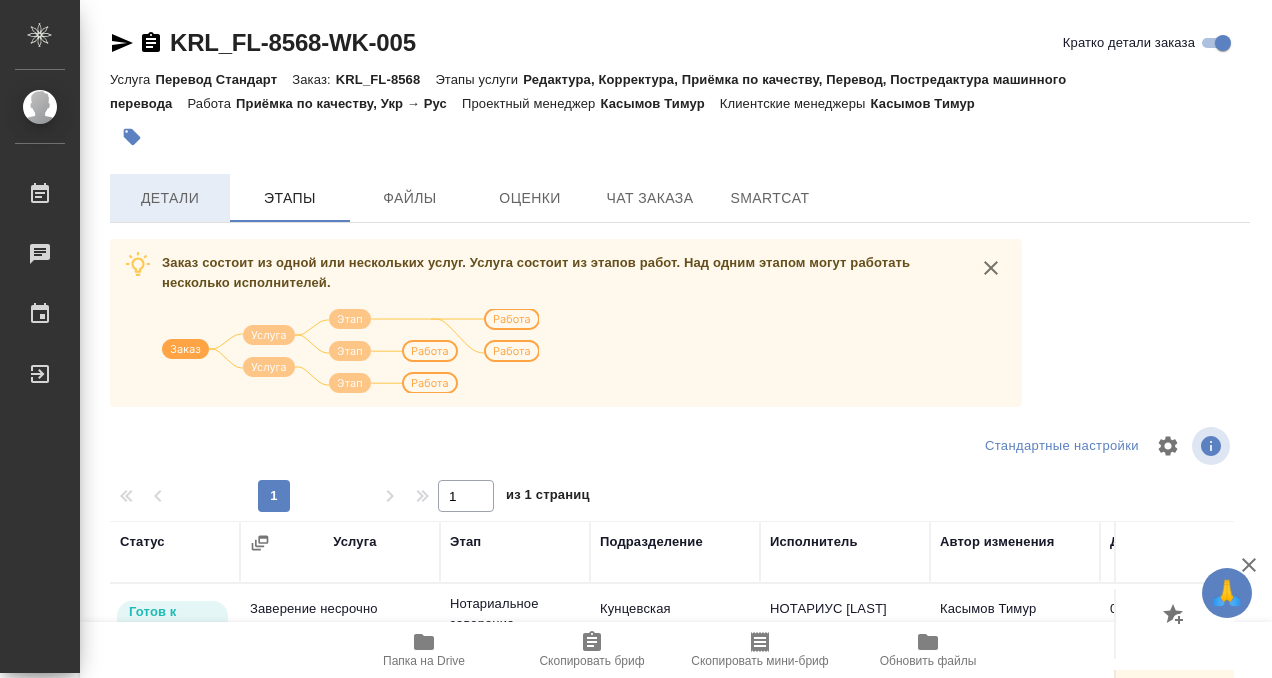 click on "Детали" at bounding box center [170, 198] 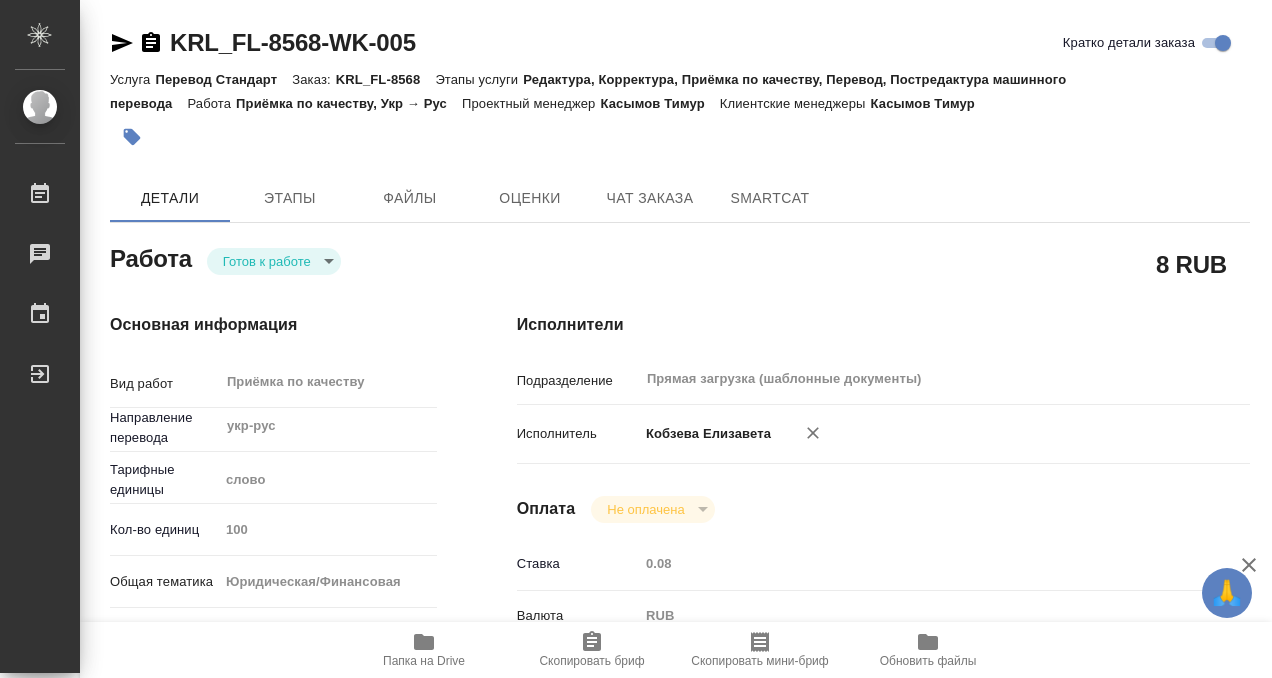 type on "x" 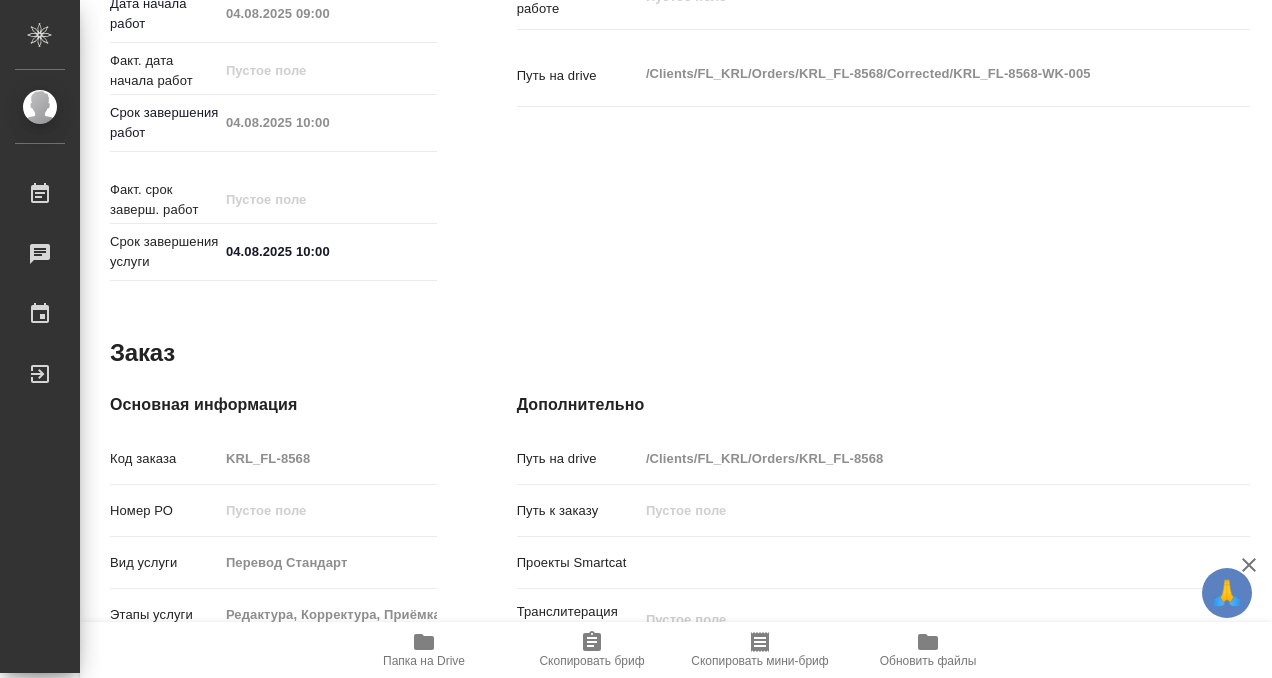 type on "x" 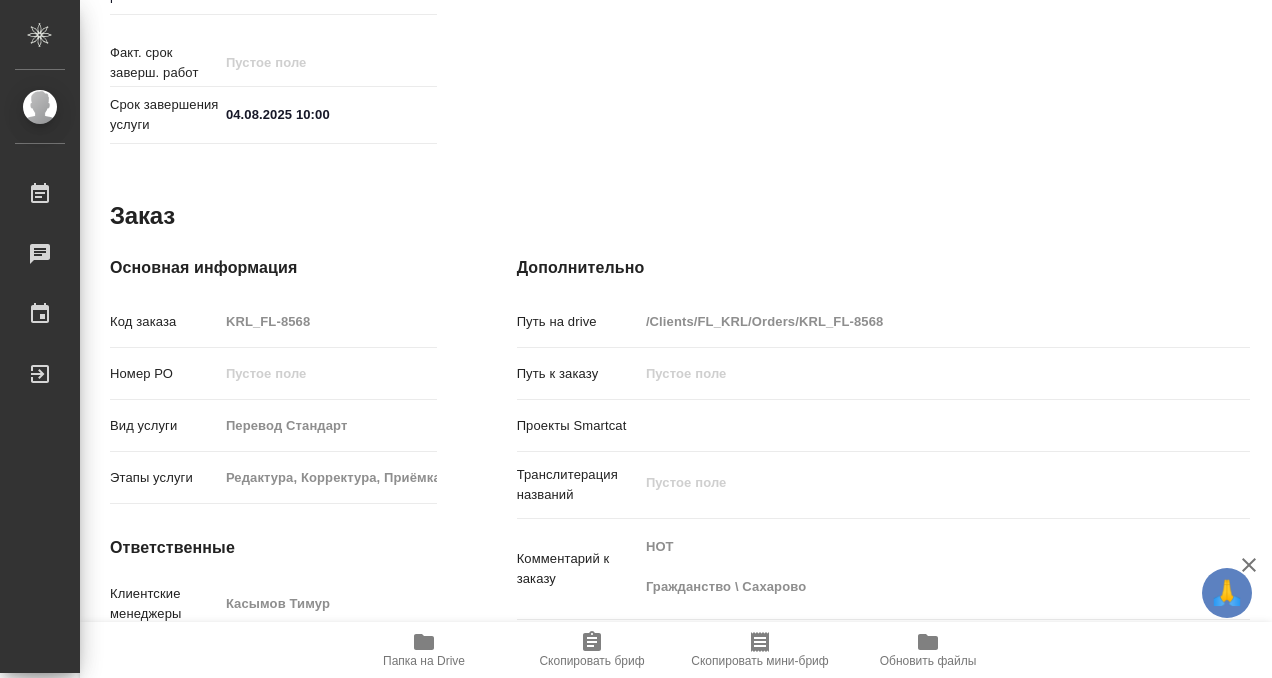 scroll, scrollTop: 1068, scrollLeft: 0, axis: vertical 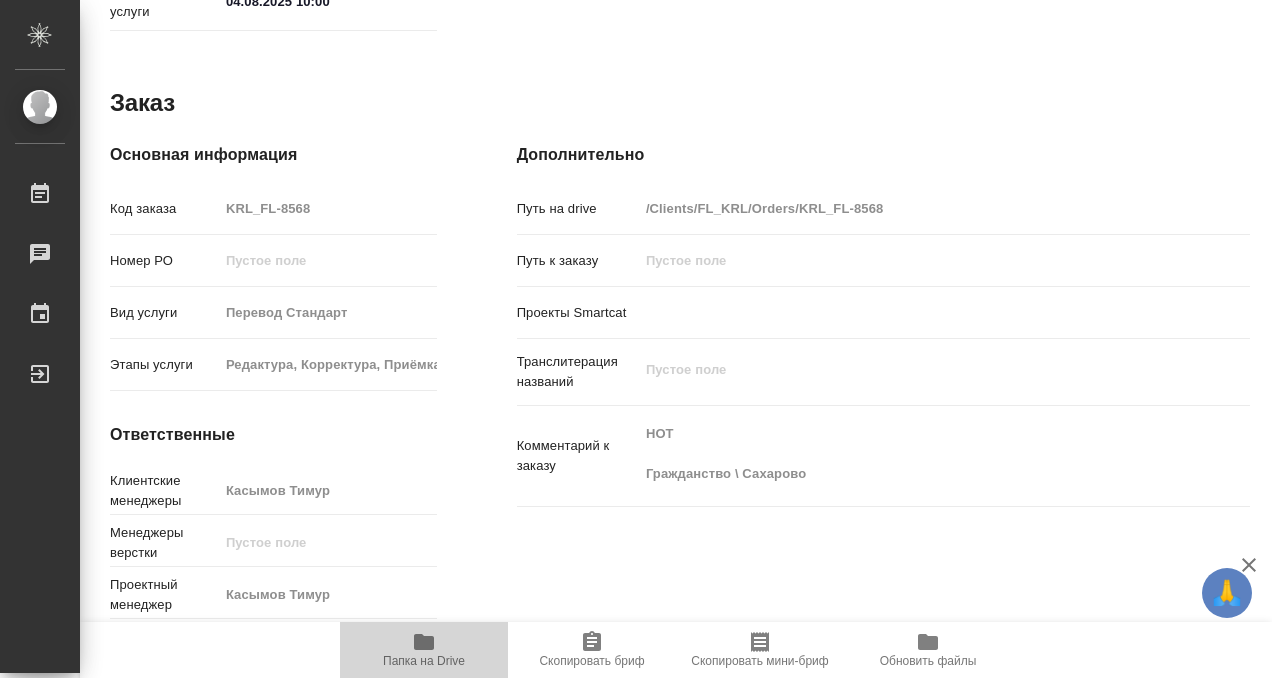 click on "Папка на Drive" at bounding box center [424, 649] 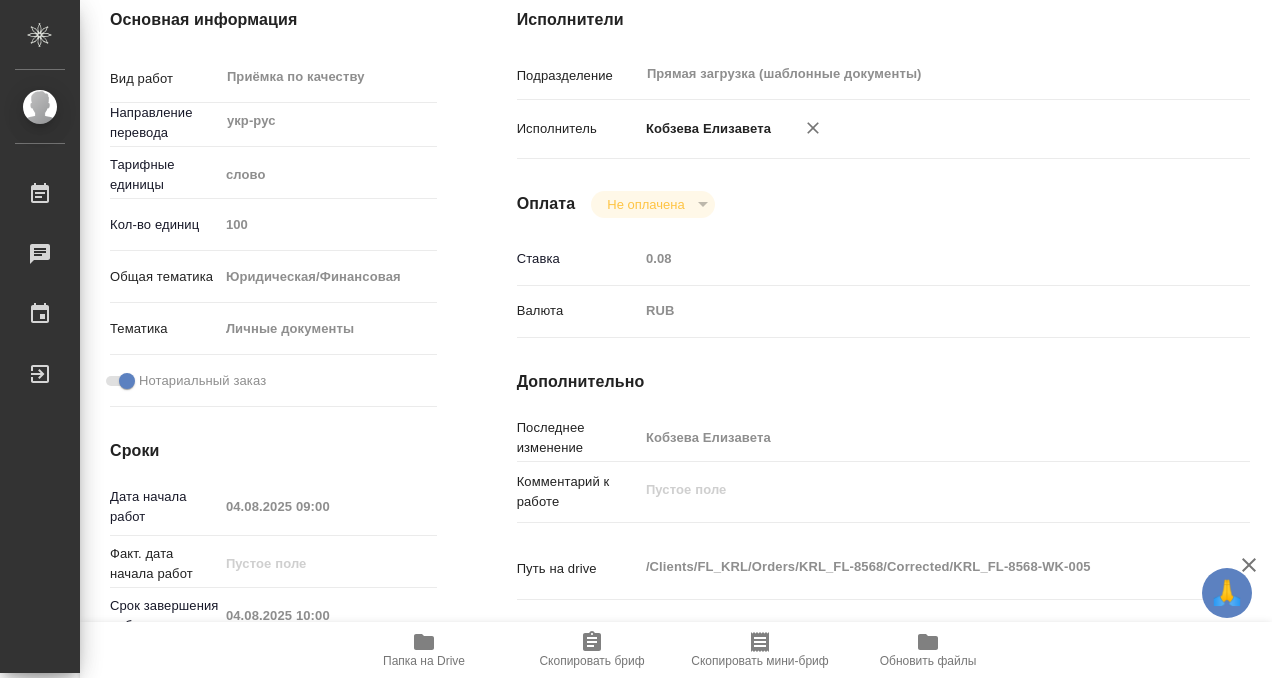 scroll, scrollTop: 0, scrollLeft: 0, axis: both 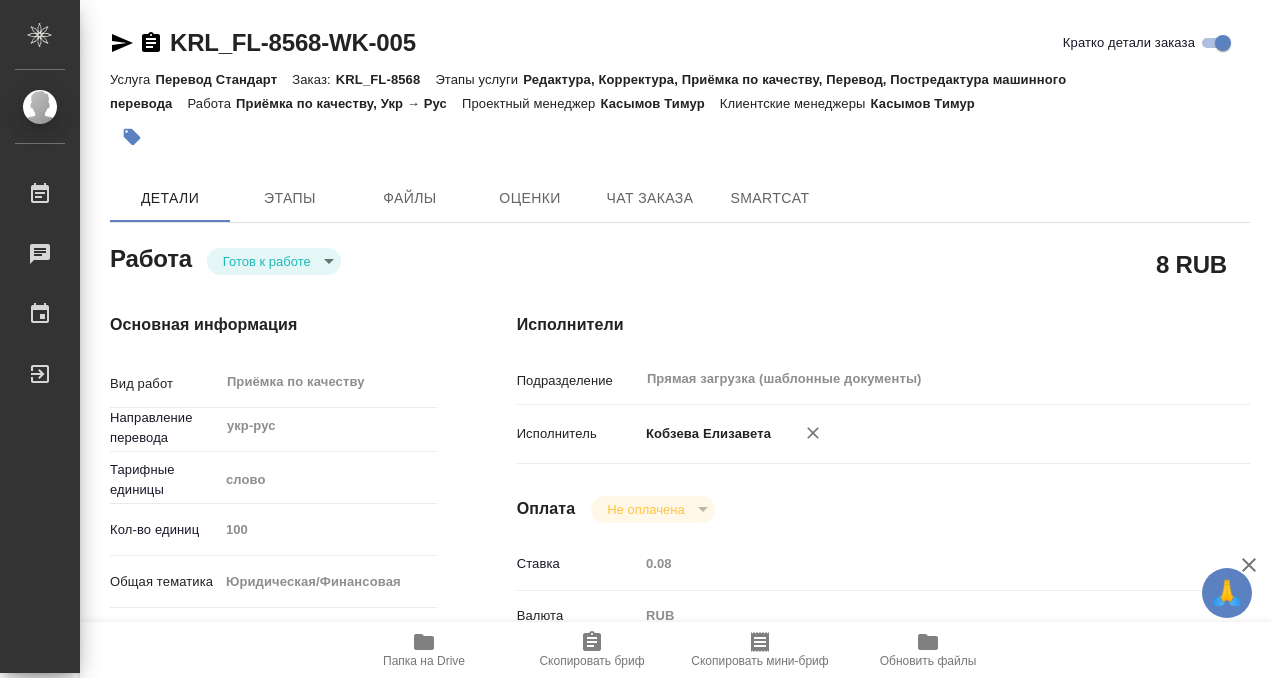 click 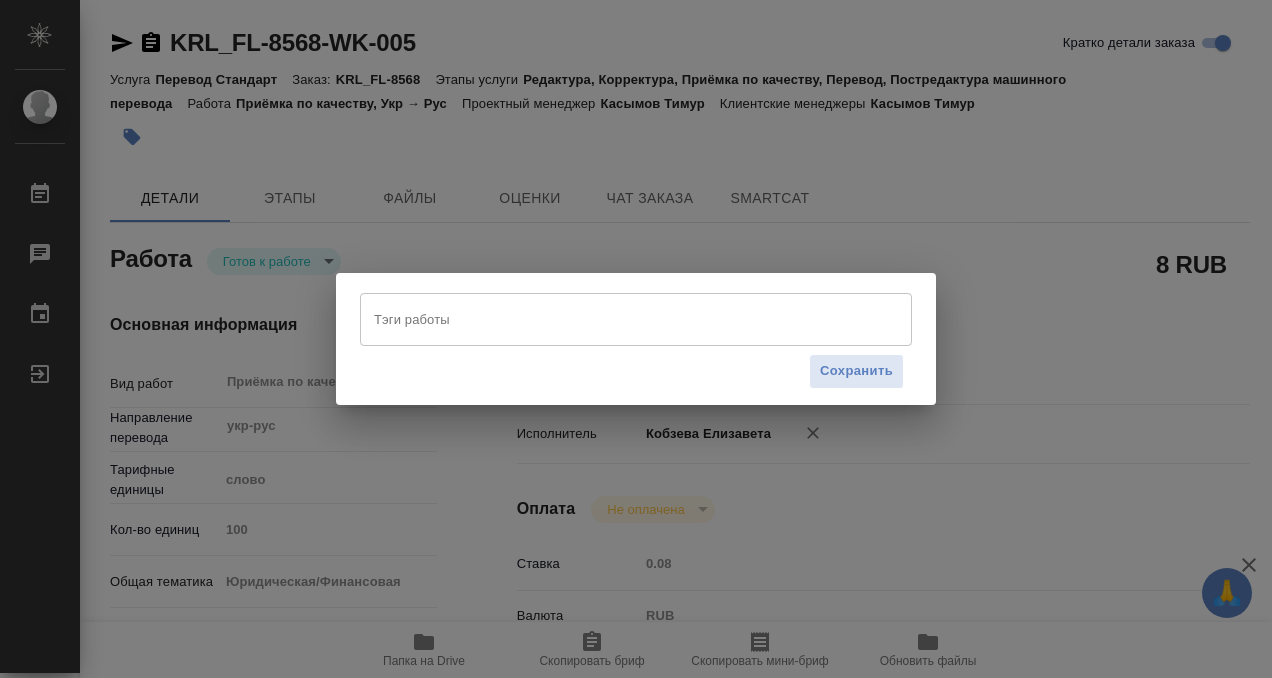 click on "Тэги работы" at bounding box center [617, 319] 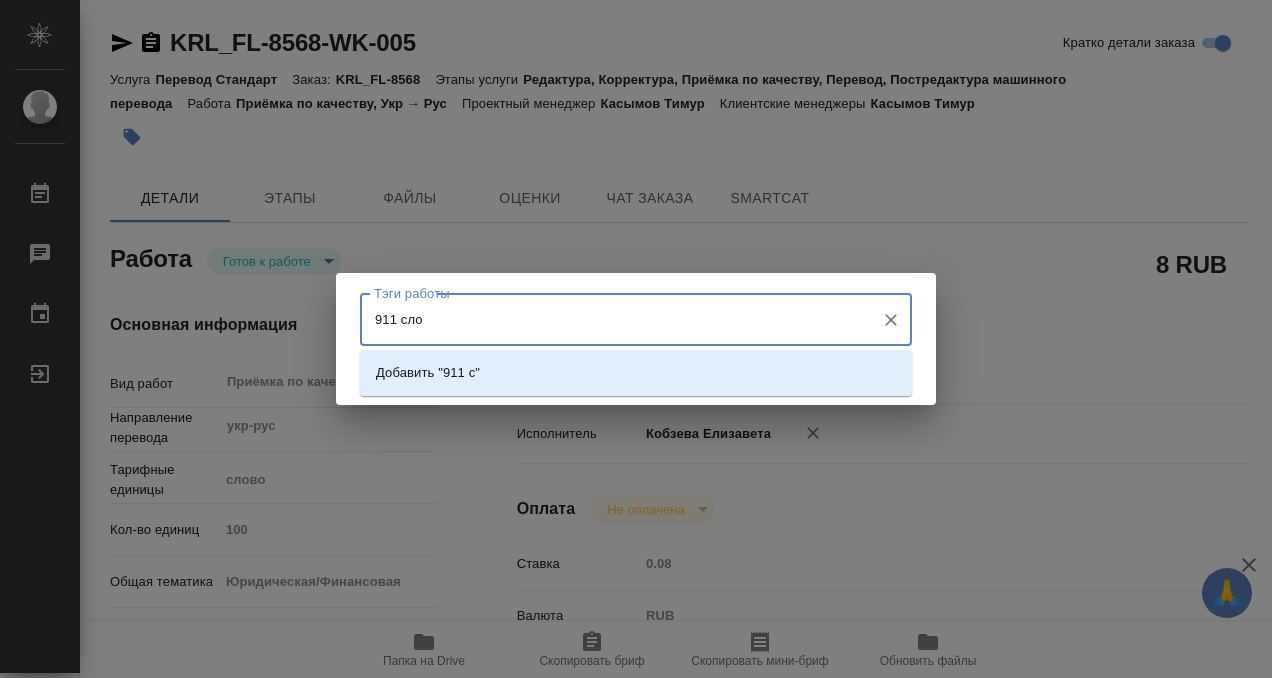 type on "911 слов" 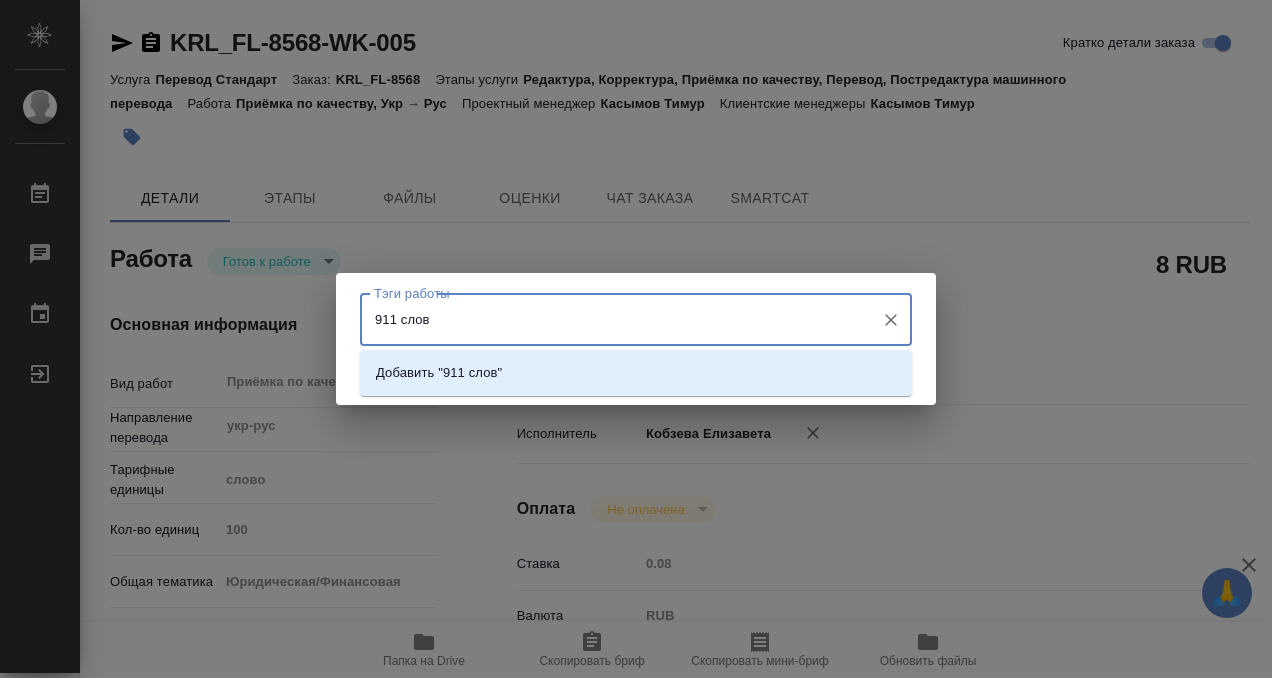 type 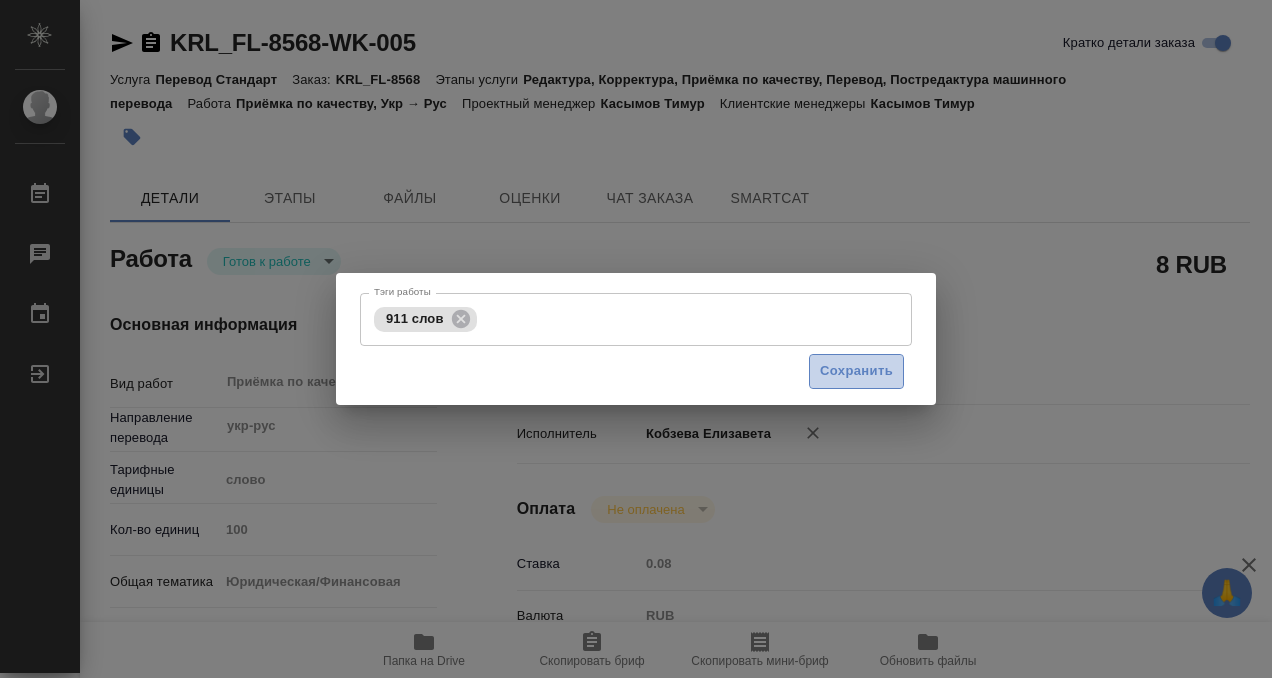 click on "Сохранить" at bounding box center (856, 371) 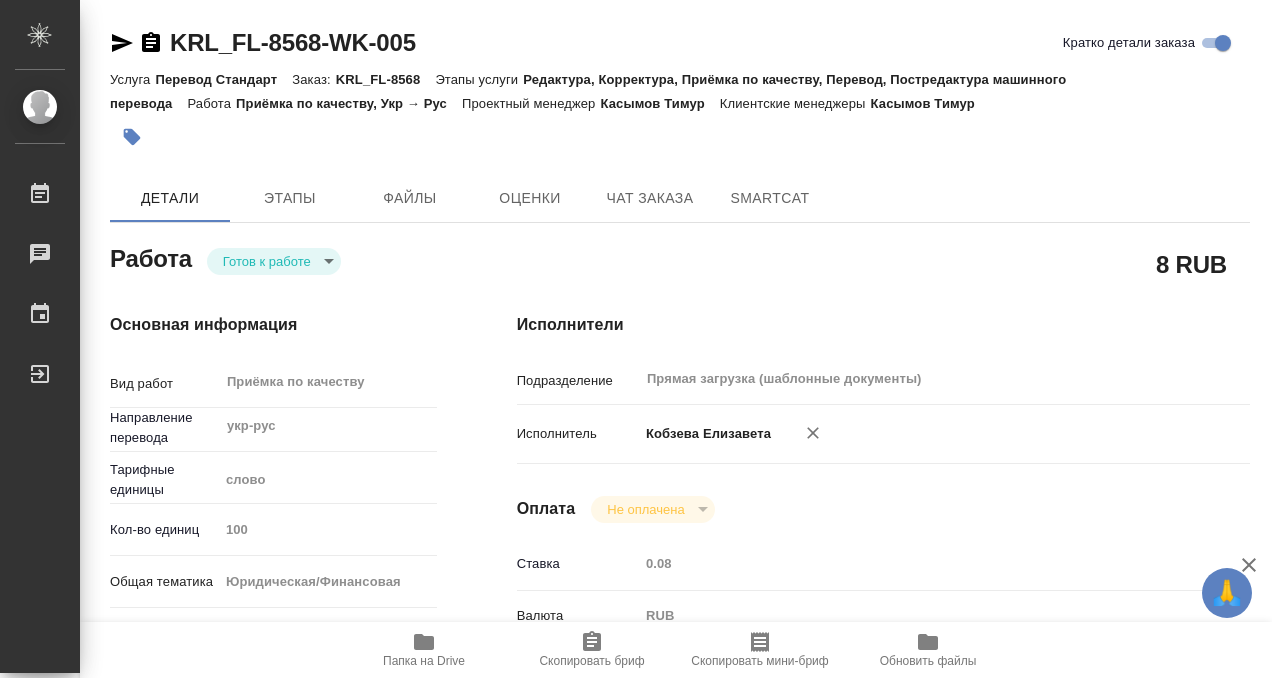 click on "🙏 .cls-1
fill:#fff;
AWATERA Kobzeva Elizaveta Работы 0 Чаты График Выйти KRL_FL-8568-WK-005 Кратко детали заказа Услуга Перевод Стандарт Заказ: KRL_FL-8568 Этапы услуги Редактура, Корректура, Приёмка по качеству, Перевод, Постредактура машинного перевода Работа Приёмка по качеству, Укр → Рус Проектный менеджер Касымов Тимур Клиентские менеджеры Касымов Тимур Детали Этапы Файлы Оценки Чат заказа SmartCat Работа Готов к работе readyForWork 8 RUB Основная информация Вид работ Приёмка по качеству x ​ Направление перевода укр-рус ​ Тарифные единицы слово 5a8b1489cc6b4906c91bfd90 Кол-во единиц 100" at bounding box center [636, 339] 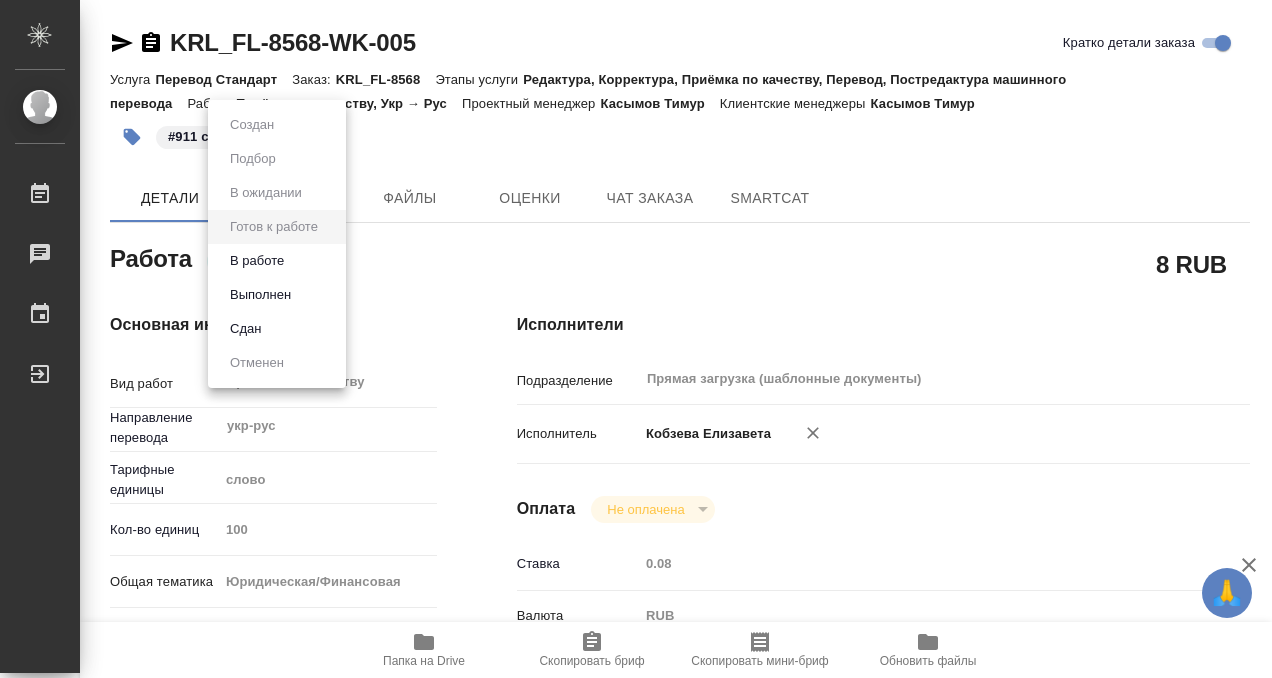 type on "x" 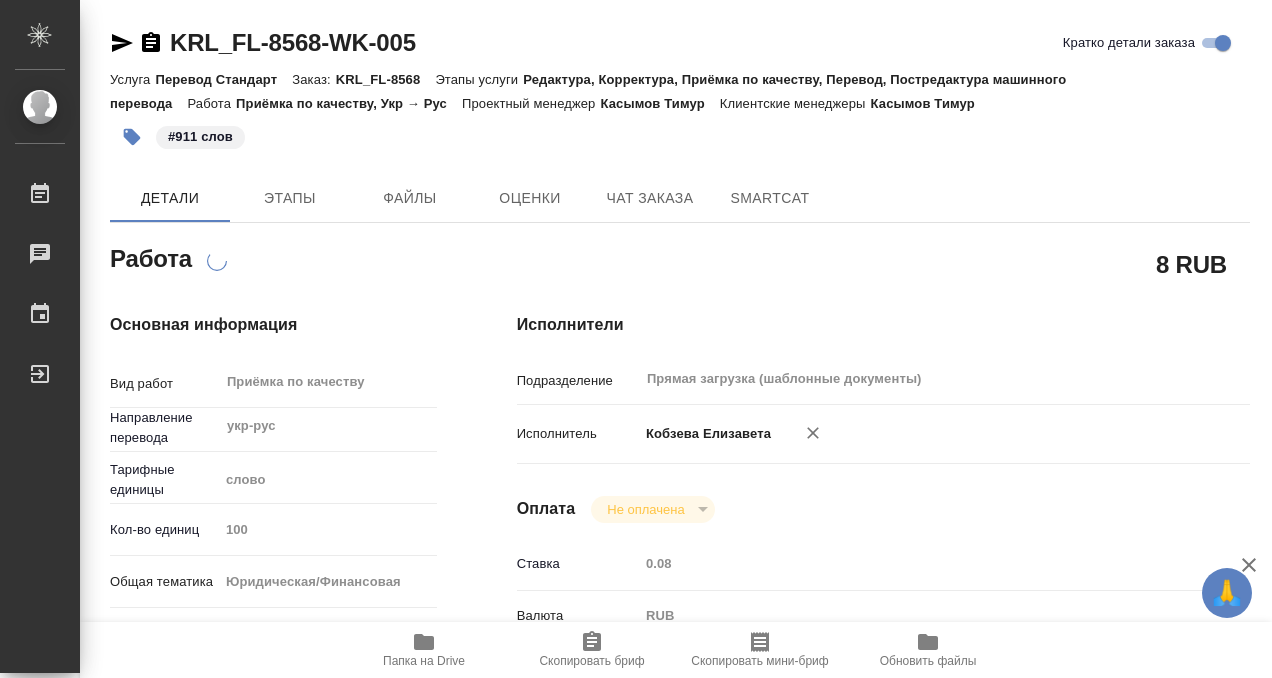 type on "x" 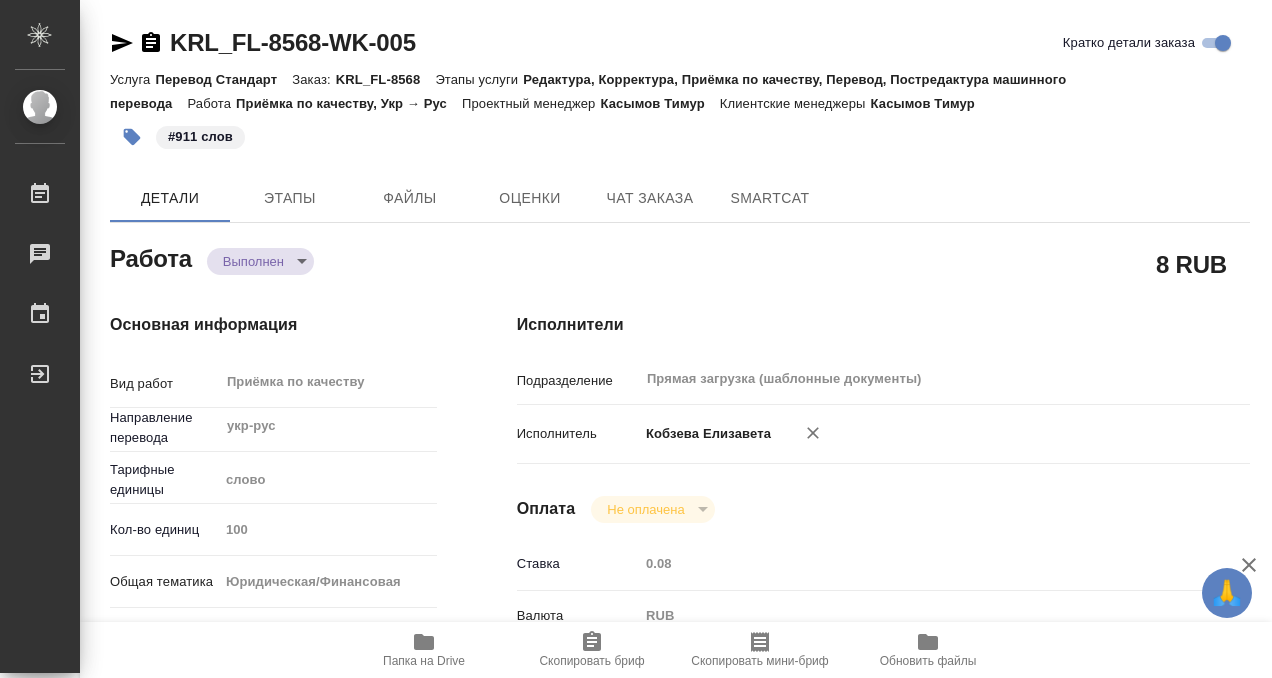 type on "x" 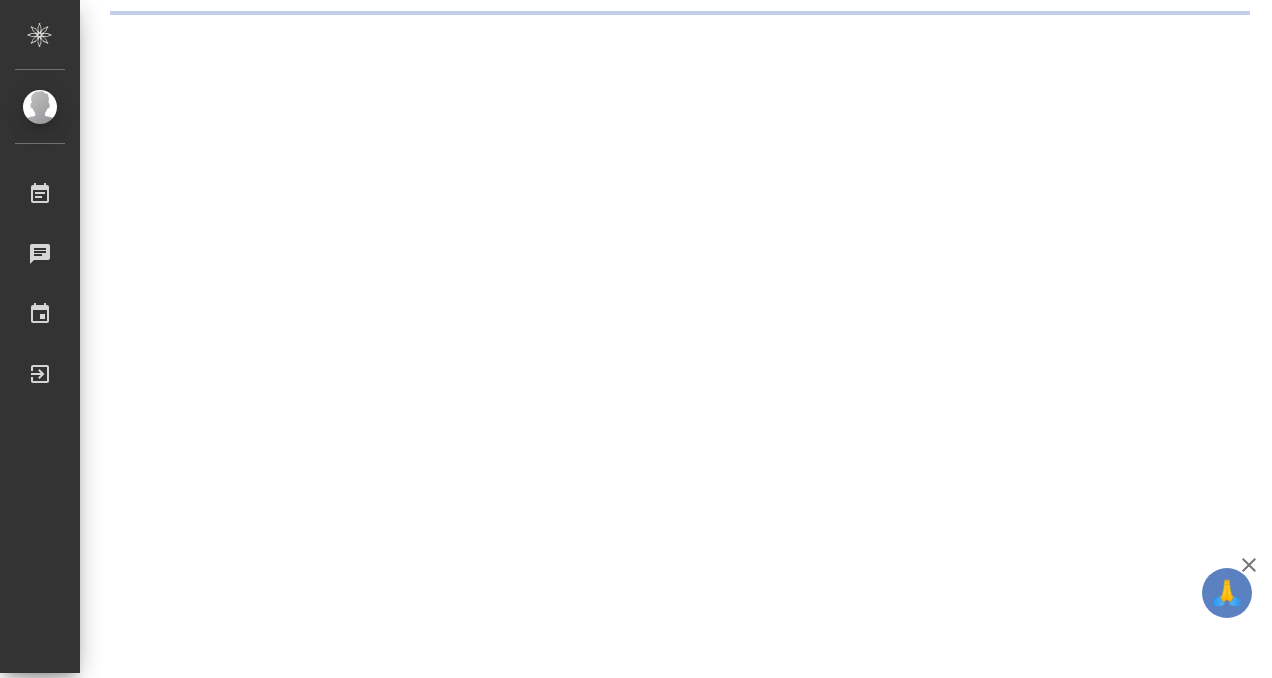 scroll, scrollTop: 0, scrollLeft: 0, axis: both 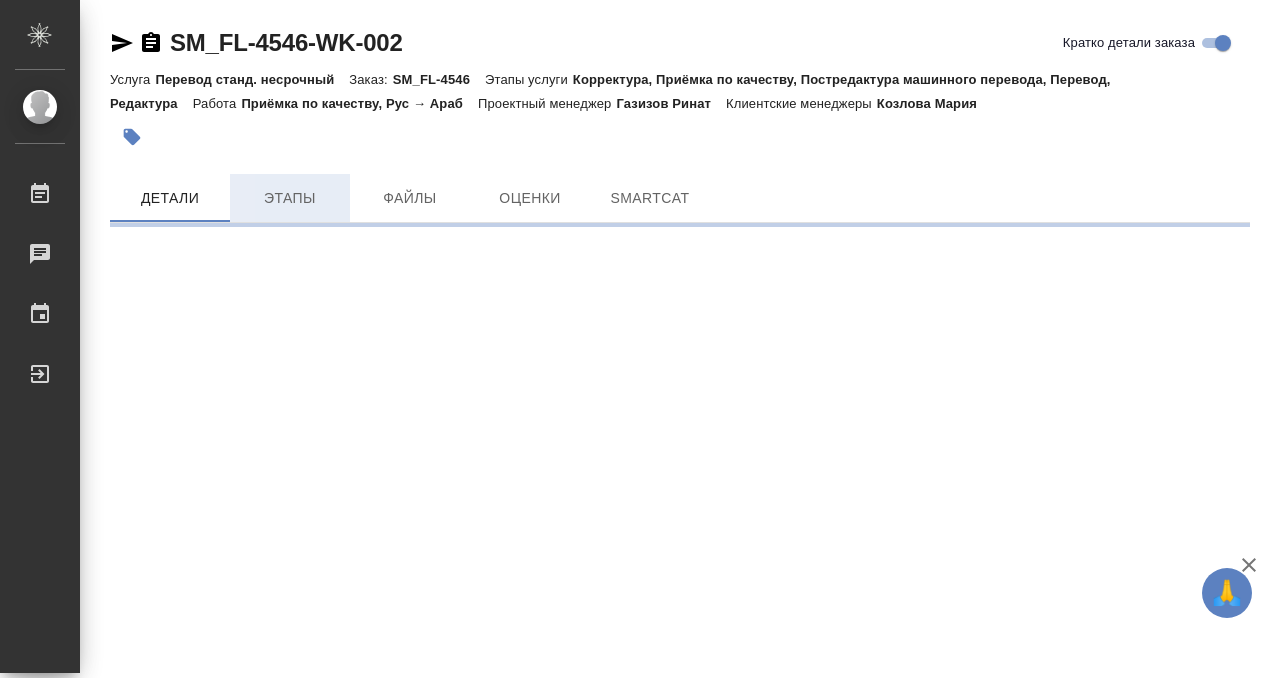 click on "Этапы" at bounding box center [290, 198] 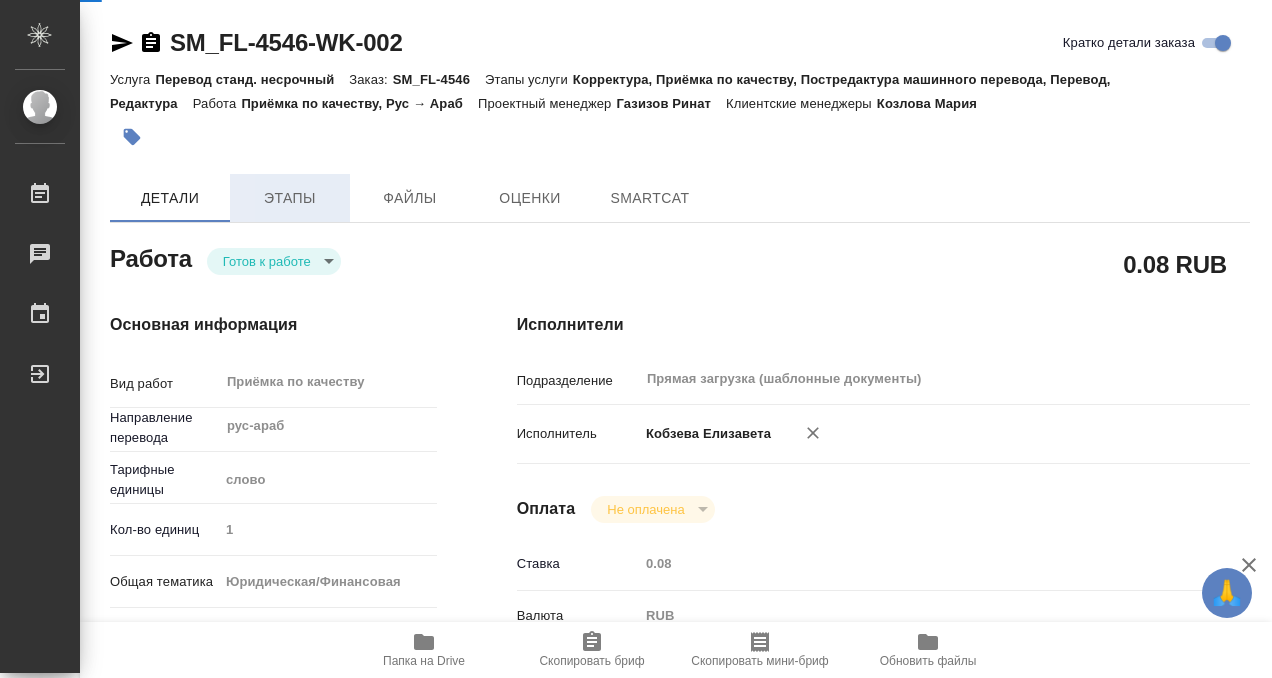 type on "x" 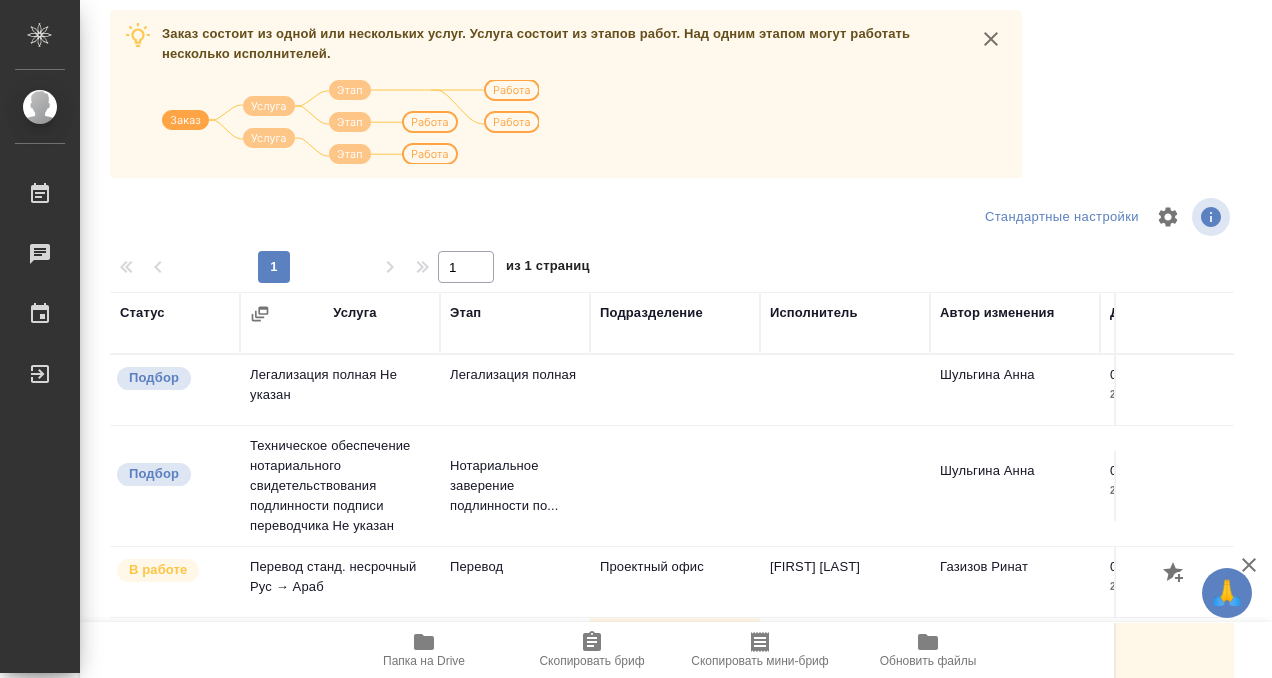 scroll, scrollTop: 307, scrollLeft: 0, axis: vertical 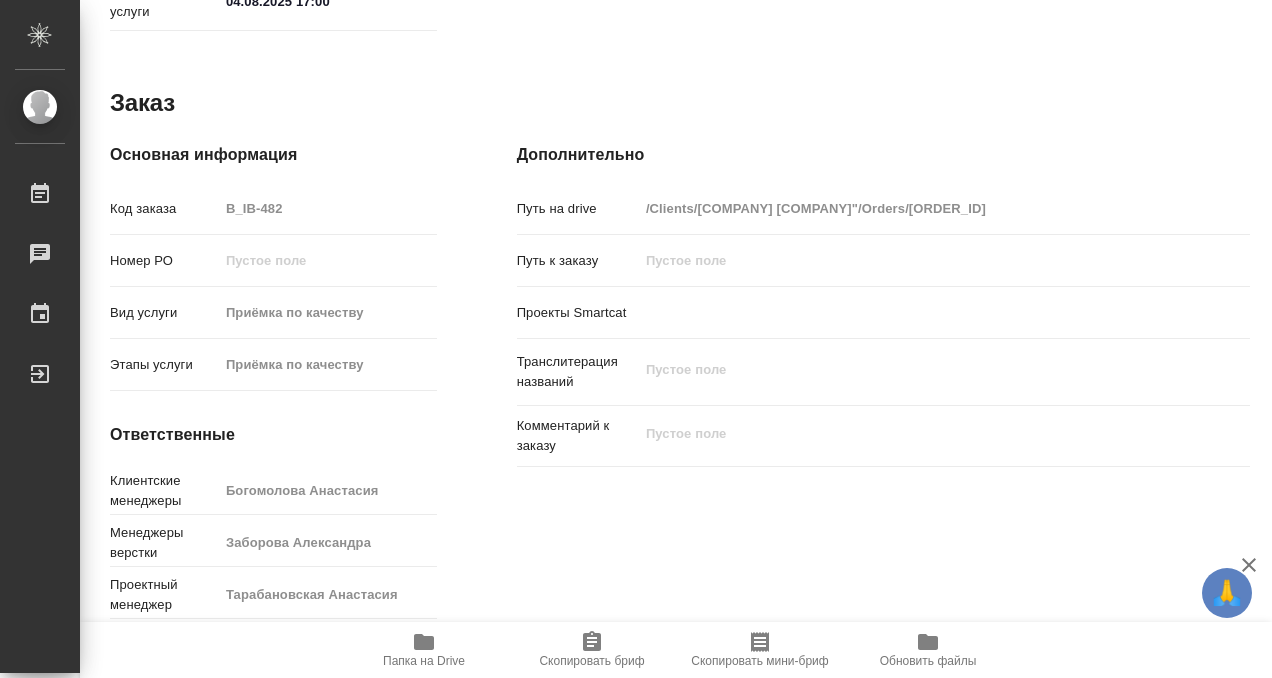 click on "Папка на Drive" at bounding box center [424, 661] 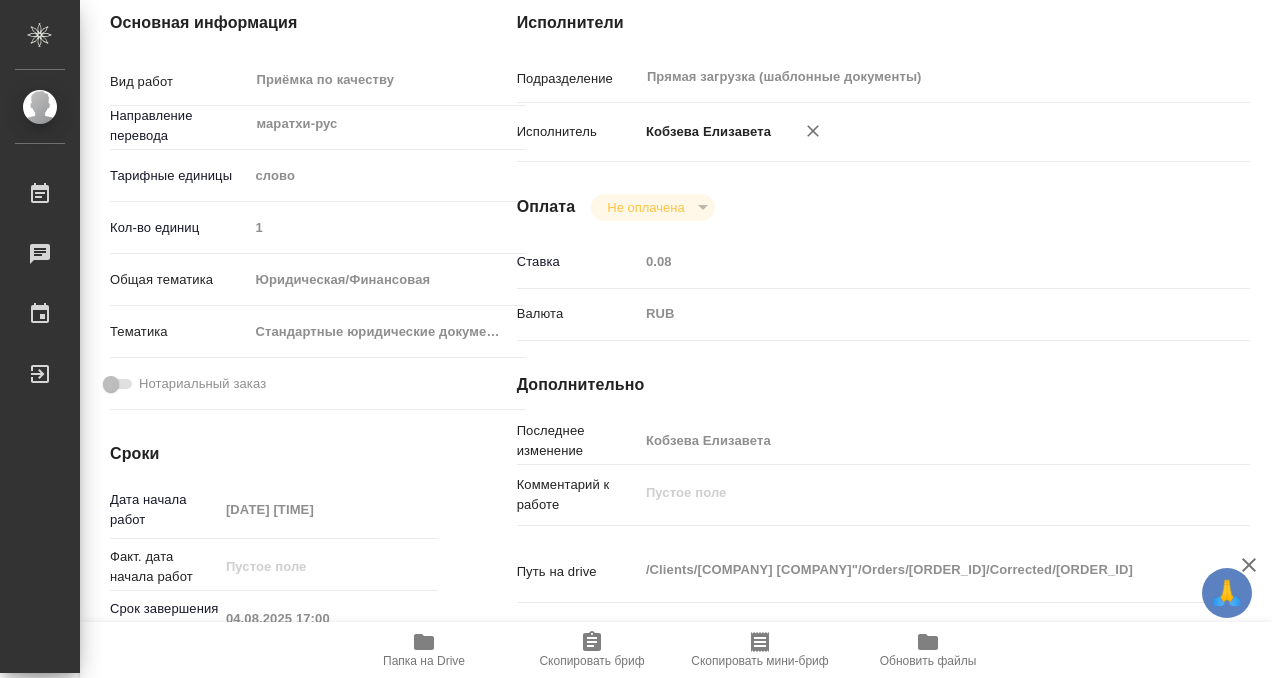 scroll, scrollTop: 0, scrollLeft: 0, axis: both 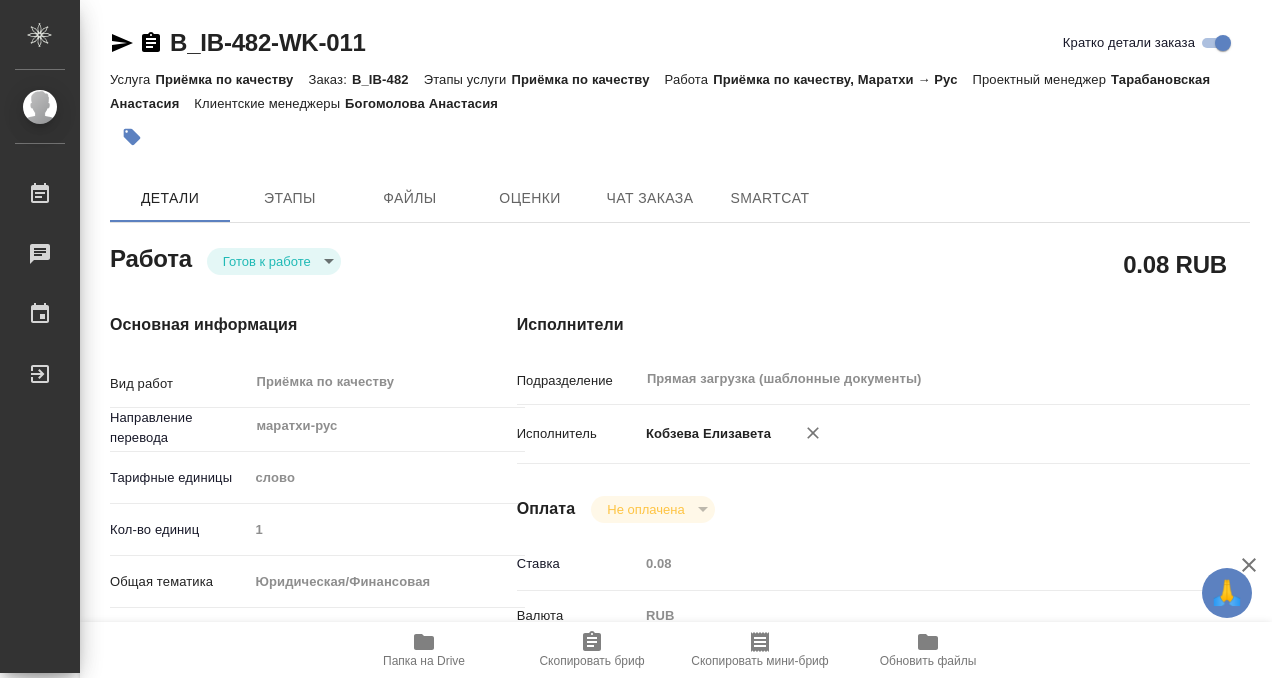 click 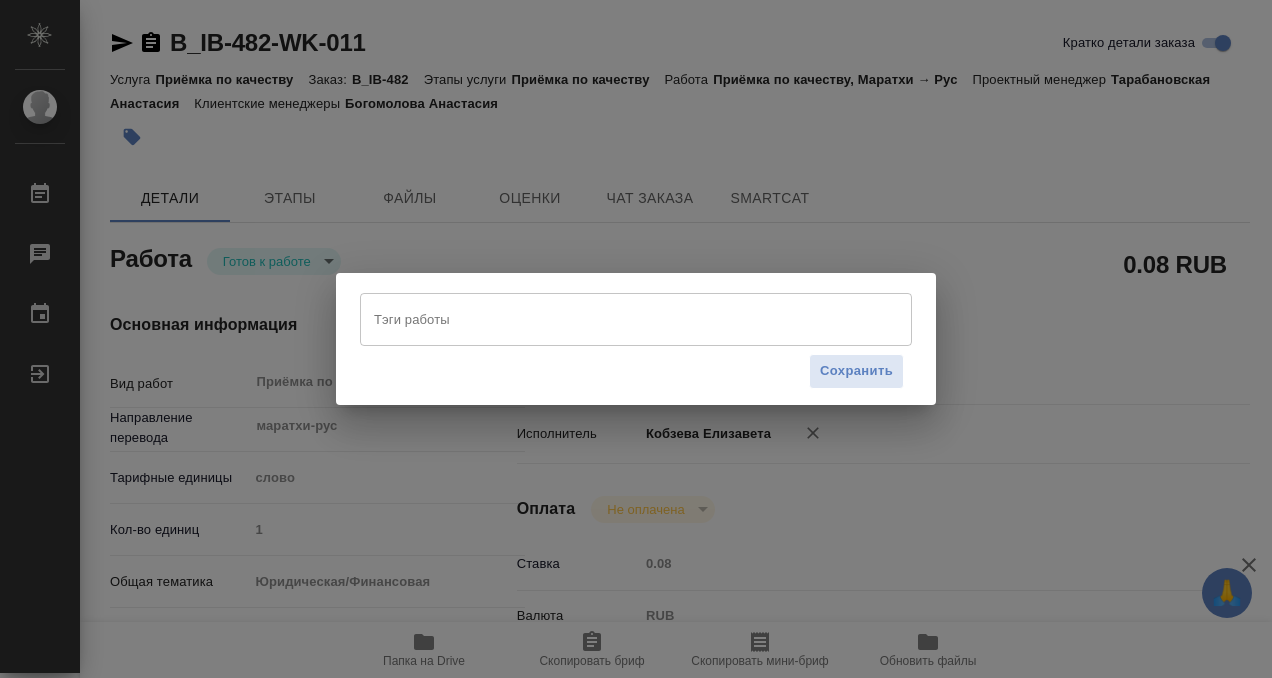 click on "Тэги работы" at bounding box center [636, 319] 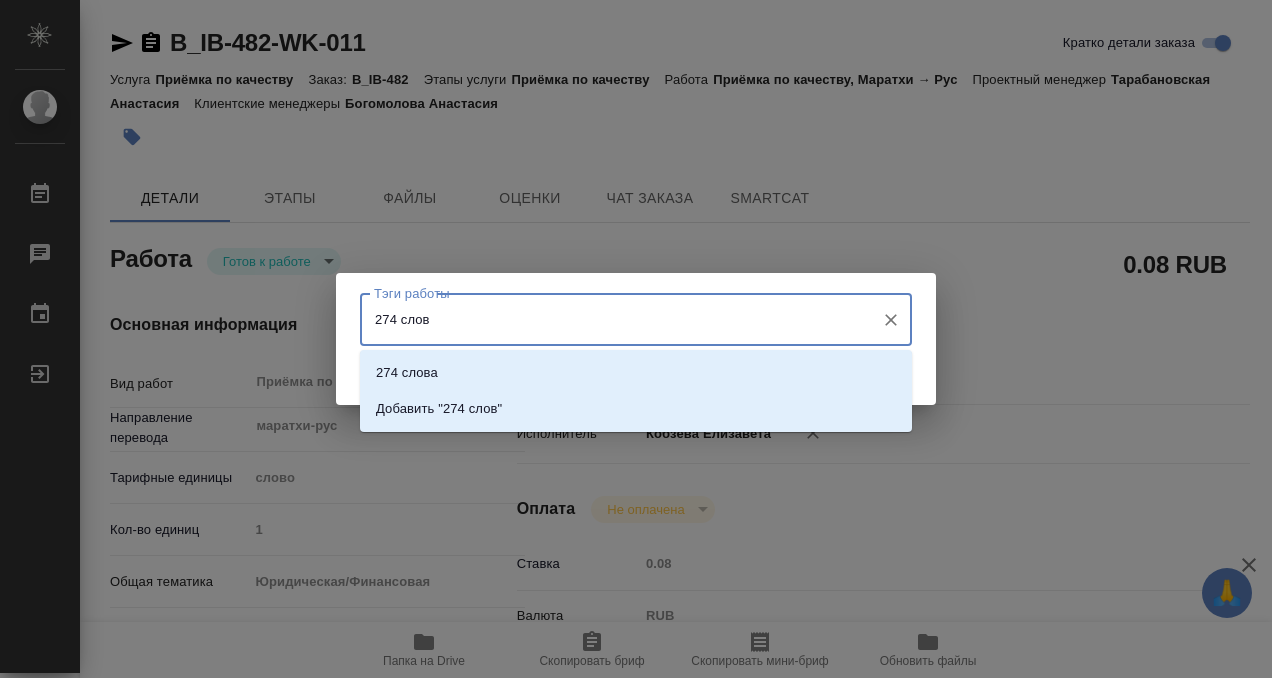 type on "274 слова" 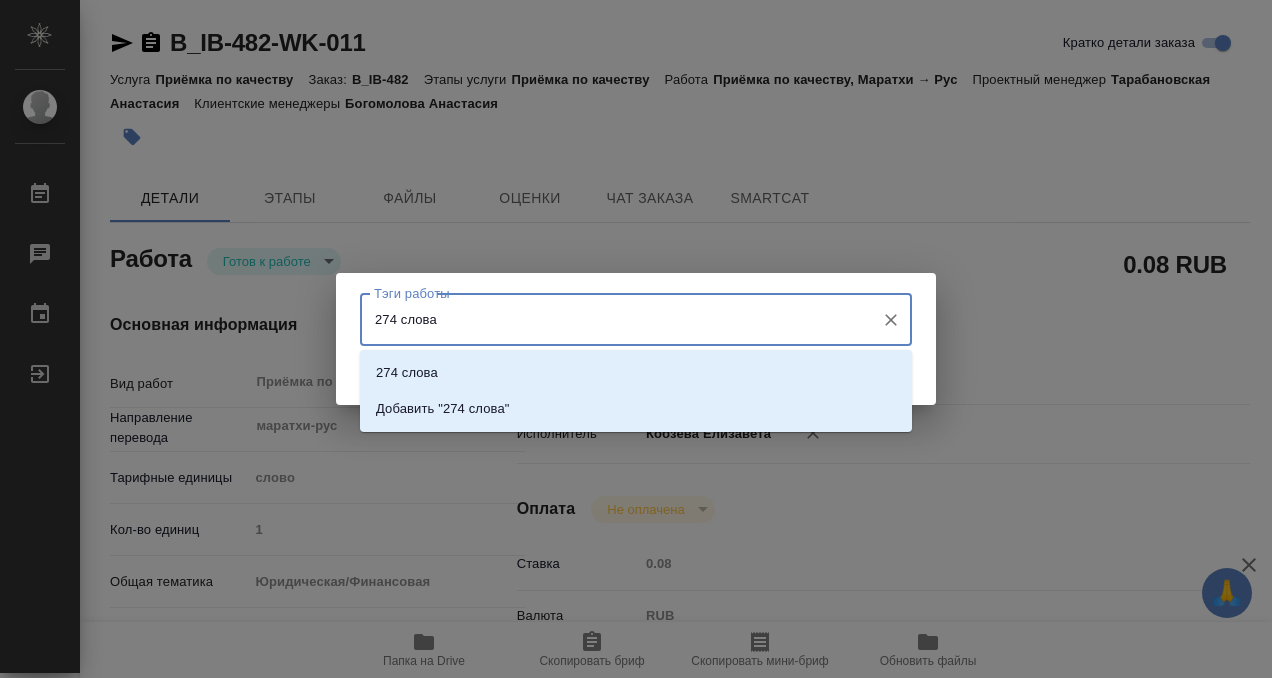 type 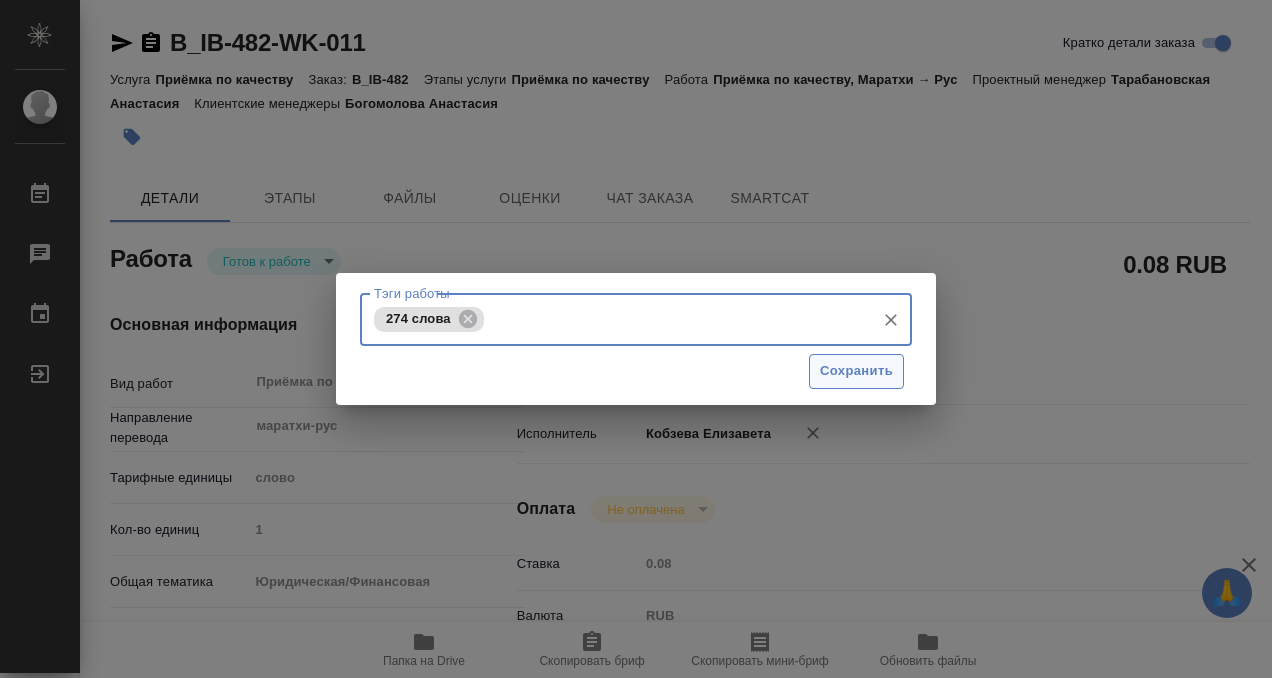 click on "Сохранить" at bounding box center [856, 371] 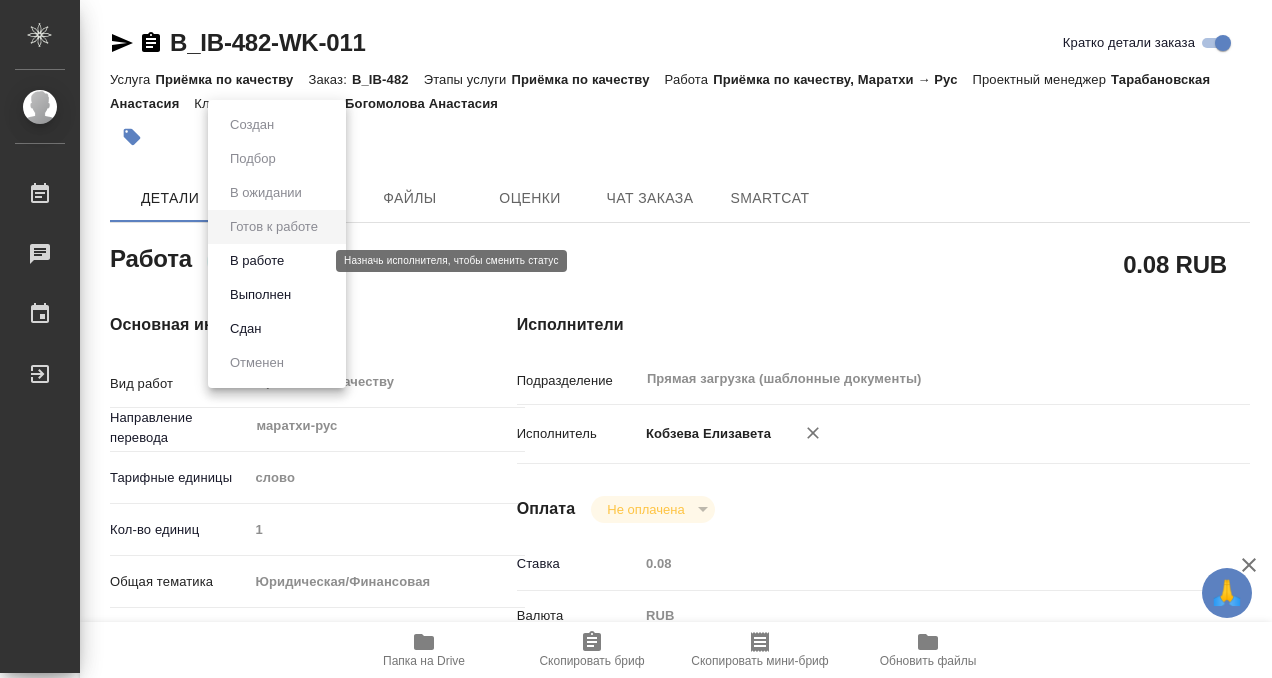 click on "🙏 .cls-1
fill:#fff;
AWATERA [LAST] [FIRST] Работы 0 Чаты График Выйти [ORDER_ID] Кратко детали заказа Услуга Приёмка по качеству Заказ: [ORDER_ID] Этапы услуги Приёмка по качеству Работа Приёмка по качеству, Маратхи → Рус Проектный менеджер [LAST] [FIRST] Клиентские менеджеры [LAST] [FIRST] Детали Этапы Файлы Оценки Чат заказа SmartCat Работа Готов к работе readyForWork 0.08 RUB Основная информация Вид работ Приёмка по качеству x ​ Направление перевода маратхи-рус ​ Тарифные единицы слово 5a8b1489cc6b4906c91bfd90 Кол-во единиц 1 Общая тематика Юридическая/Финансовая" at bounding box center (636, 339) 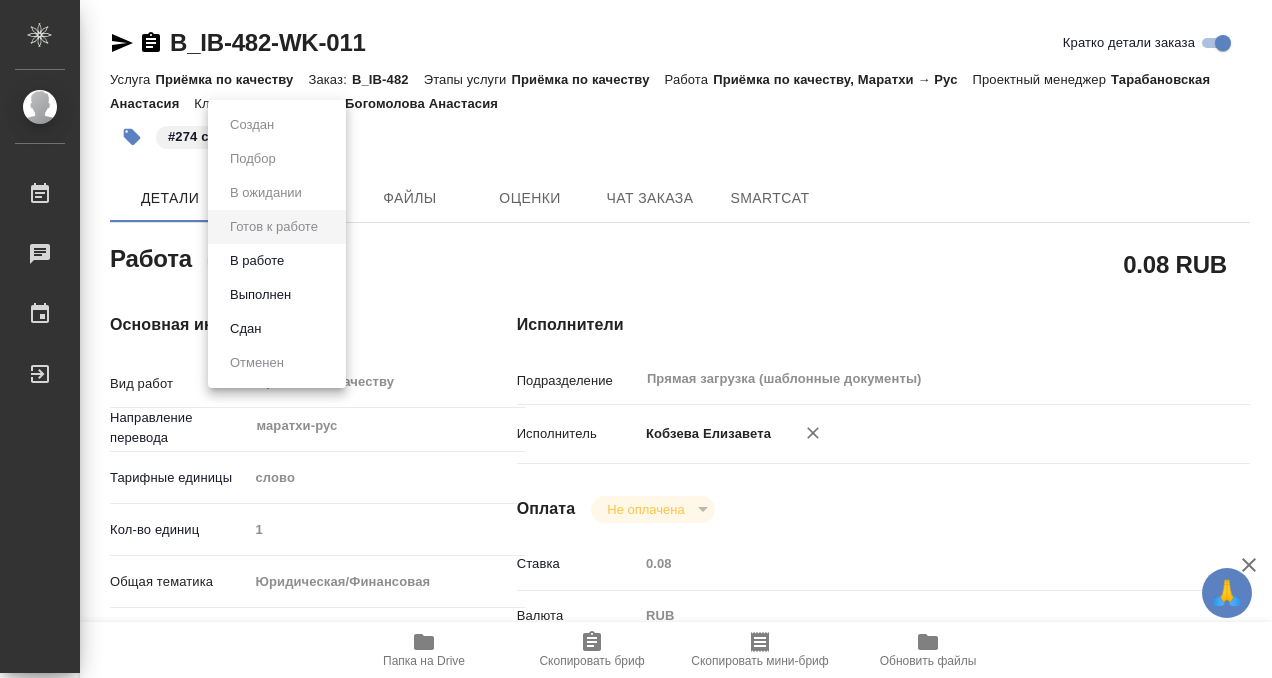 click on "Выполнен" at bounding box center (277, 295) 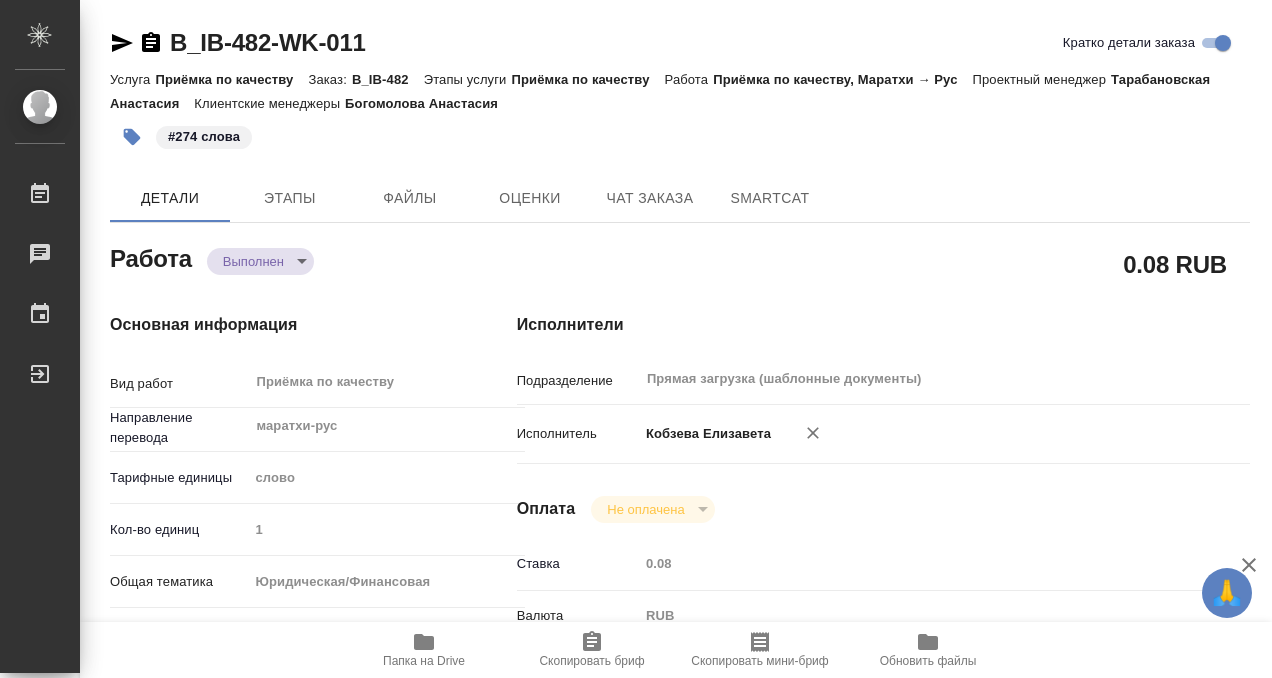 type on "x" 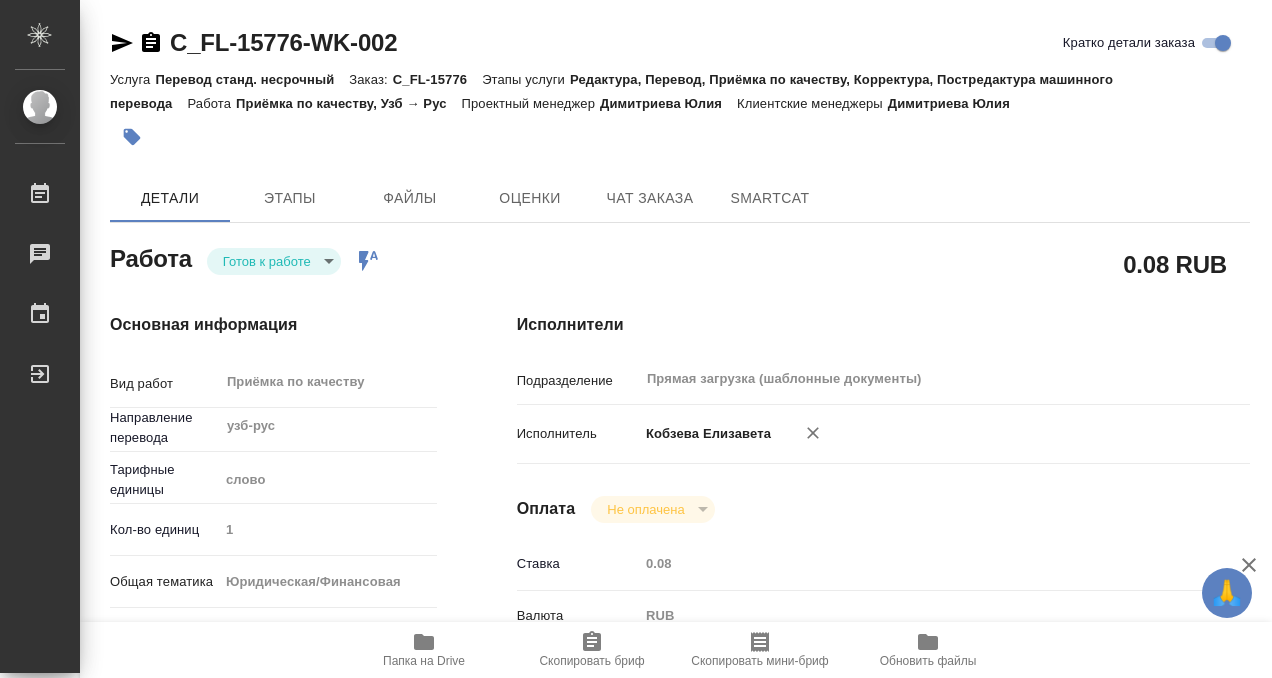scroll, scrollTop: 0, scrollLeft: 0, axis: both 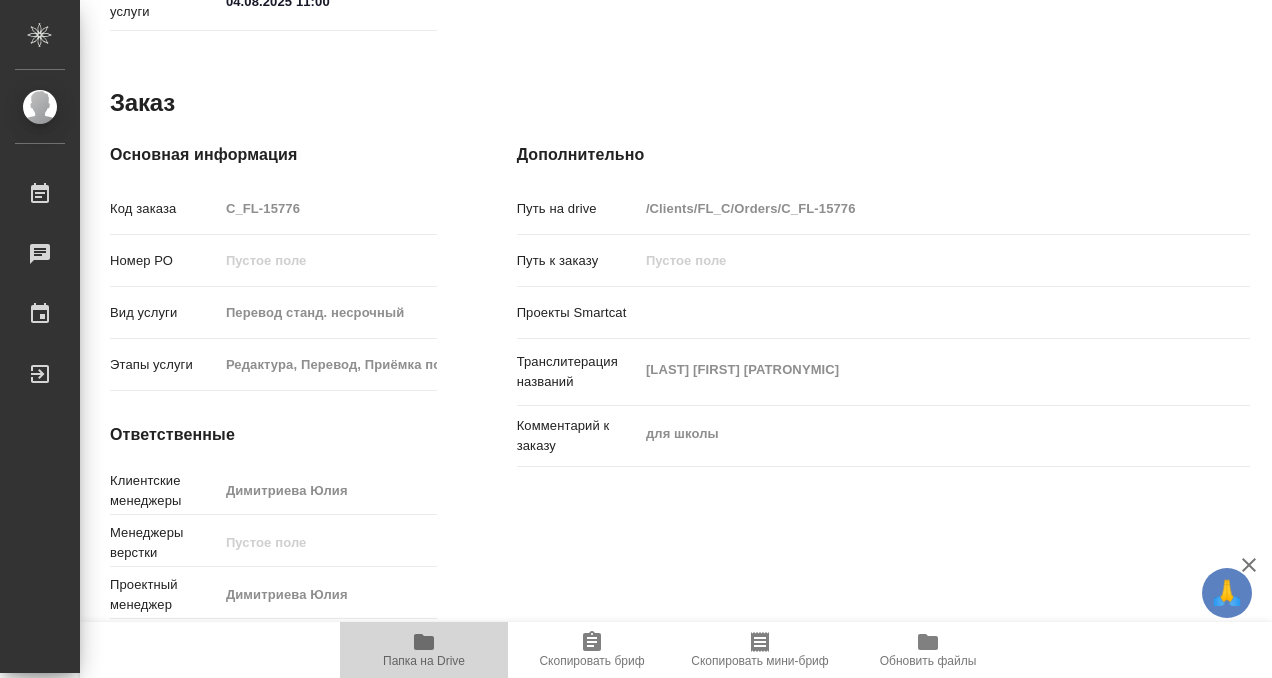 click 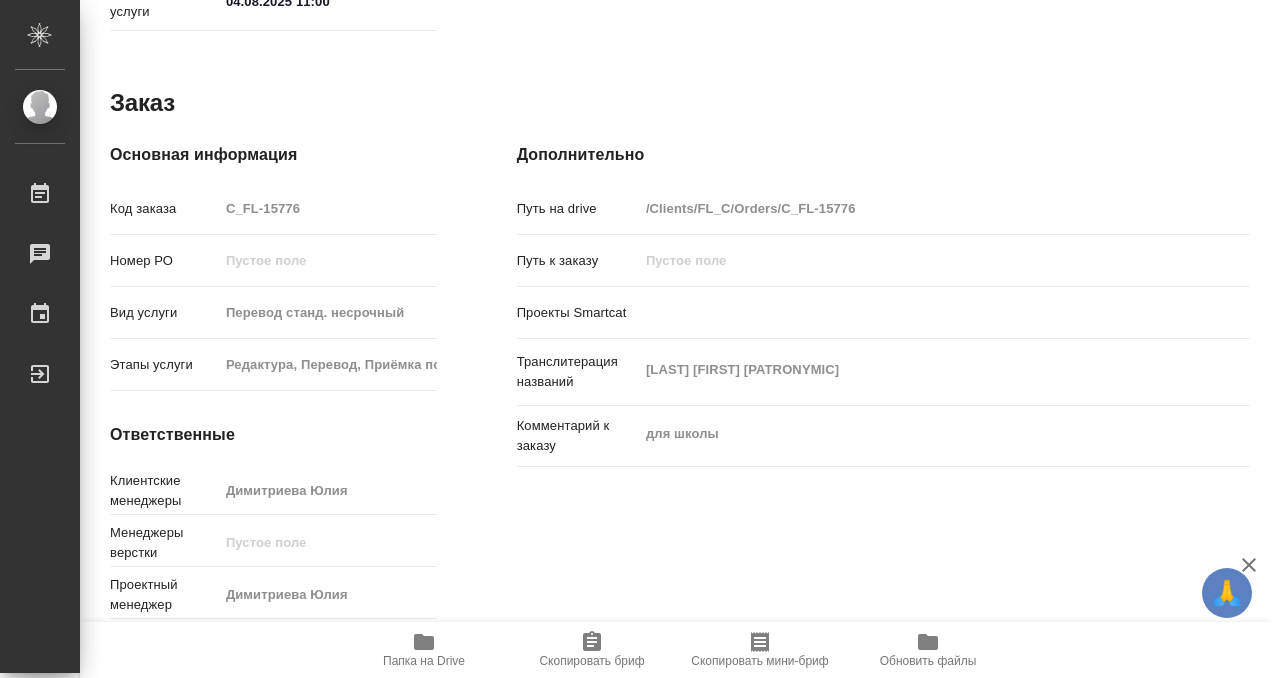 scroll, scrollTop: 0, scrollLeft: 0, axis: both 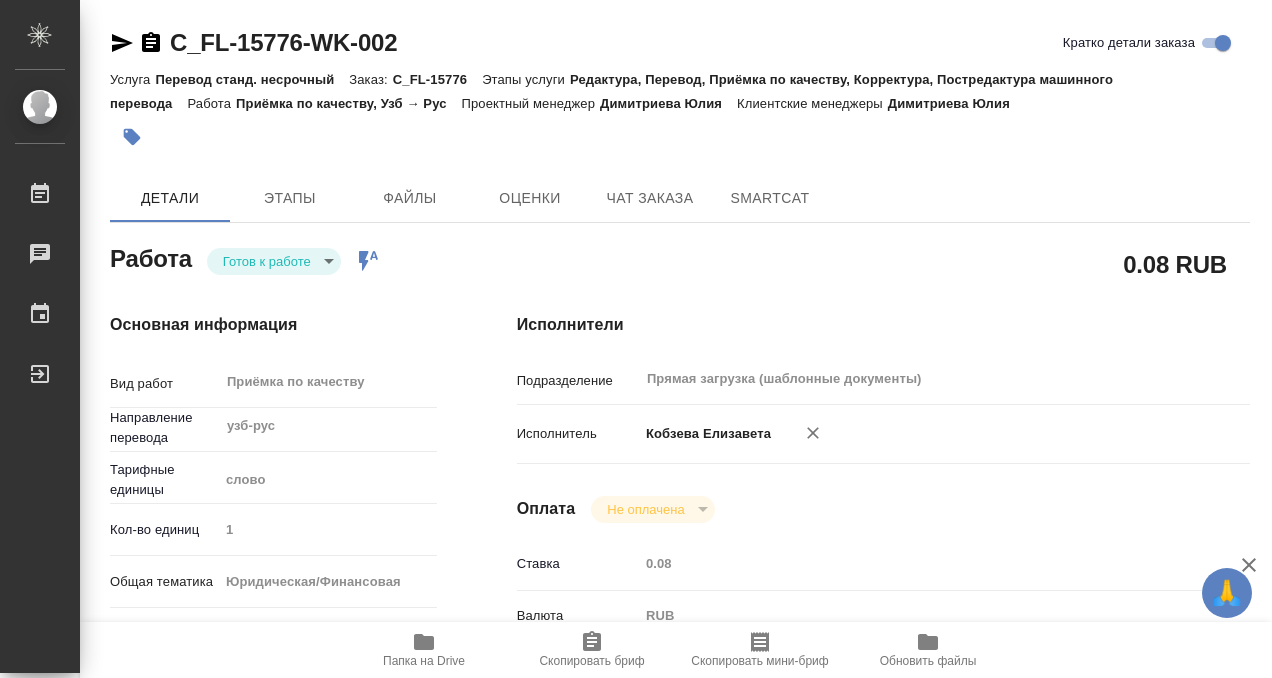 click 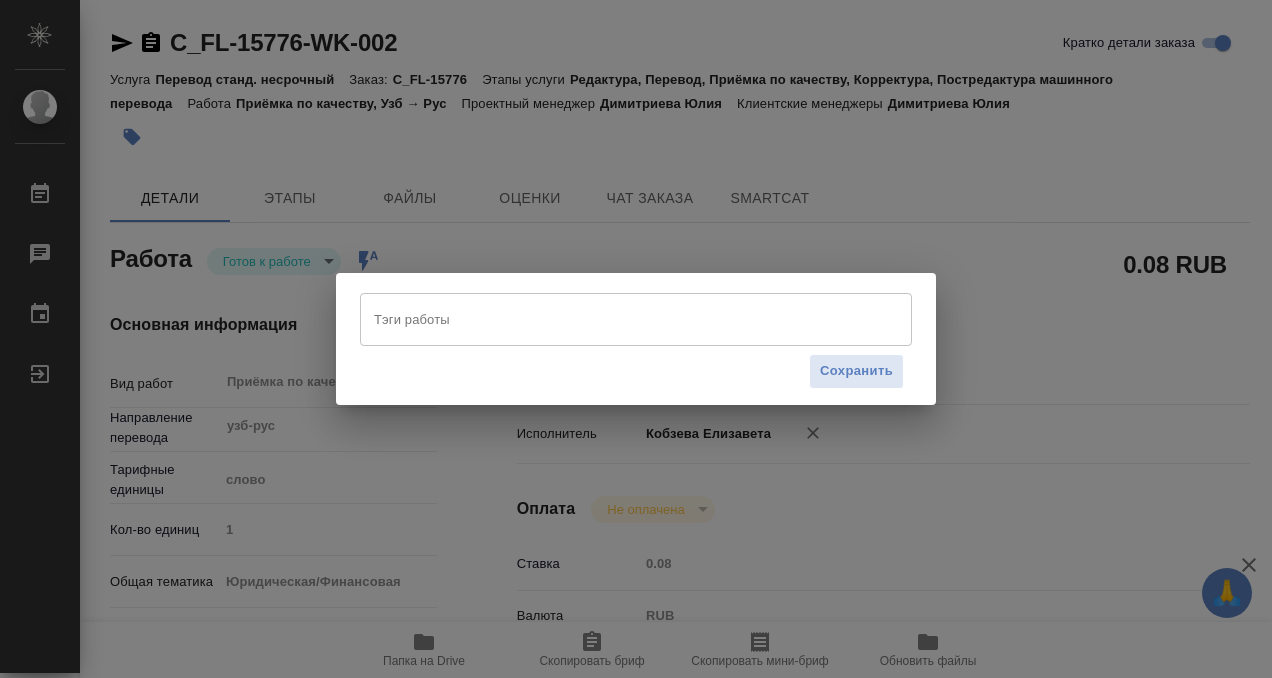 click on "Тэги работы" at bounding box center [617, 319] 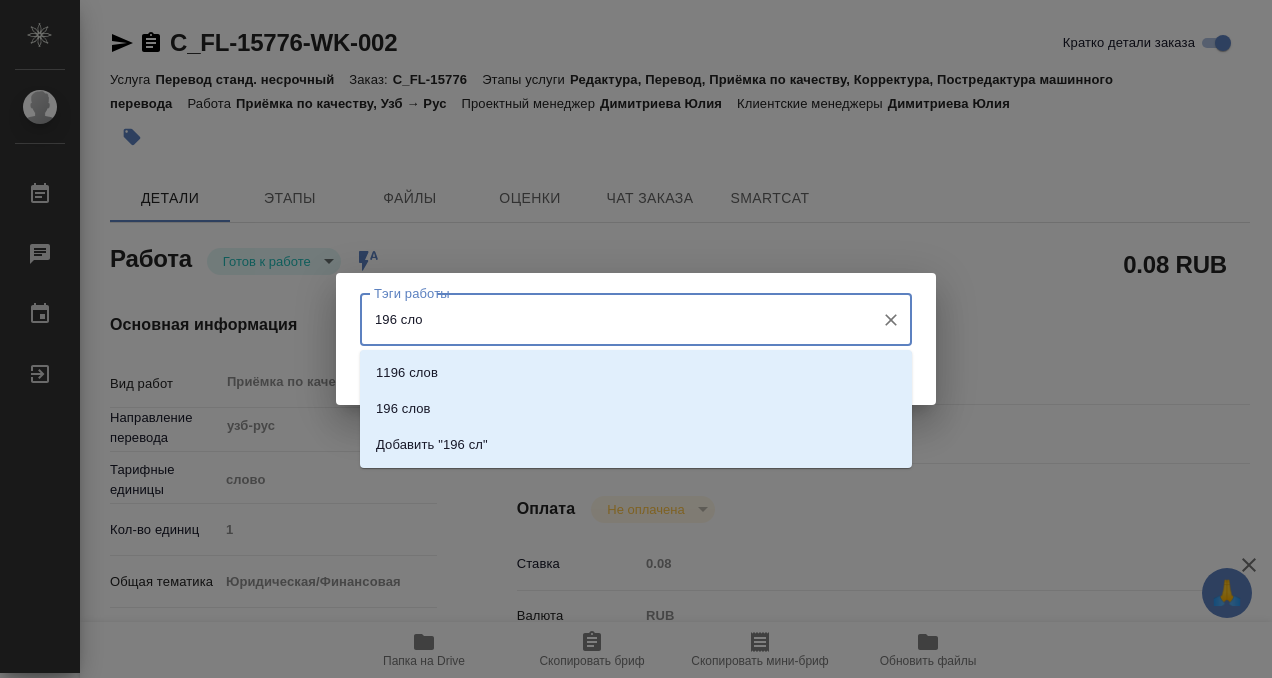type on "196 слов" 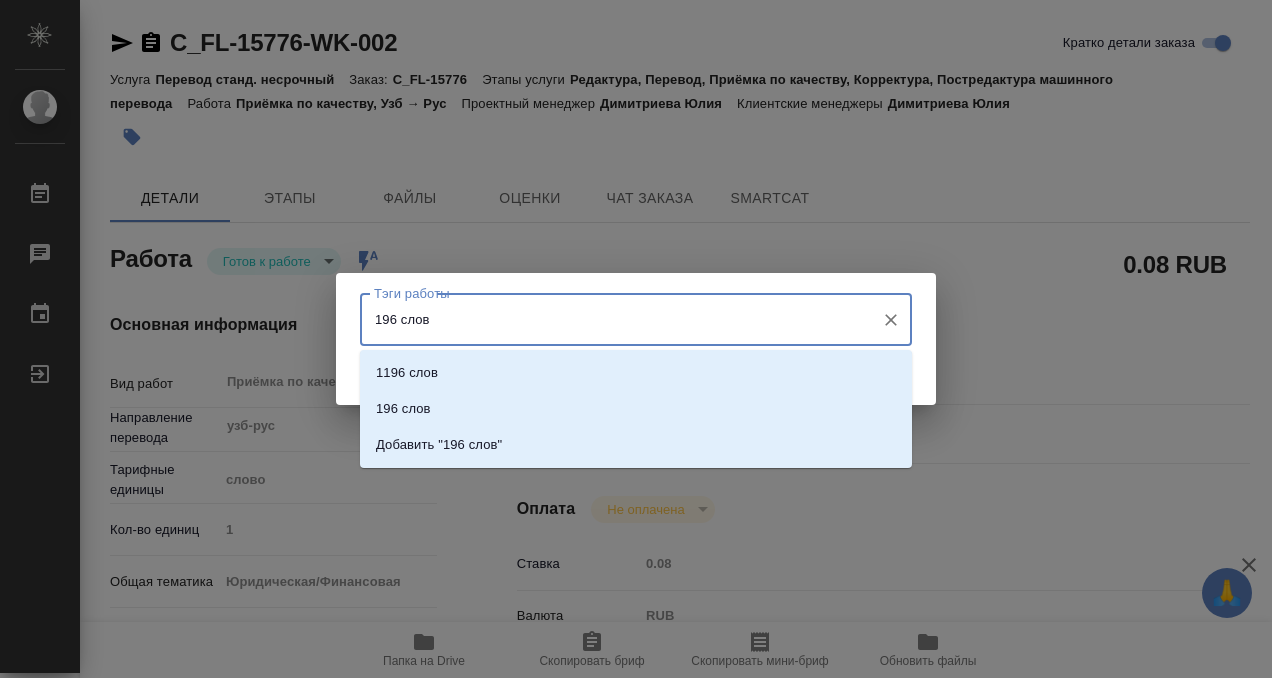 type 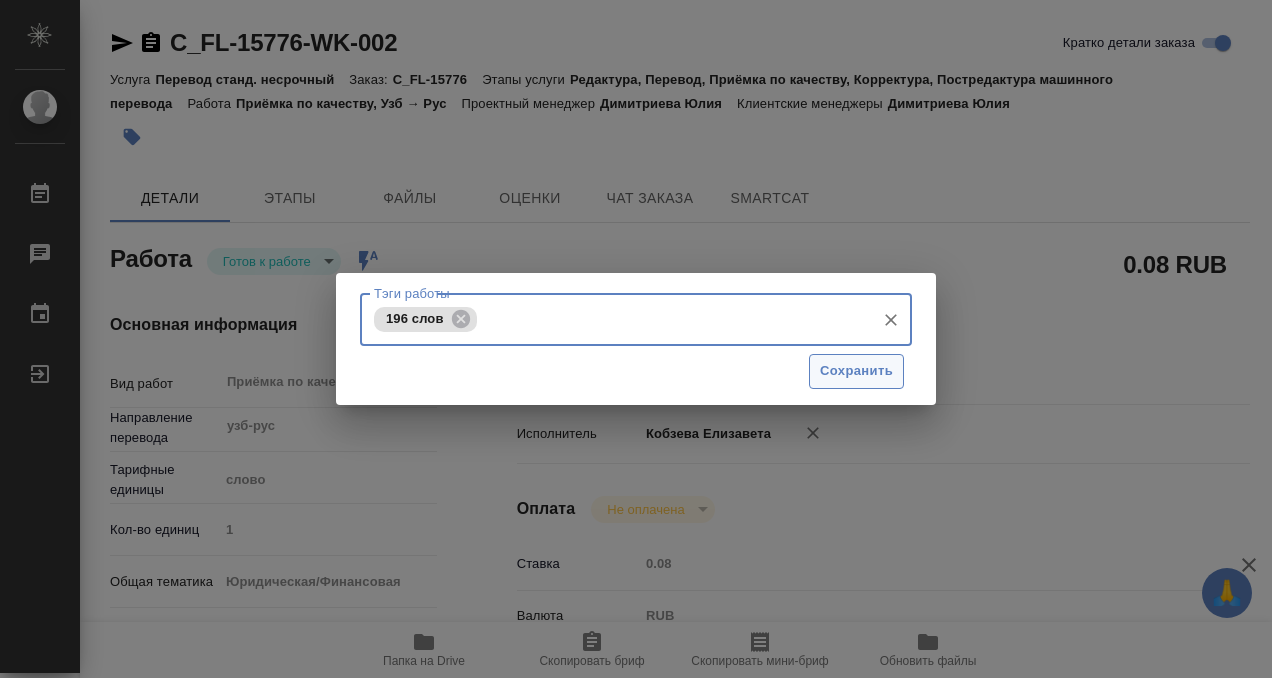 click on "Сохранить" at bounding box center [856, 371] 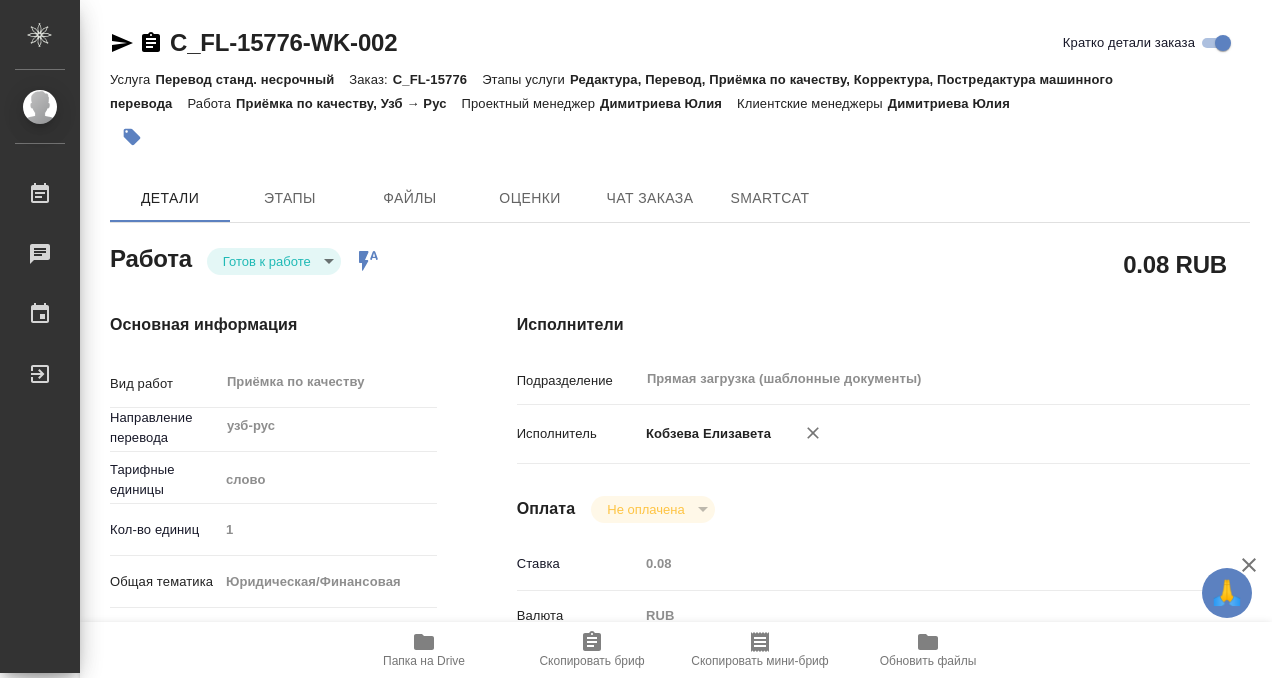 type on "readyForWork" 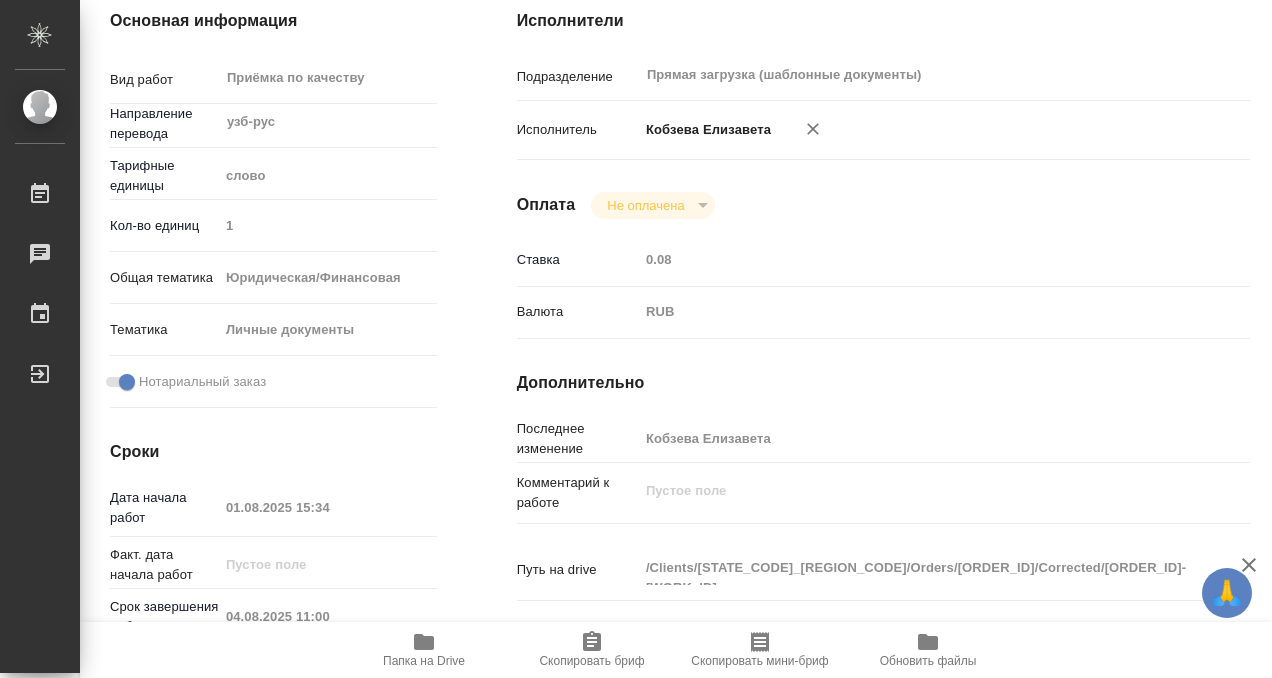 scroll, scrollTop: 0, scrollLeft: 0, axis: both 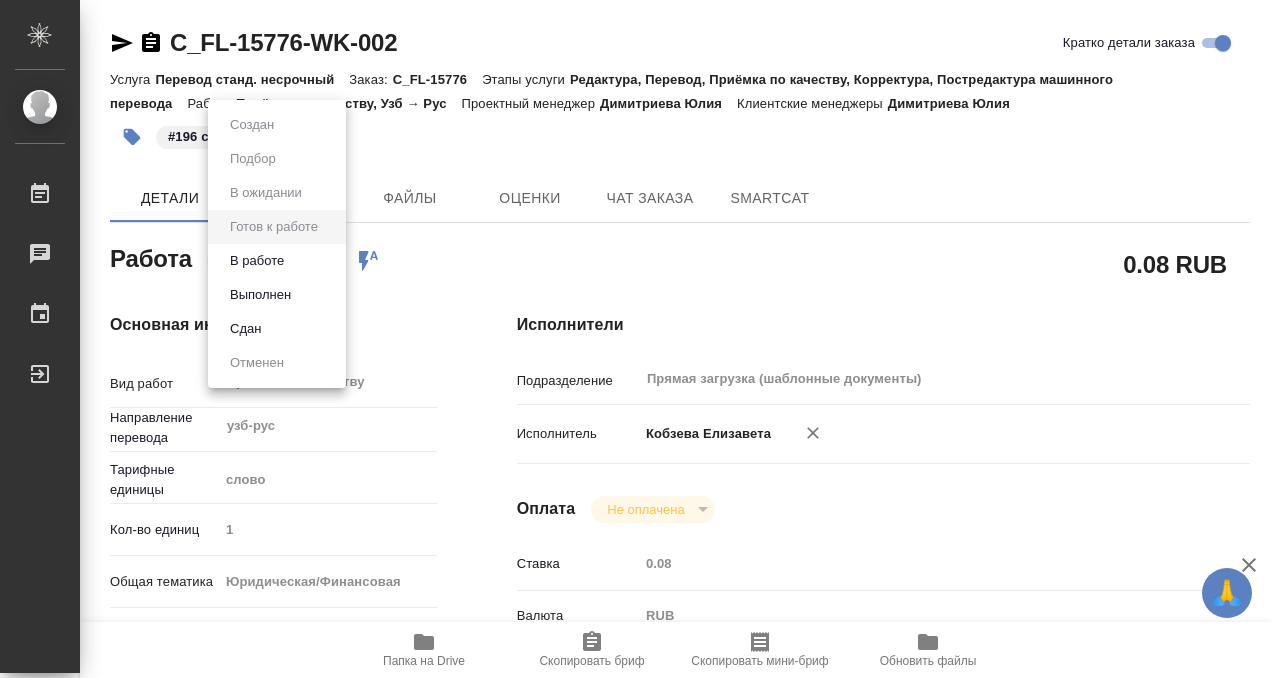 click on "🙏 .cls-1
fill:#fff;
AWATERA Kobzeva Elizaveta Работы 0 Чаты График Выйти C_FL-15776-WK-002 Кратко детали заказа Услуга Перевод станд. несрочный Заказ: C_FL-15776 Этапы услуги Редактура, Перевод, Приёмка по качеству, Корректура, Постредактура машинного перевода Работа Приёмка по качеству, Узб → Рус Проектный менеджер Димитриева Юлия Клиентские менеджеры Димитриева Юлия #196 слов Детали Этапы Файлы Оценки Чат заказа SmartCat Работа Готов к работе readyForWork Работа включена в последовательность 0.08 RUB Основная информация Вид работ Приёмка по качеству x ​ Направление перевода ​ 1 x" at bounding box center [636, 339] 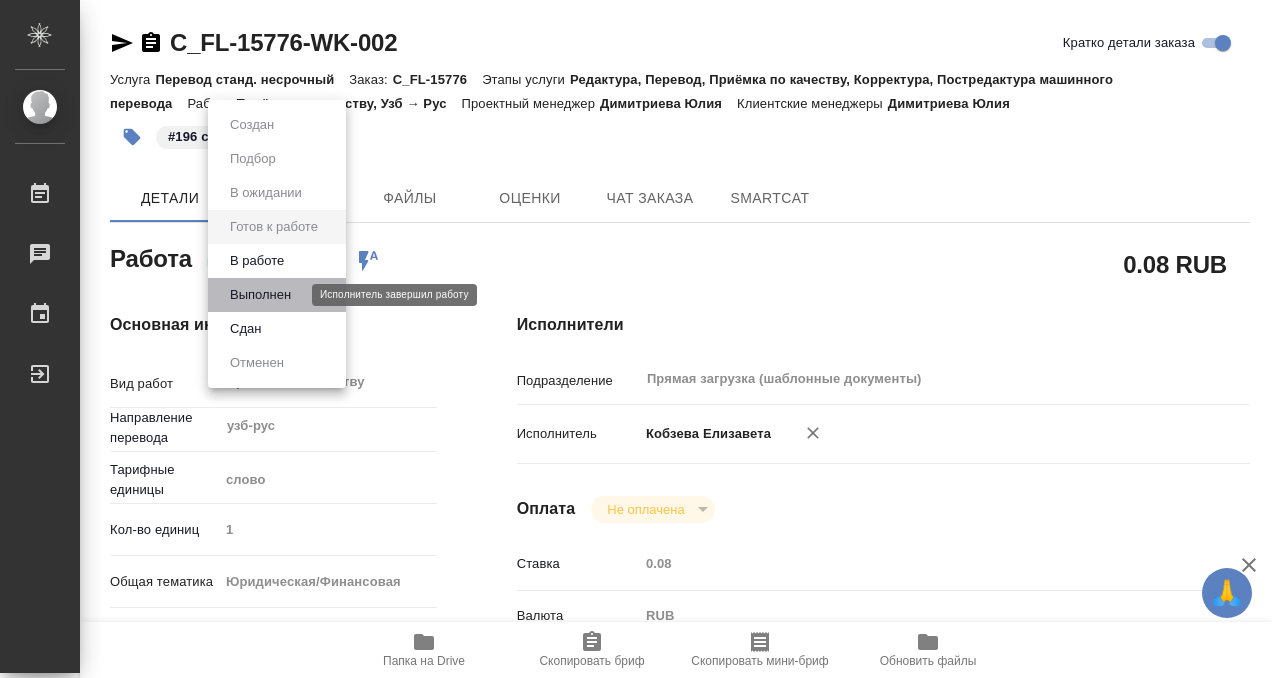 click on "Выполнен" at bounding box center [260, 295] 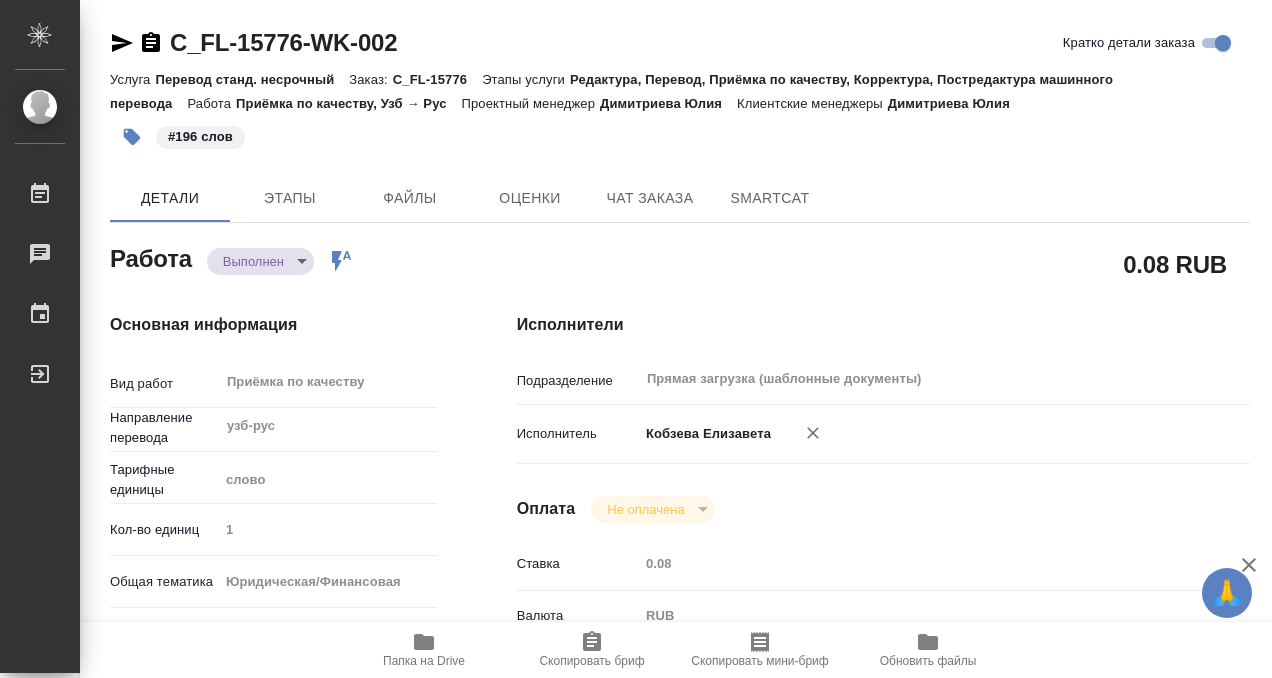type on "x" 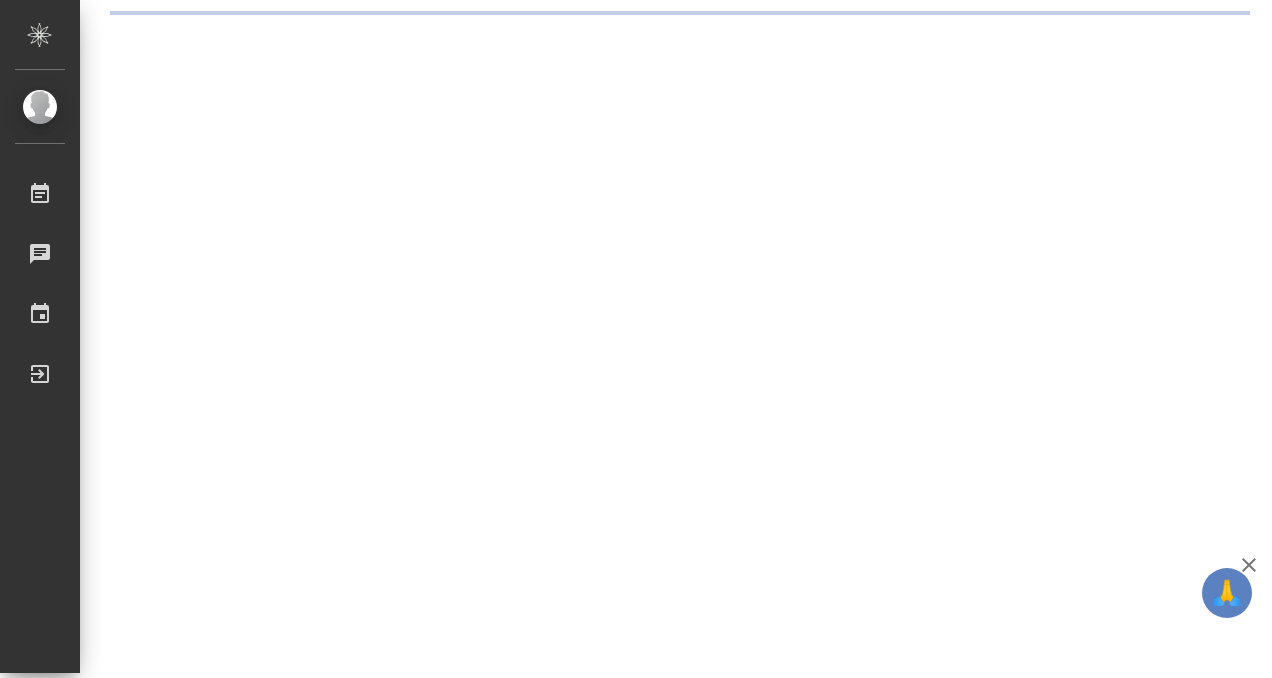 scroll, scrollTop: 0, scrollLeft: 0, axis: both 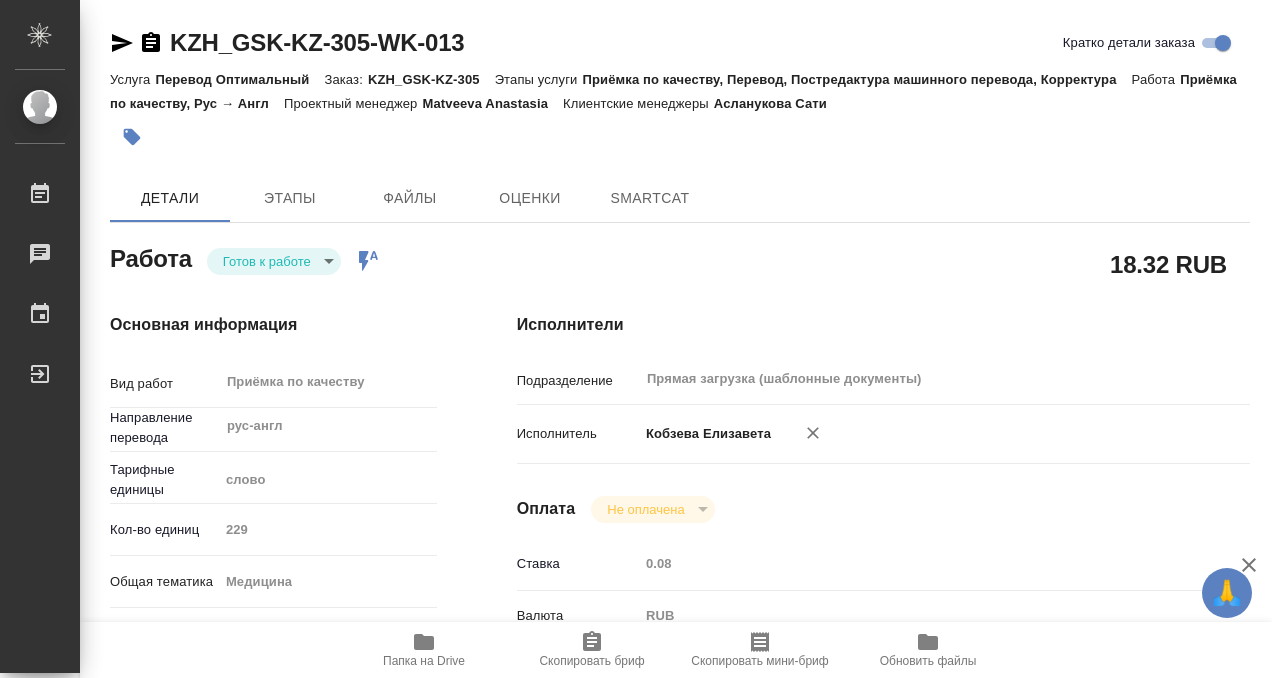 type on "x" 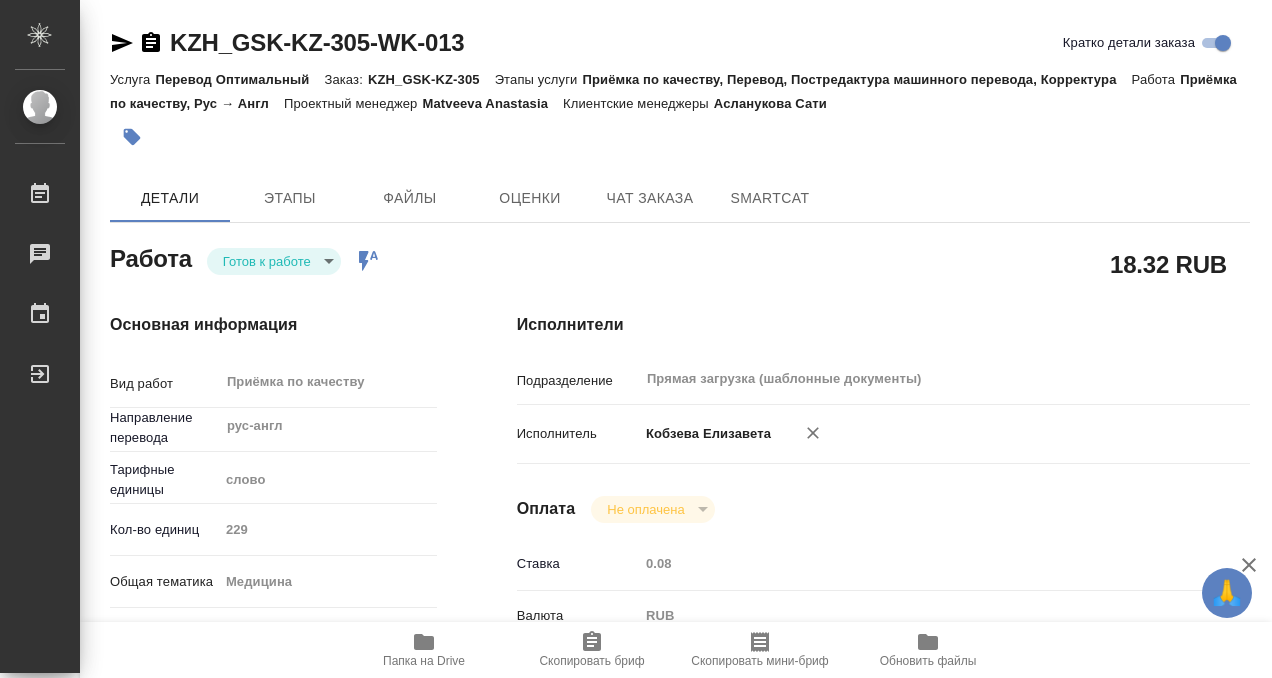 type on "x" 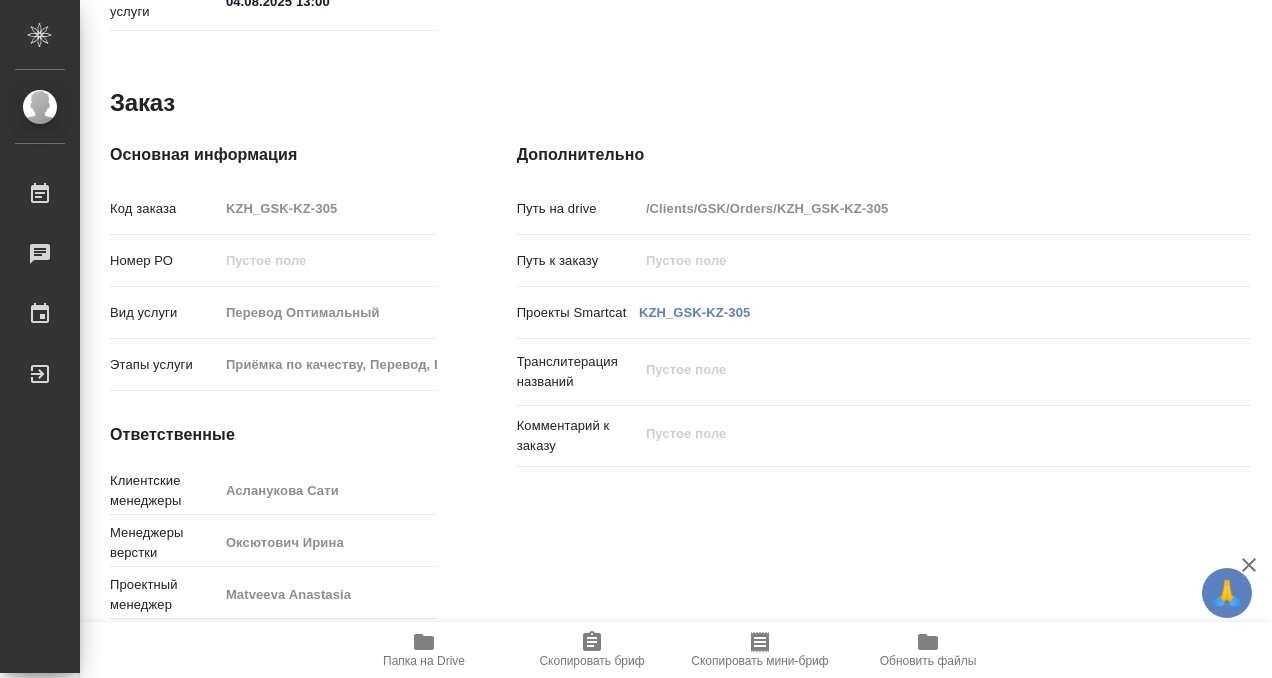 scroll, scrollTop: 0, scrollLeft: 0, axis: both 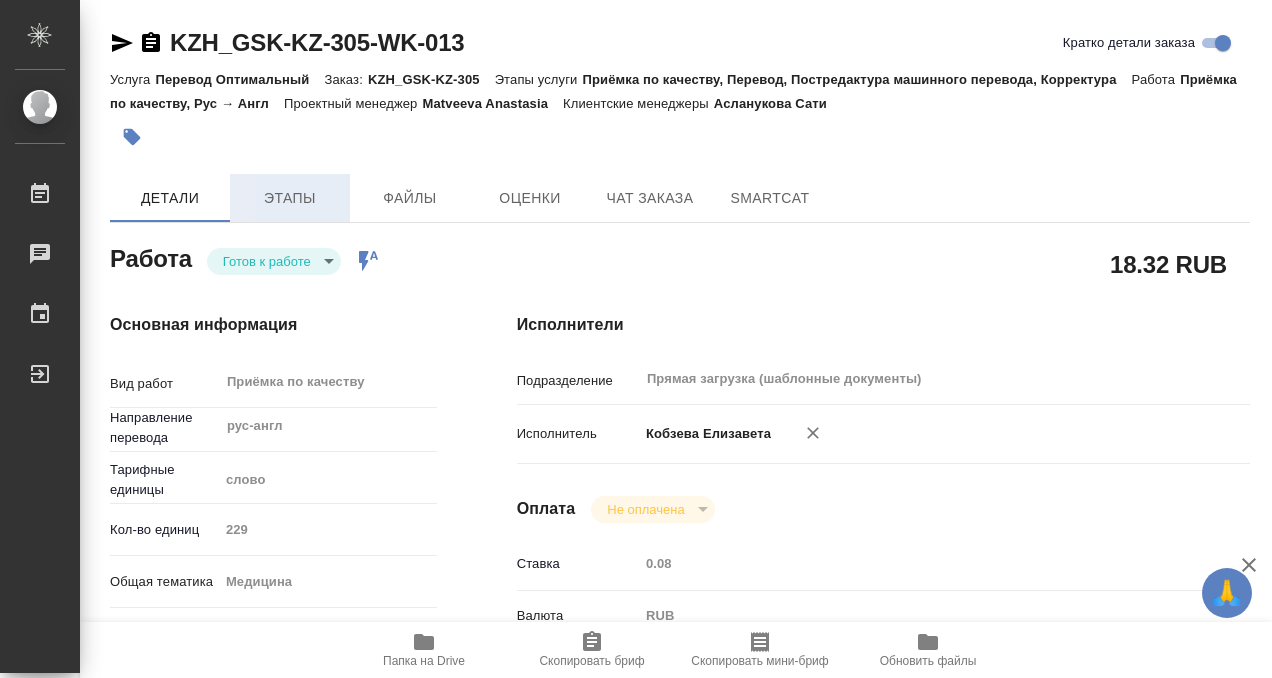click on "Этапы" at bounding box center (290, 198) 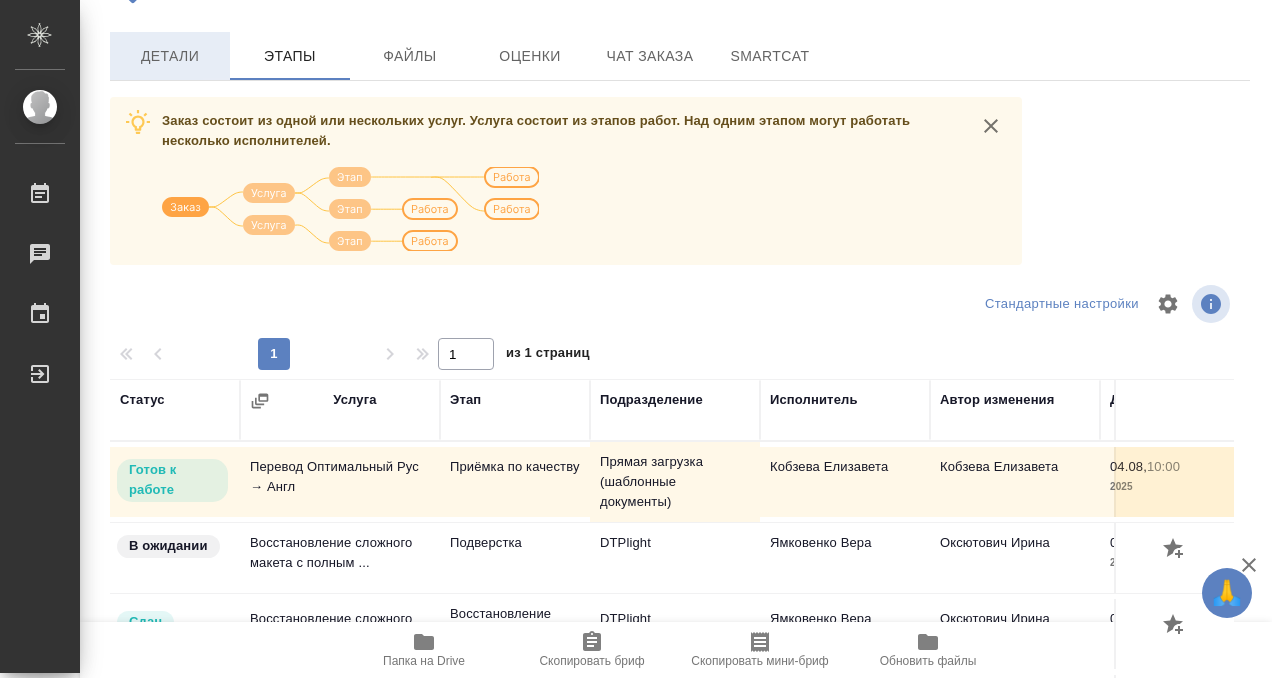 scroll, scrollTop: 344, scrollLeft: 0, axis: vertical 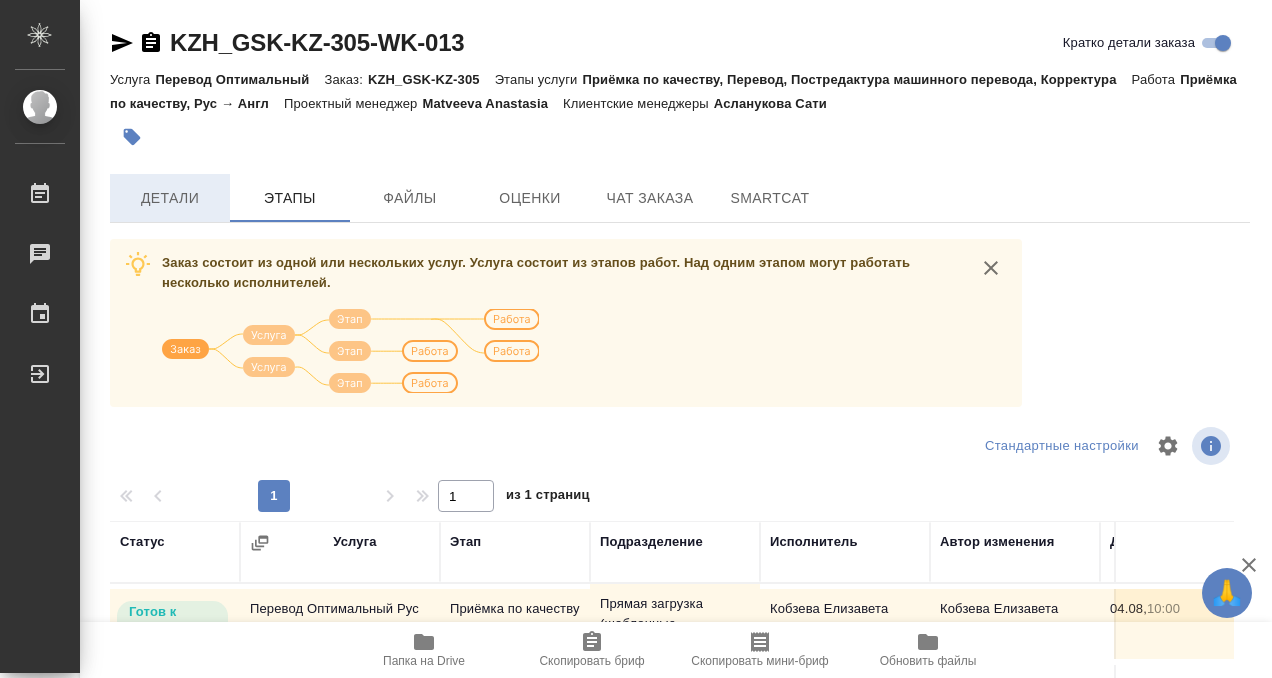 click on "Детали" at bounding box center [170, 198] 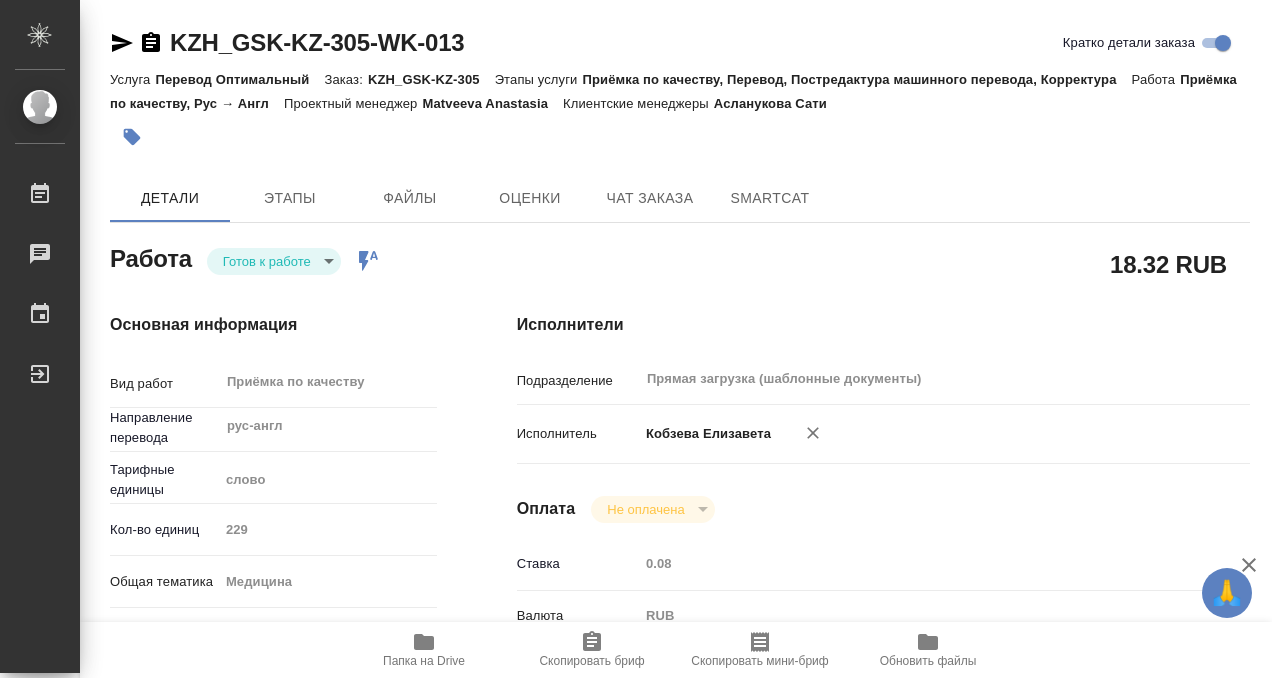 type on "x" 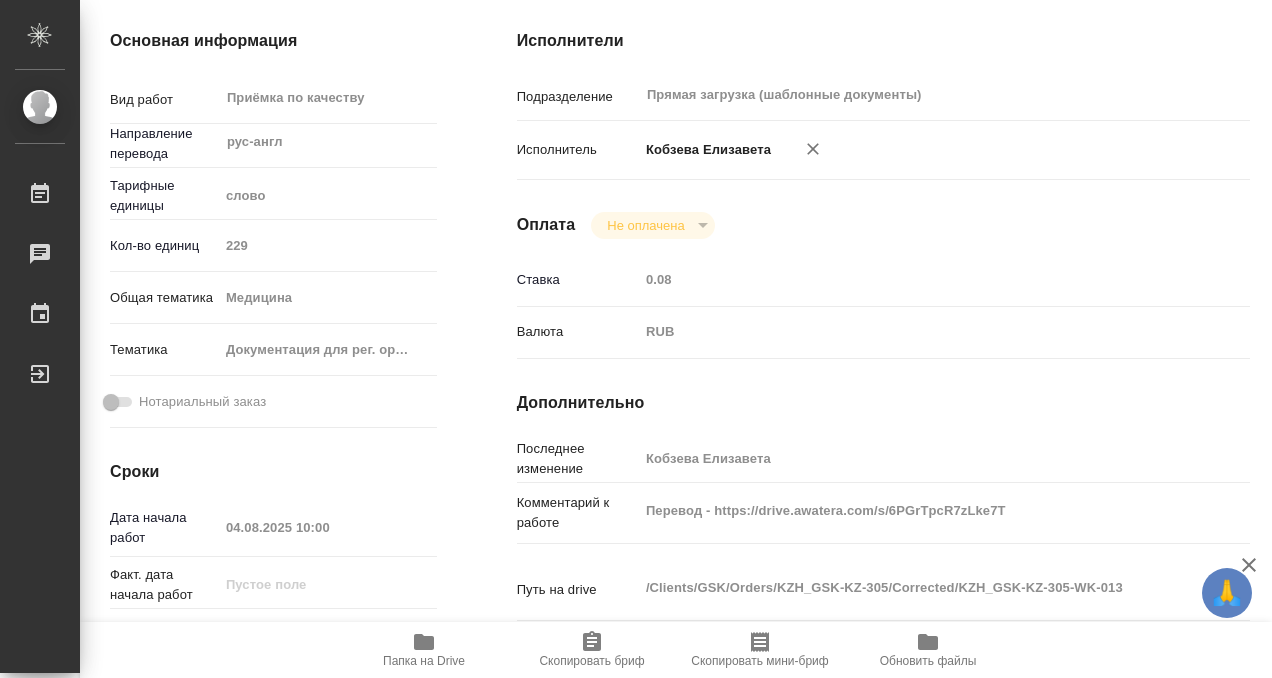 type on "x" 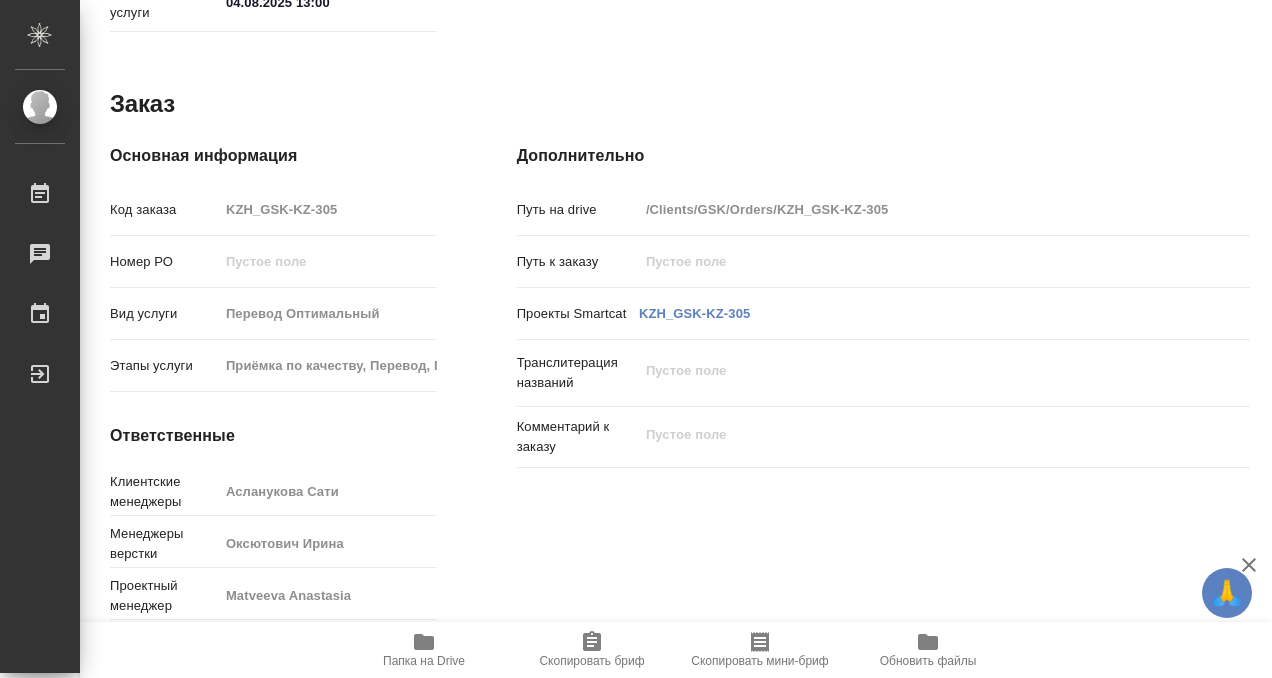 scroll, scrollTop: 1068, scrollLeft: 0, axis: vertical 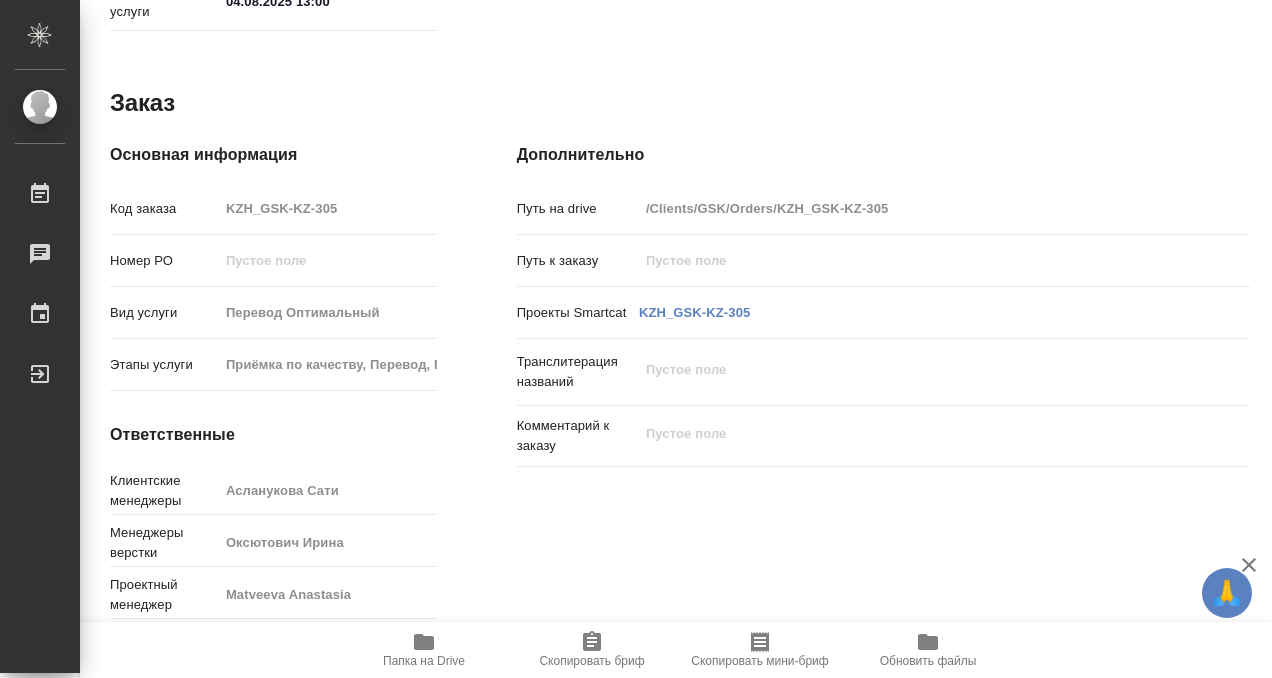 click 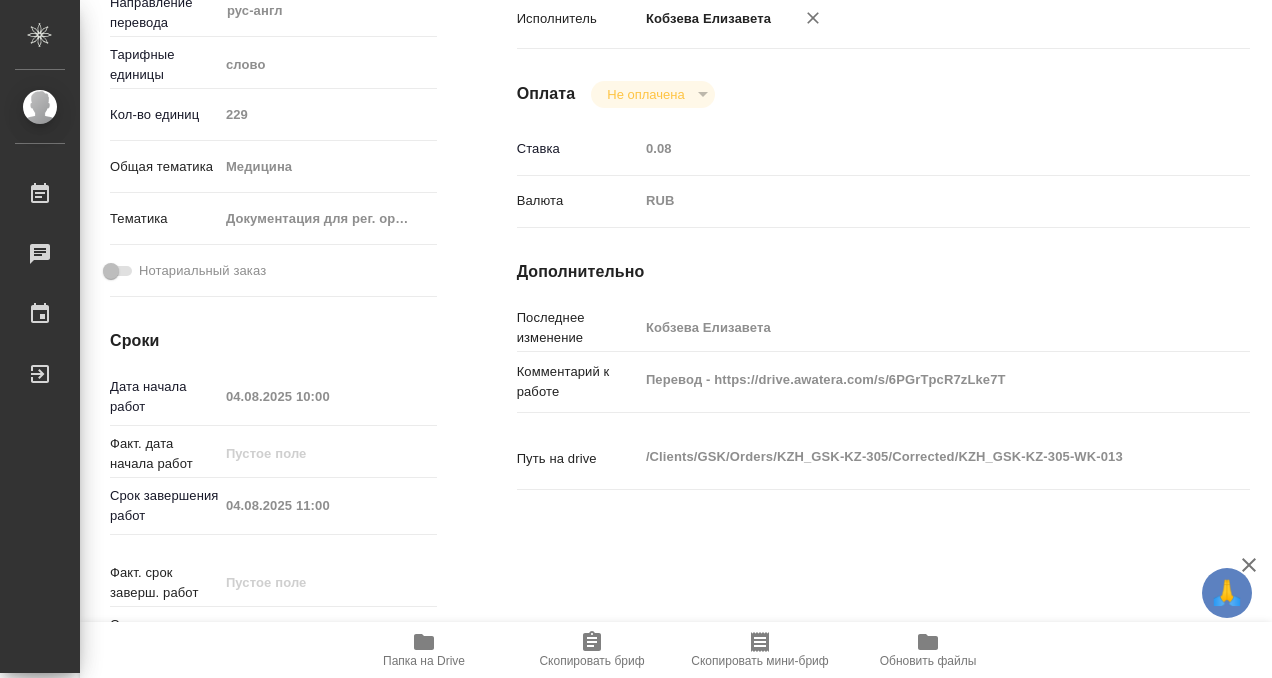 scroll, scrollTop: 1068, scrollLeft: 0, axis: vertical 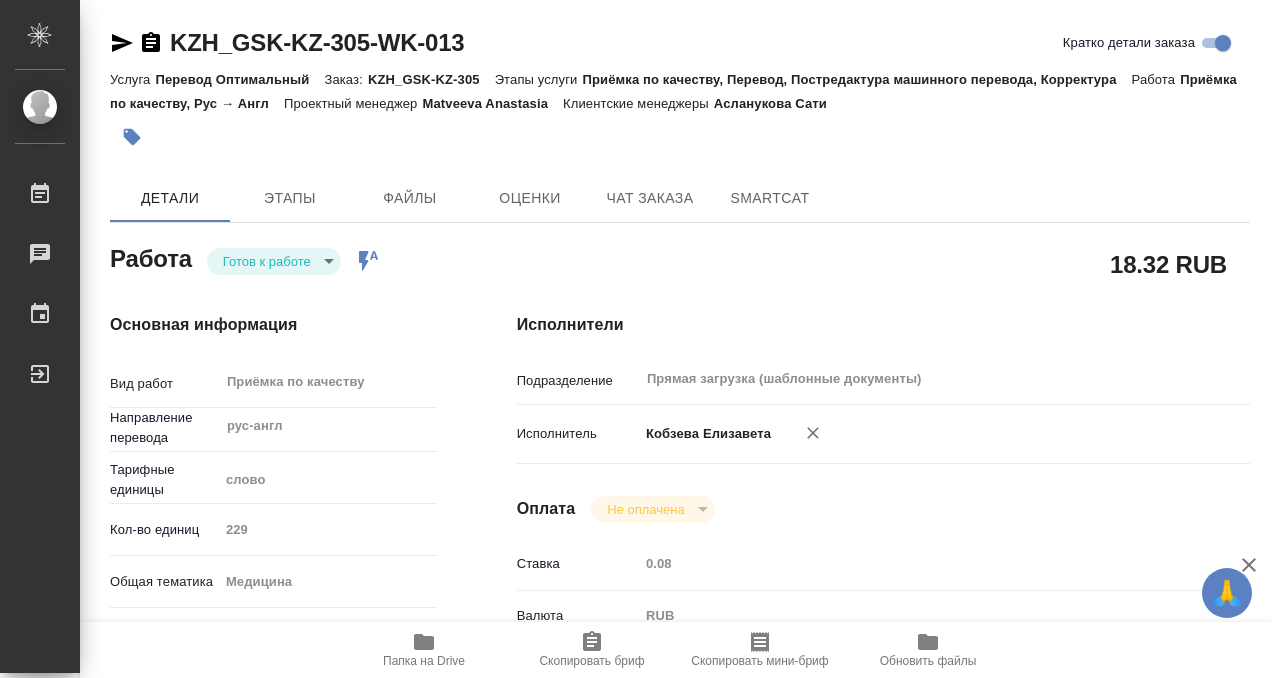 click at bounding box center [132, 137] 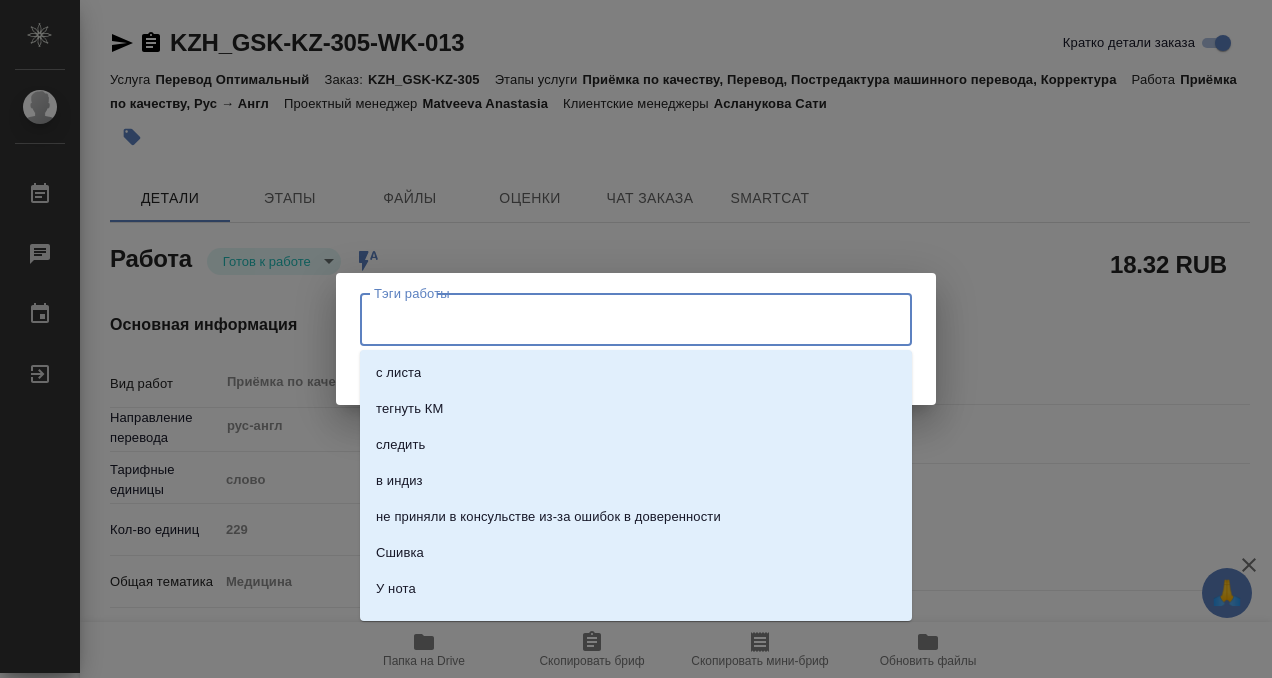 click on "Тэги работы" at bounding box center (617, 319) 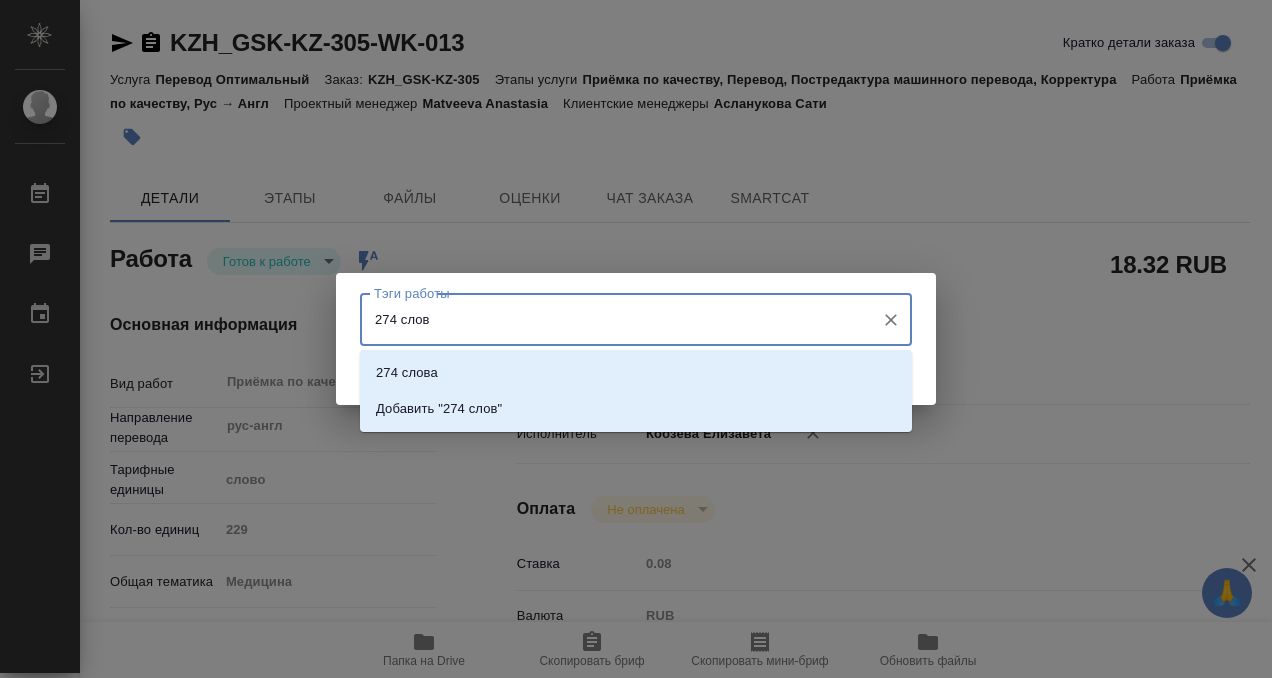 type on "274 слова" 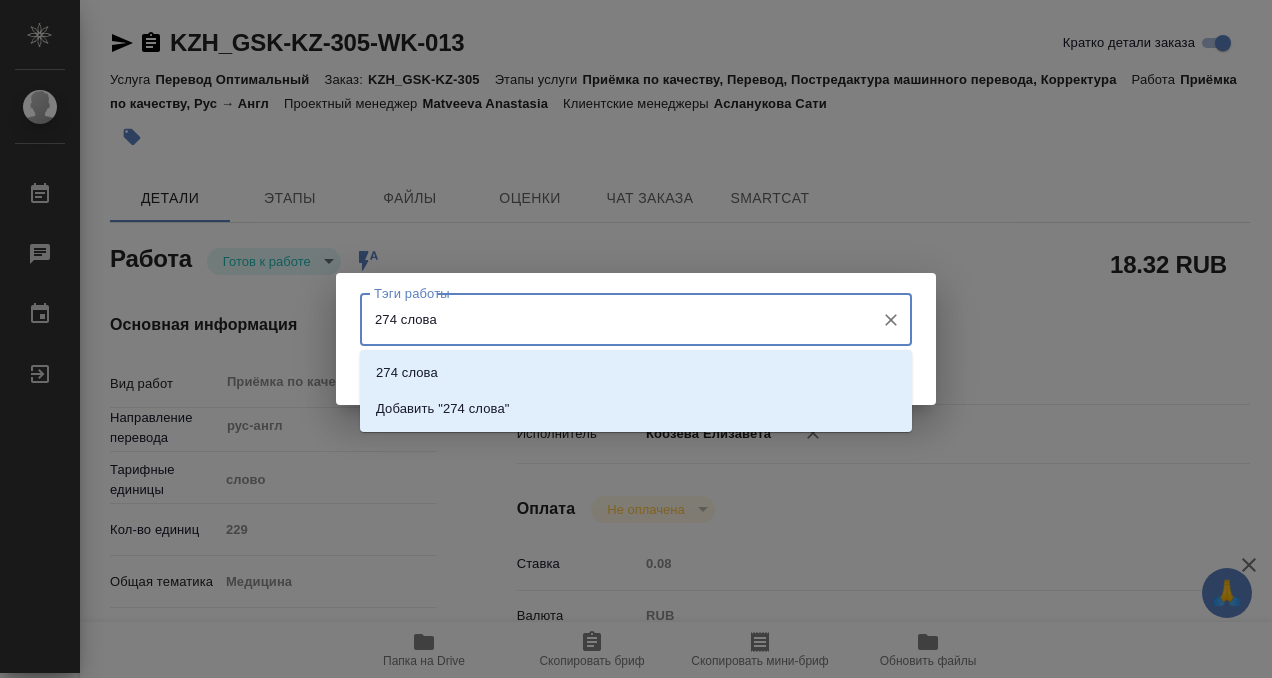 type 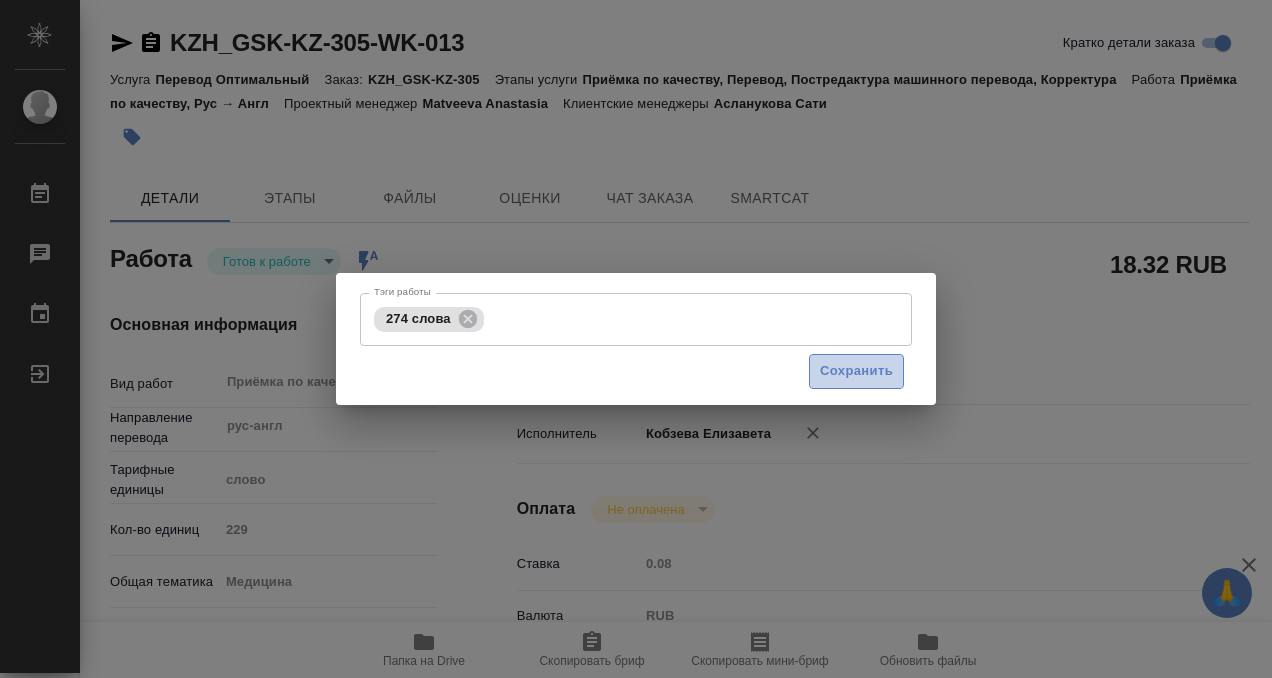 click on "Сохранить" at bounding box center (856, 371) 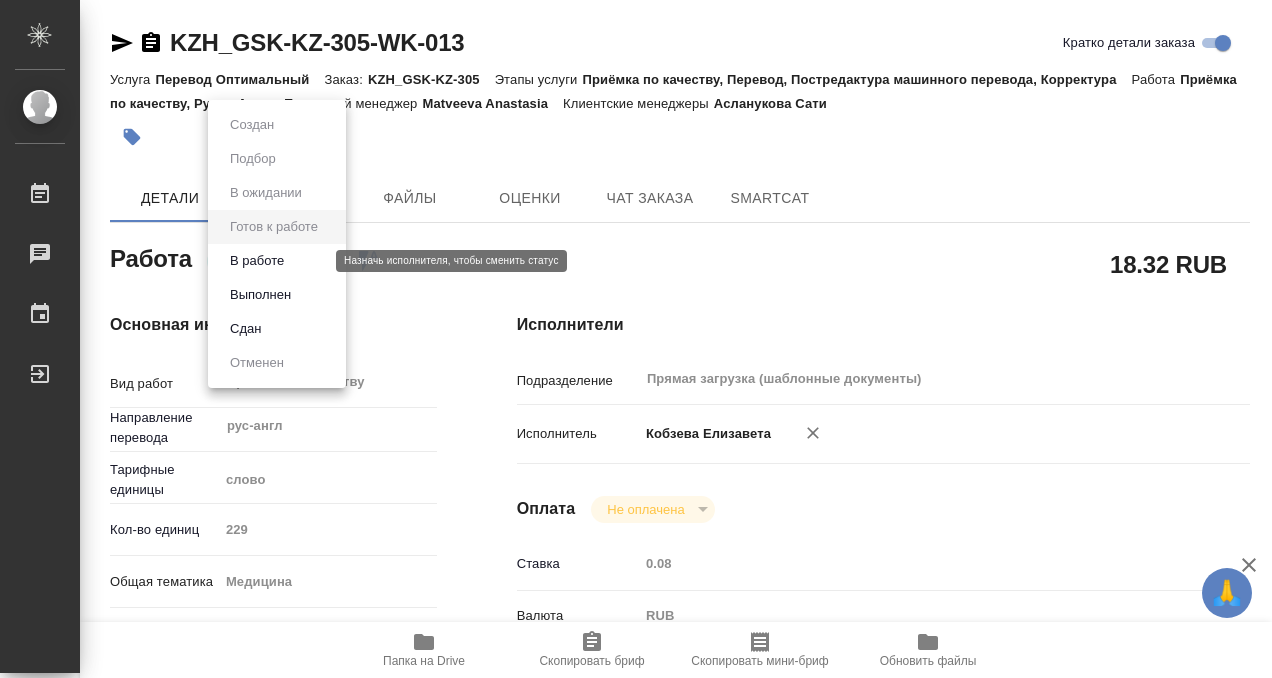 click on "🙏 .cls-1
fill:#fff;
AWATERA Kobzeva Elizaveta Работы 0 Чаты График Выйти KZH_GSK-KZ-305-WK-013 Кратко детали заказа Услуга Перевод Оптимальный Заказ: KZH_GSK-KZ-305 Этапы услуги Приёмка по качеству, Перевод, Постредактура машинного перевода, Корректура Работа Приёмка по качеству, Рус → Англ Проектный менеджер Matveeva Anastasia Клиентские менеджеры Асланукова Сати Детали Этапы Файлы Оценки Чат заказа SmartCat Работа Готов к работе readyForWork Работа включена в последовательность 18.32 RUB Основная информация Вид работ Приёмка по качеству x ​ Направление перевода рус-англ ​ слово 229 med Сроки" at bounding box center [636, 339] 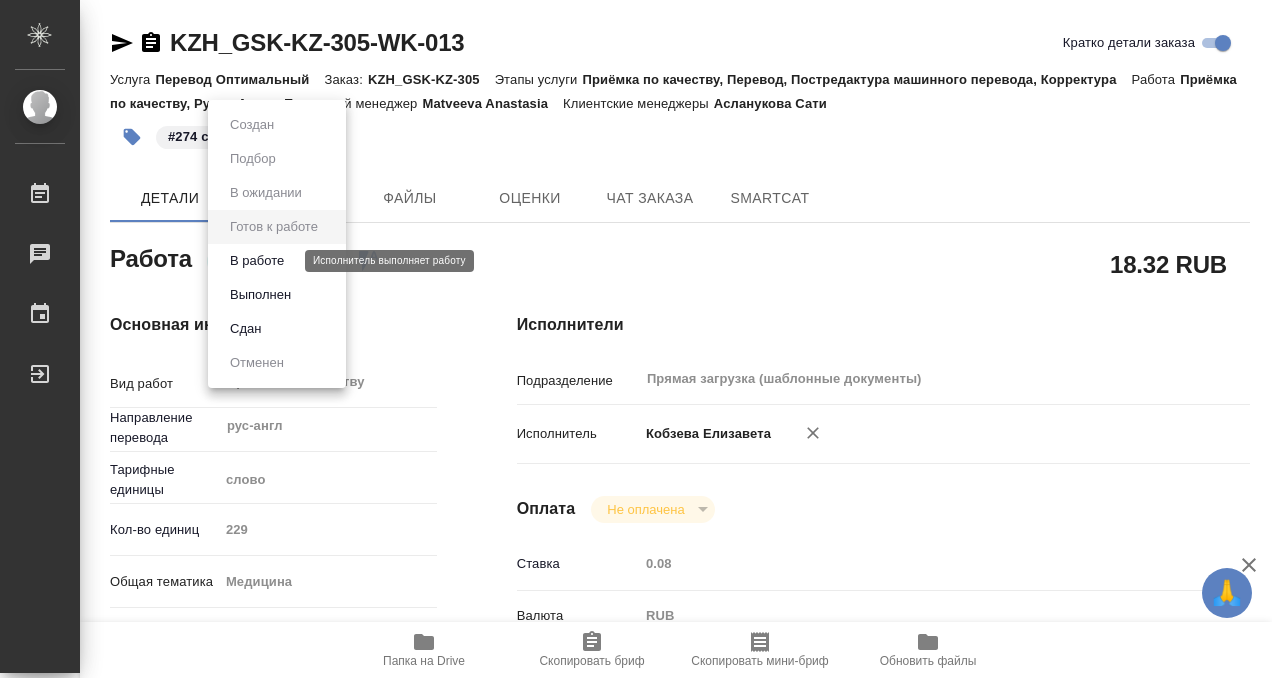 type on "readyForWork" 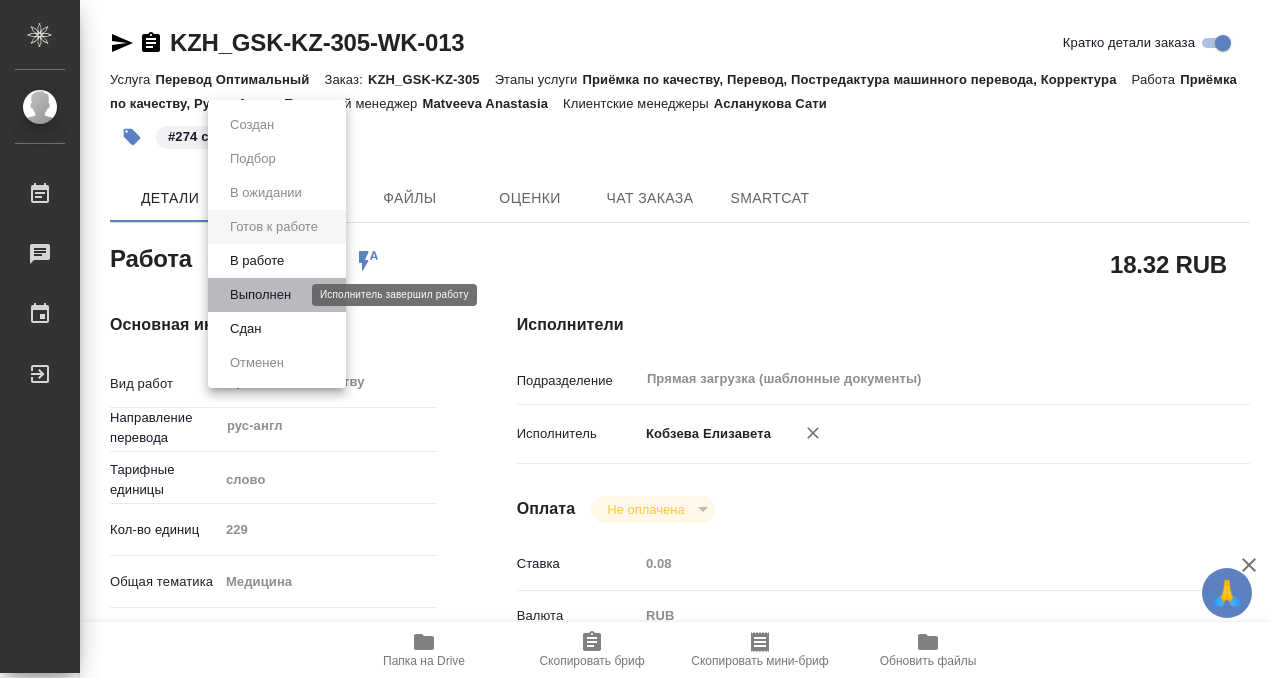 click on "Выполнен" at bounding box center (260, 295) 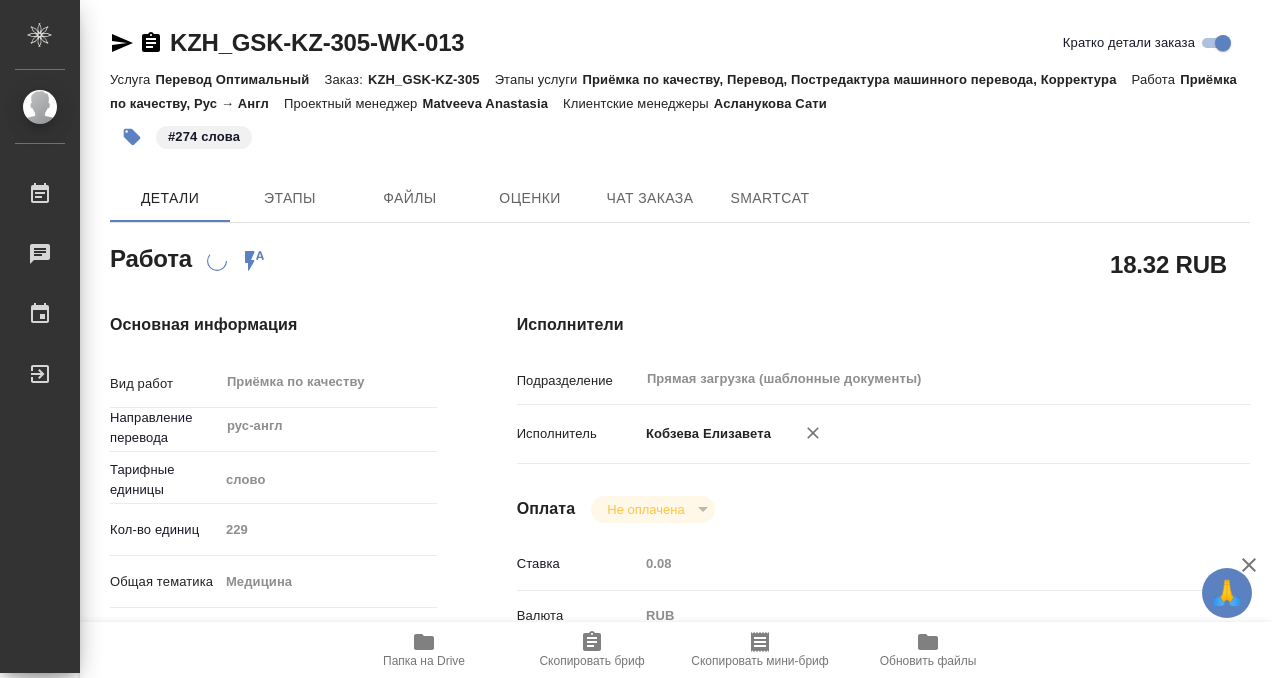 type on "x" 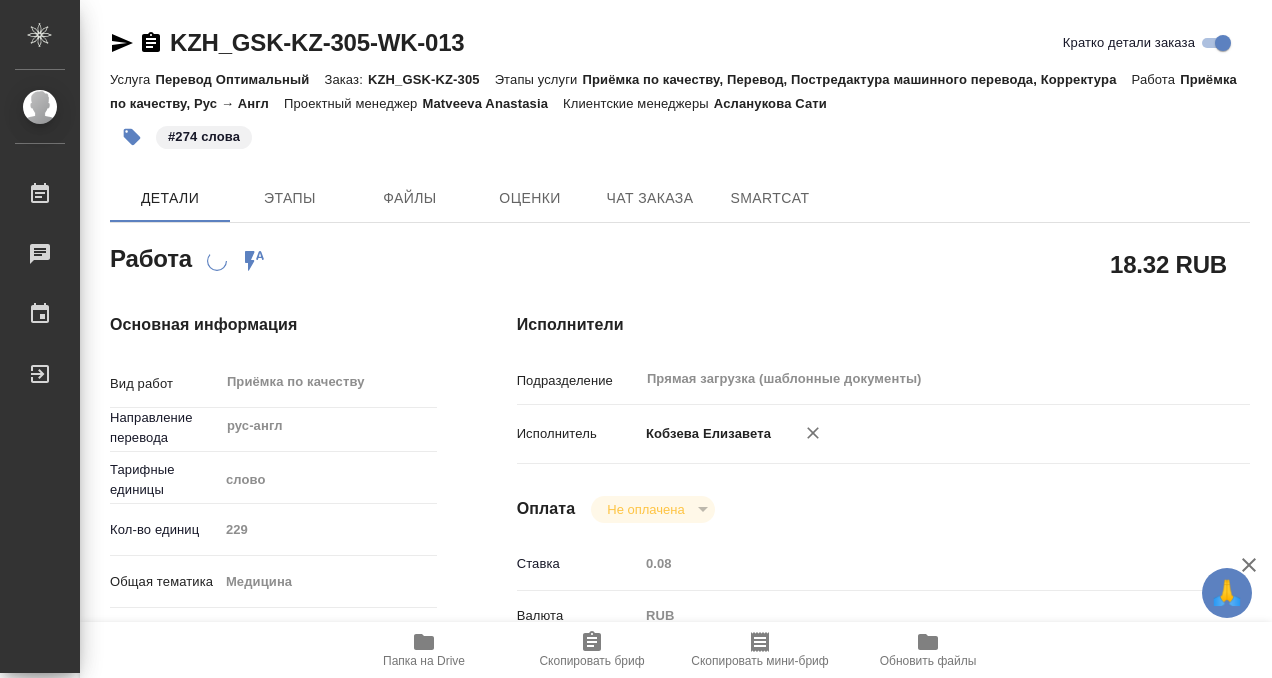 type on "x" 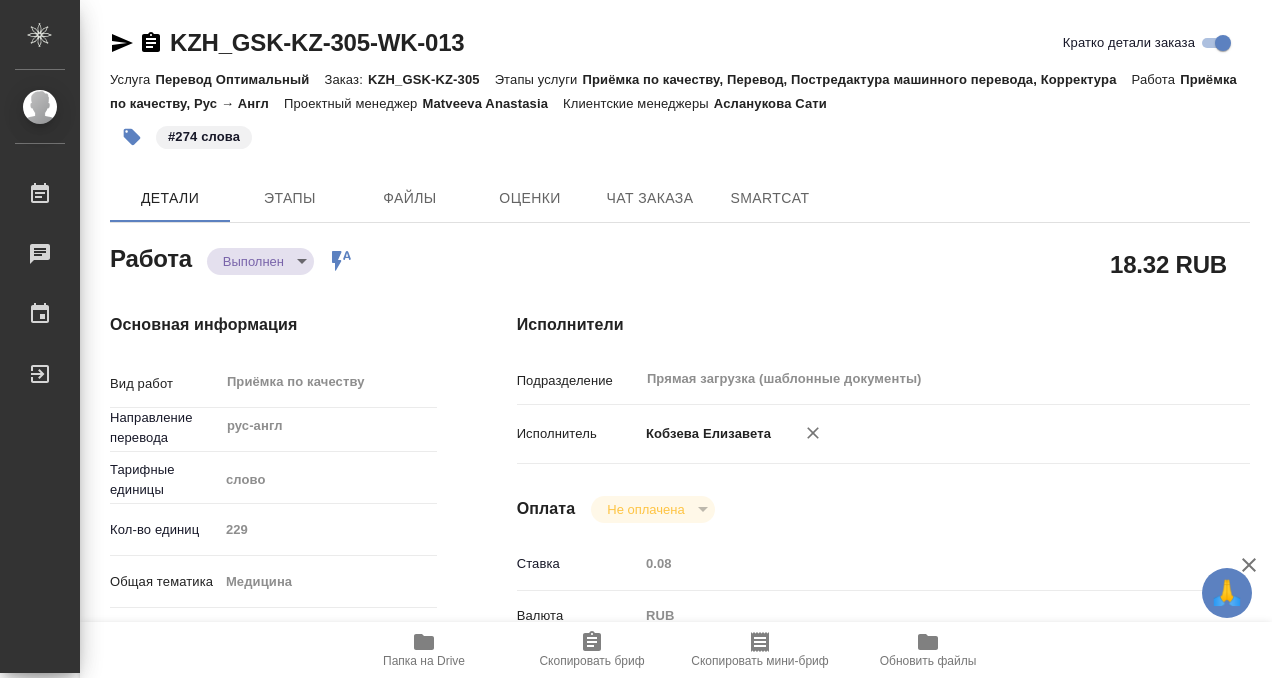 type on "x" 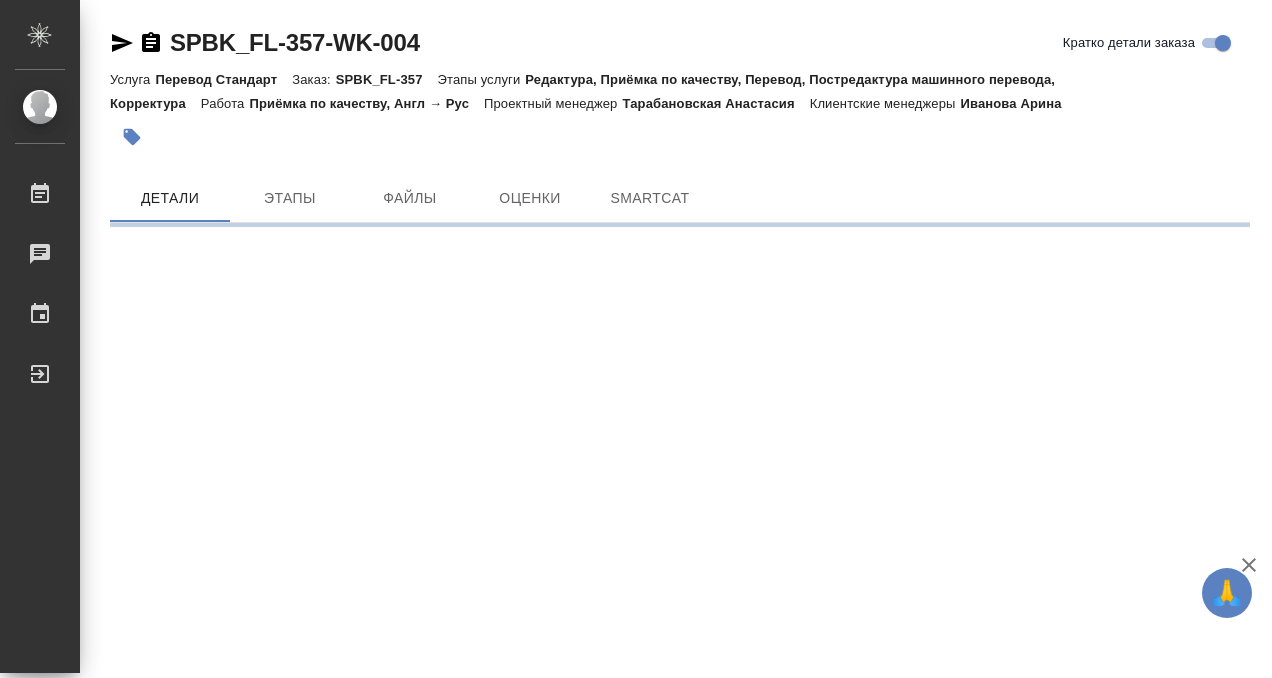 scroll, scrollTop: 0, scrollLeft: 0, axis: both 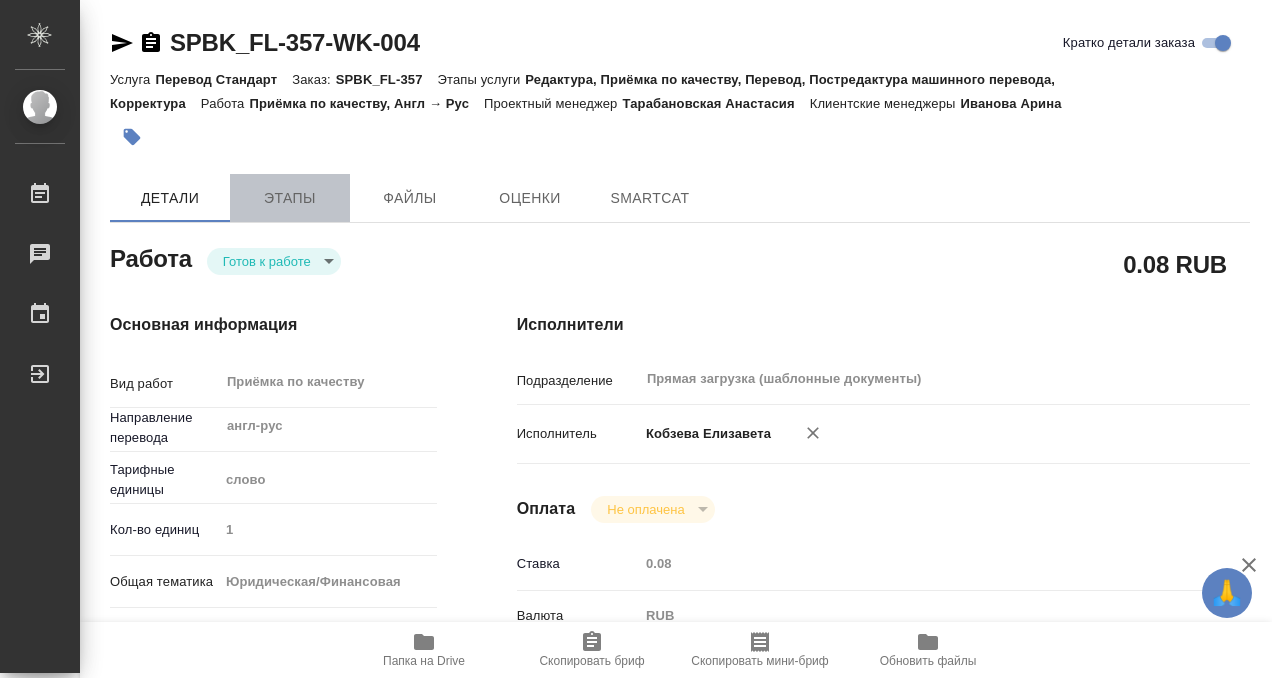 click on "Этапы" at bounding box center (290, 198) 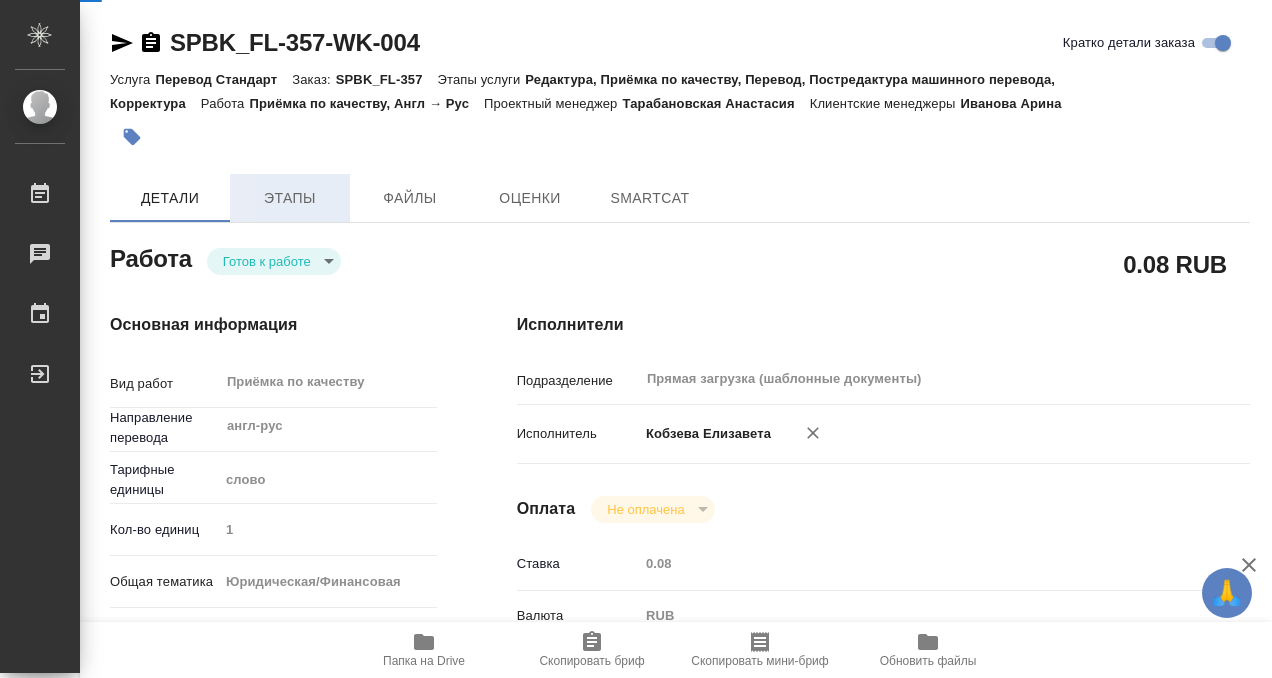 type on "x" 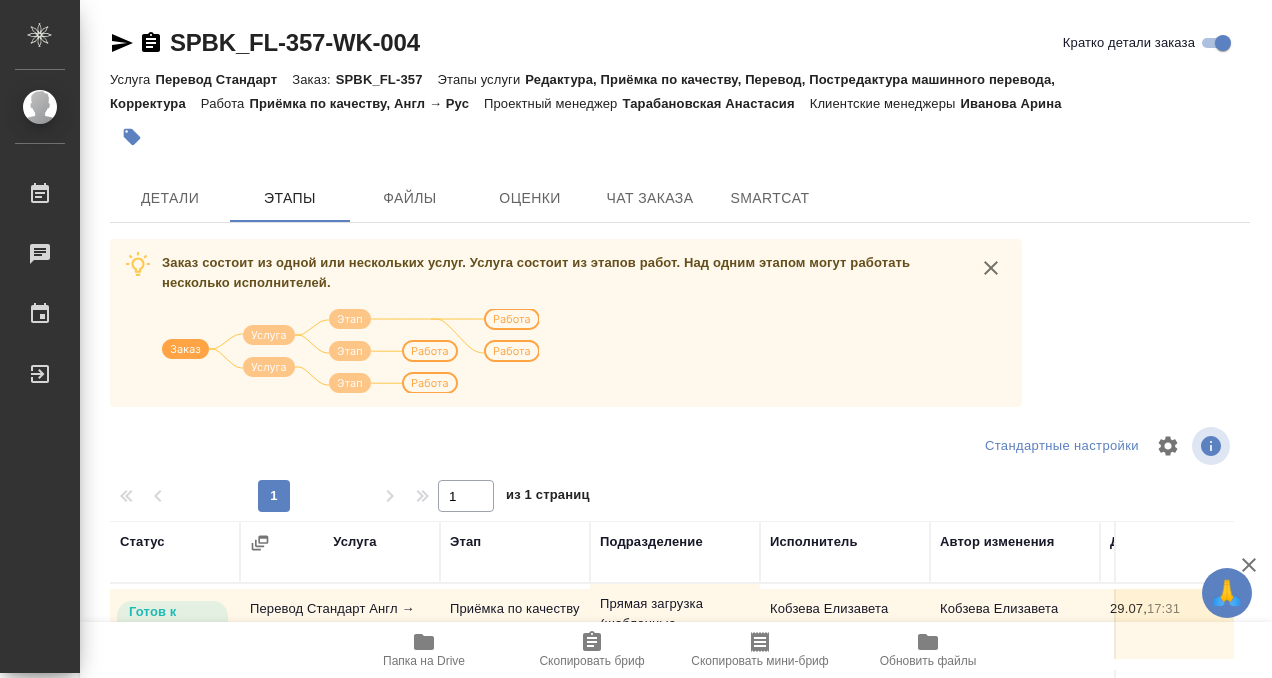 scroll, scrollTop: 344, scrollLeft: 0, axis: vertical 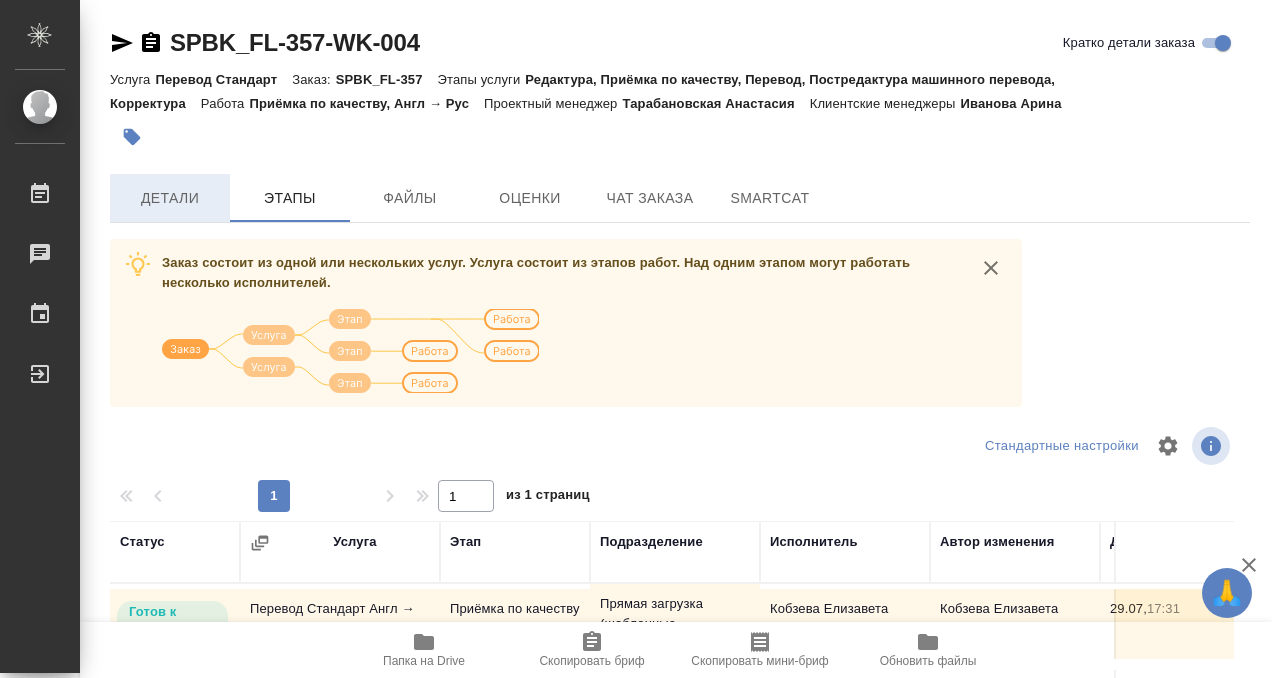 click on "Детали" at bounding box center [170, 198] 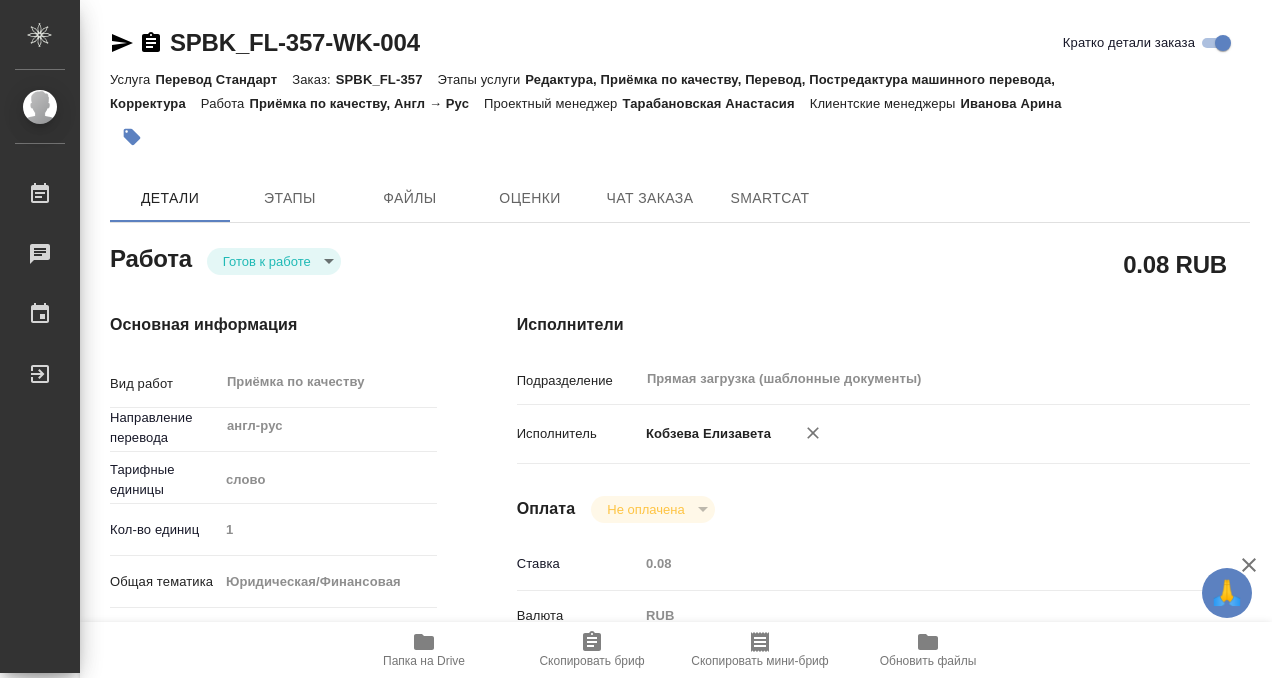 type on "x" 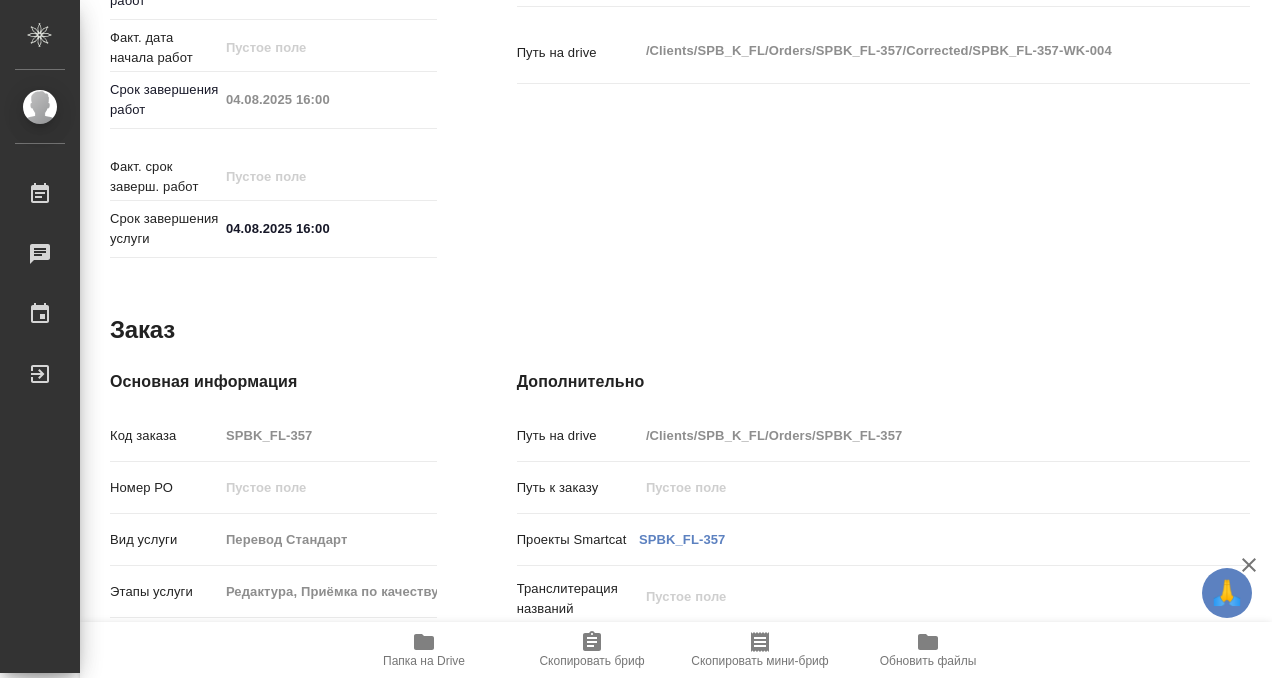 scroll, scrollTop: 0, scrollLeft: 0, axis: both 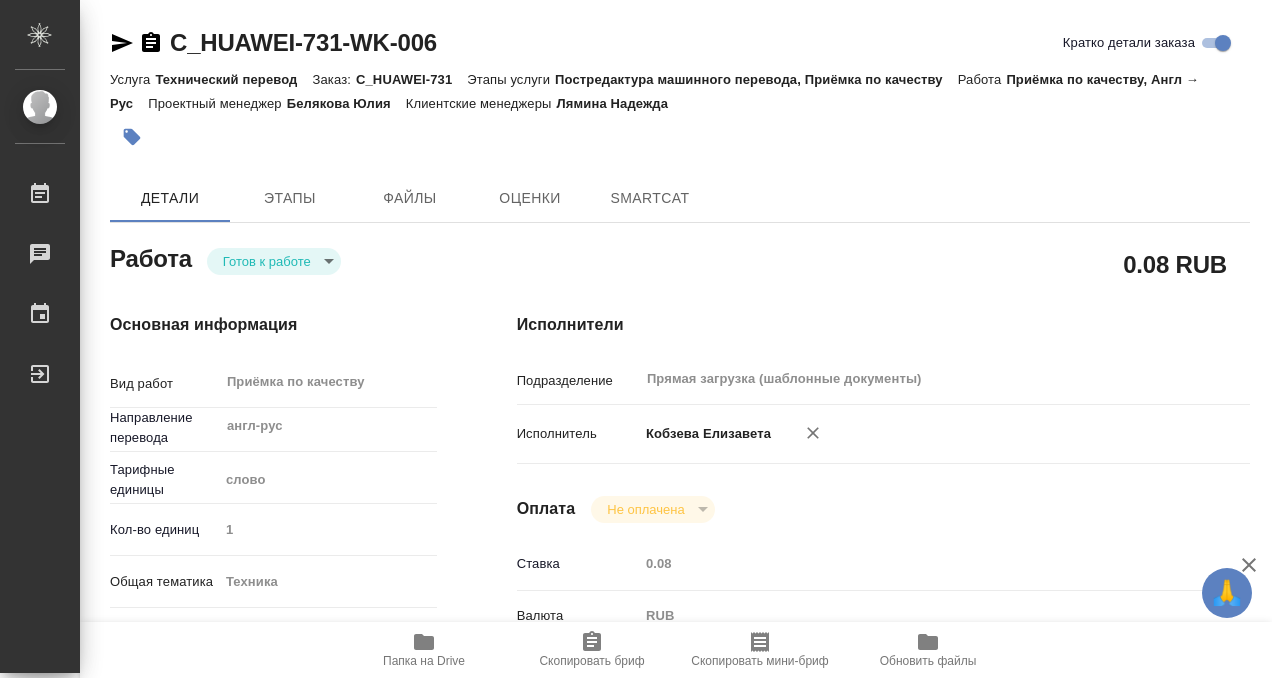 type on "x" 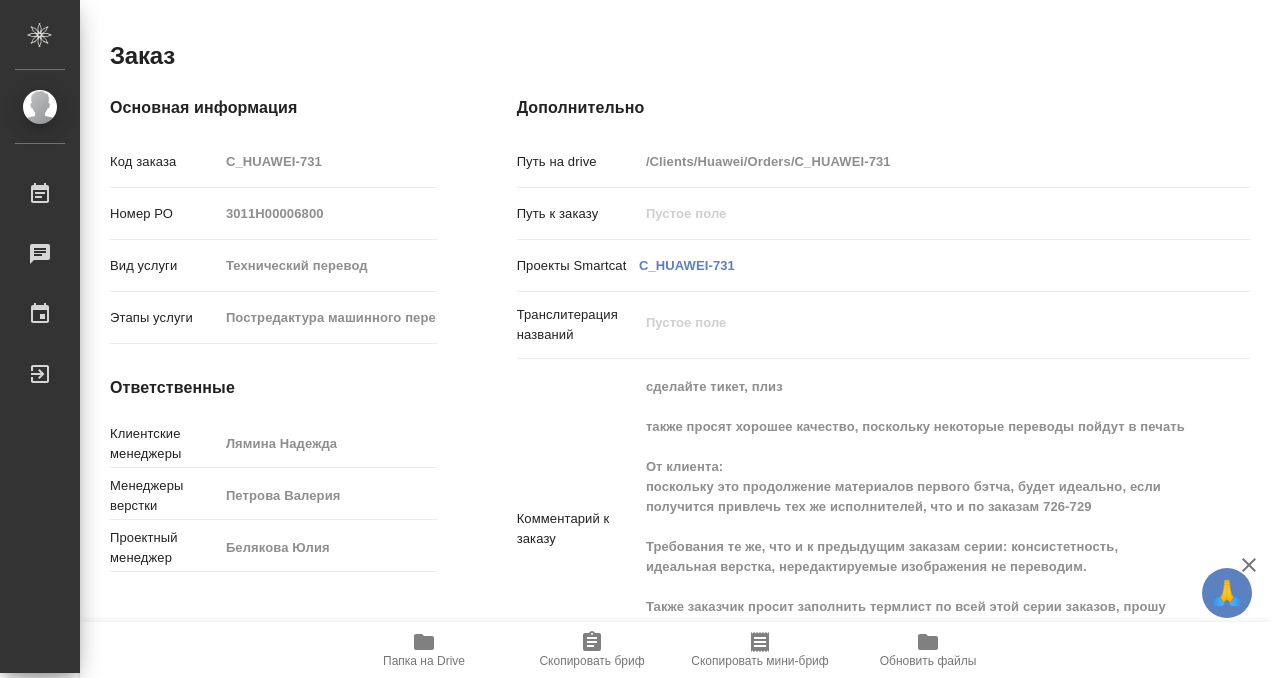 scroll, scrollTop: 1196, scrollLeft: 0, axis: vertical 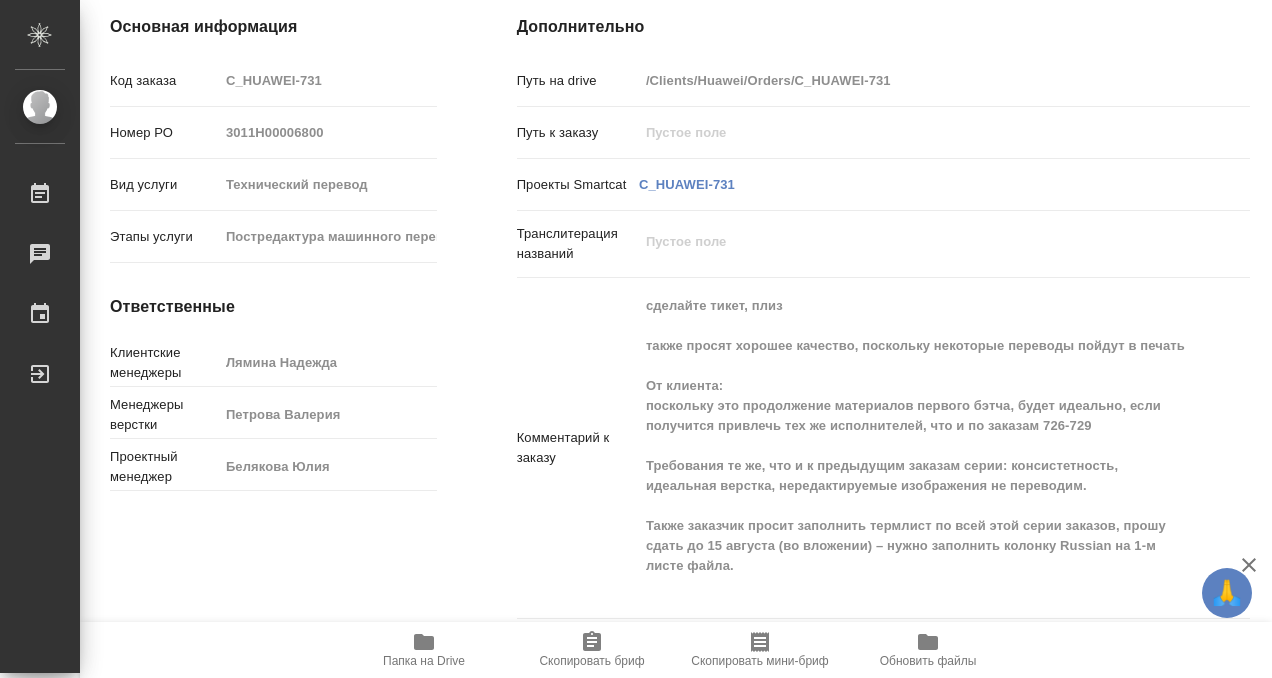 type on "x" 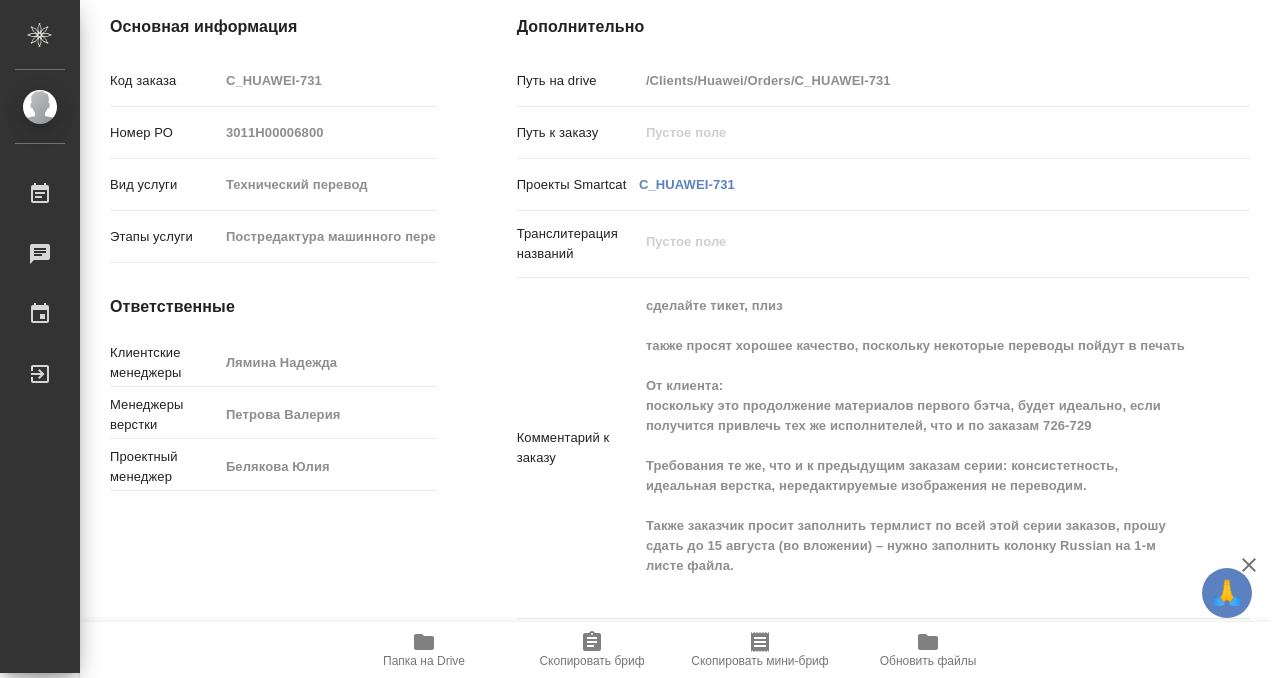 type on "x" 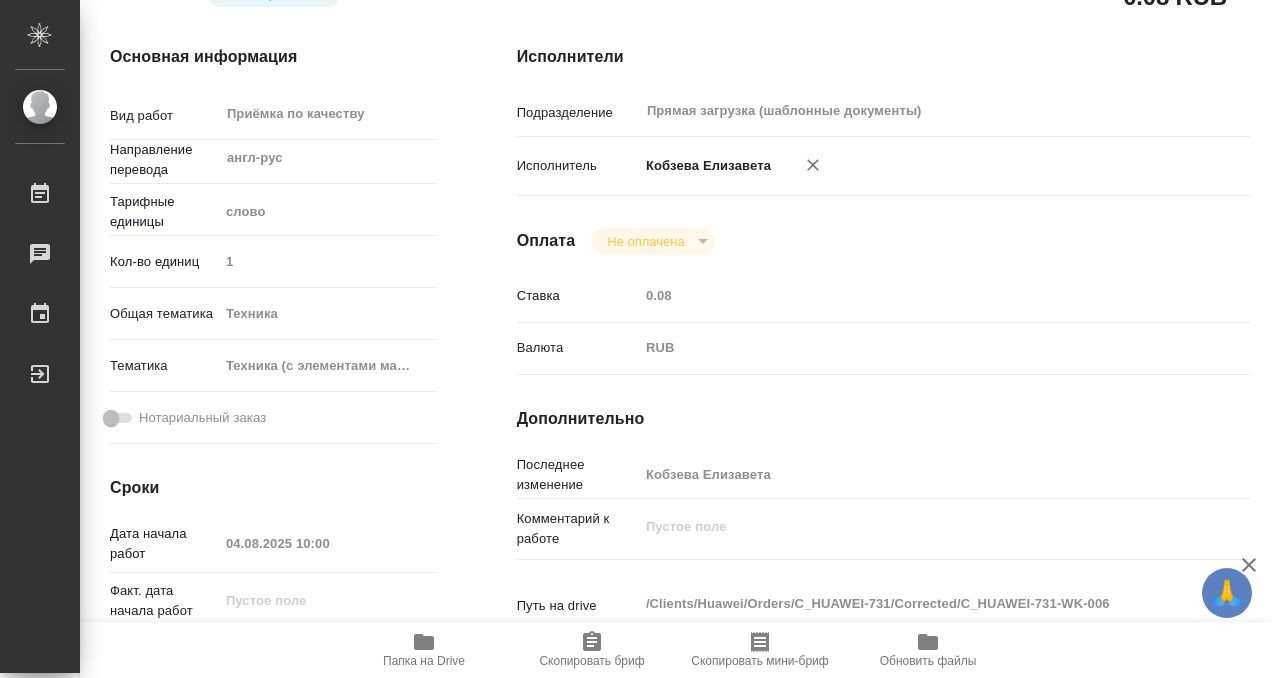 scroll, scrollTop: 0, scrollLeft: 0, axis: both 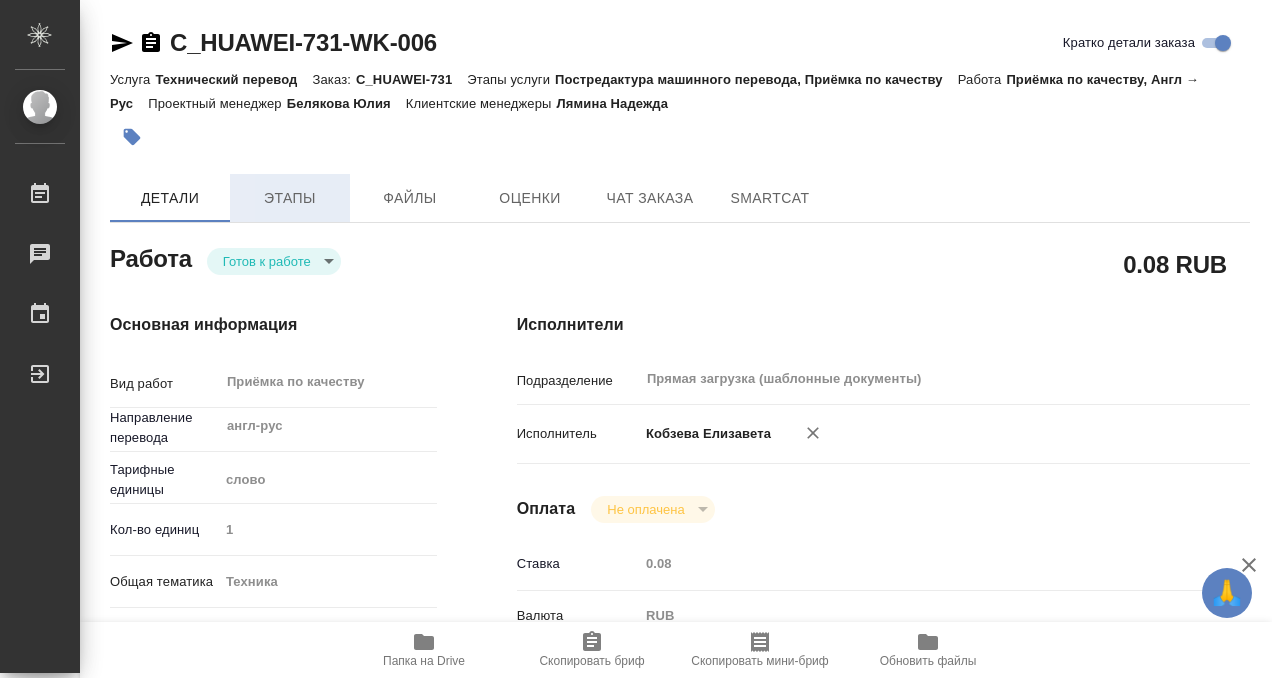 click on "Этапы" at bounding box center (290, 198) 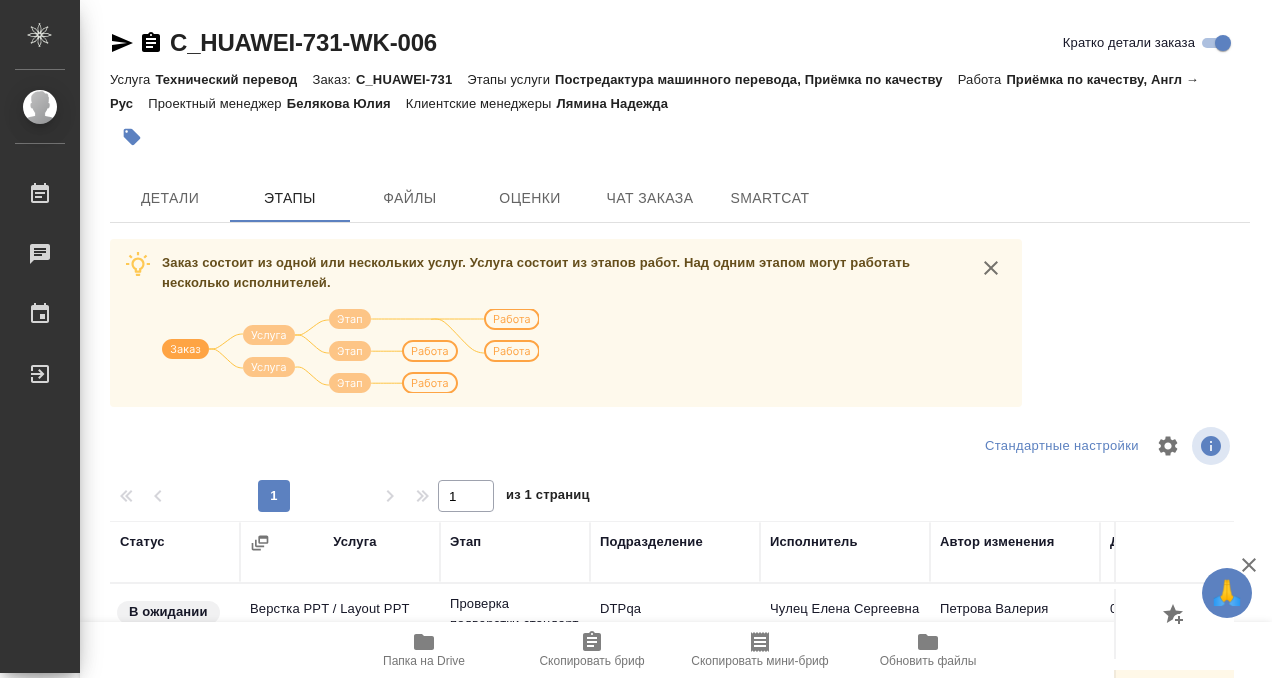 scroll, scrollTop: 344, scrollLeft: 0, axis: vertical 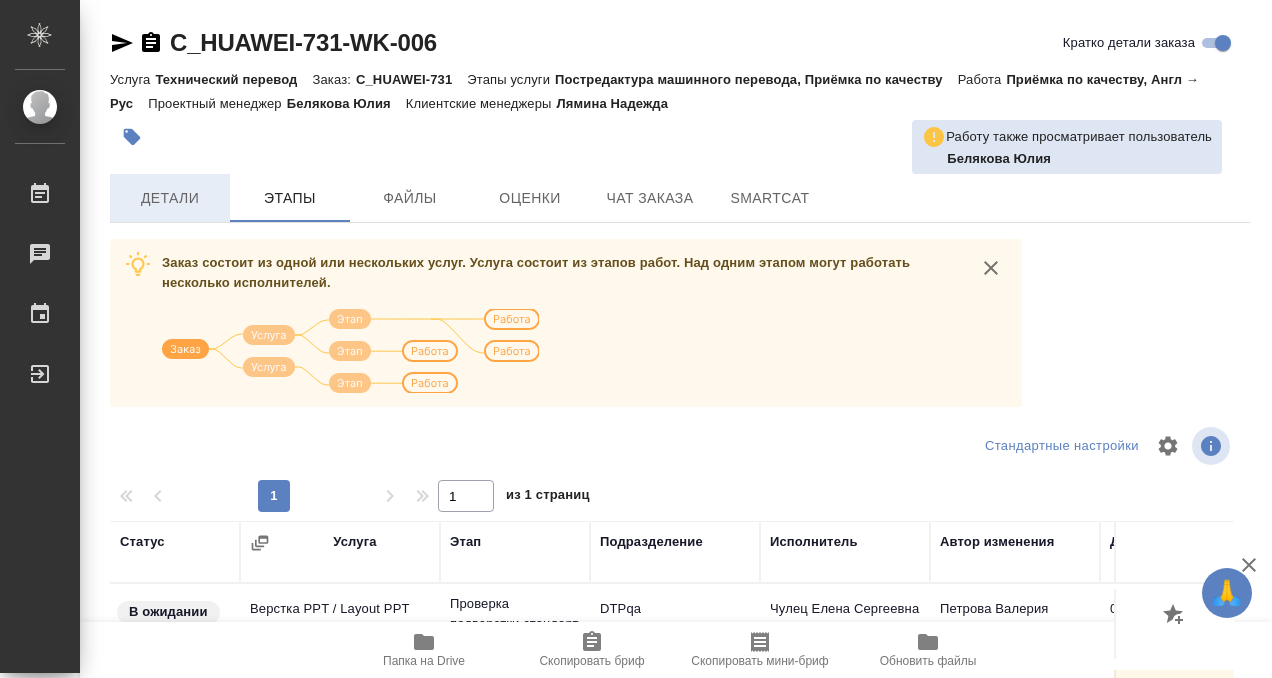 click on "Детали" at bounding box center [170, 198] 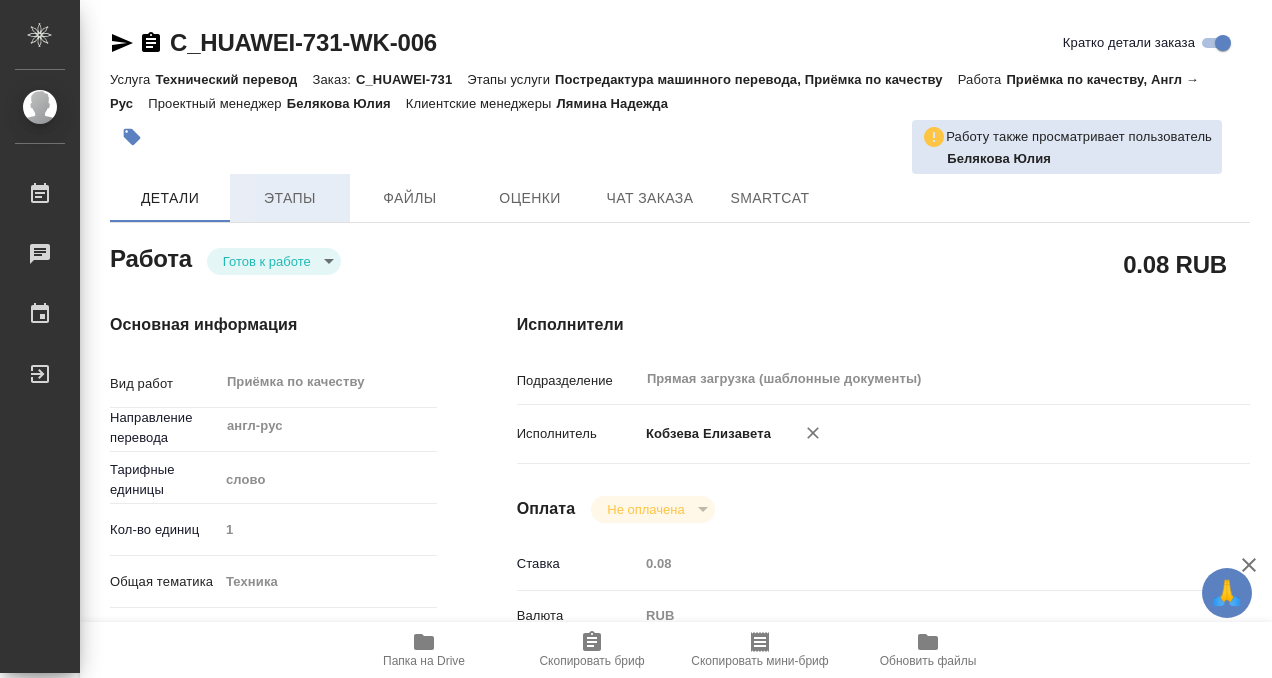 type on "x" 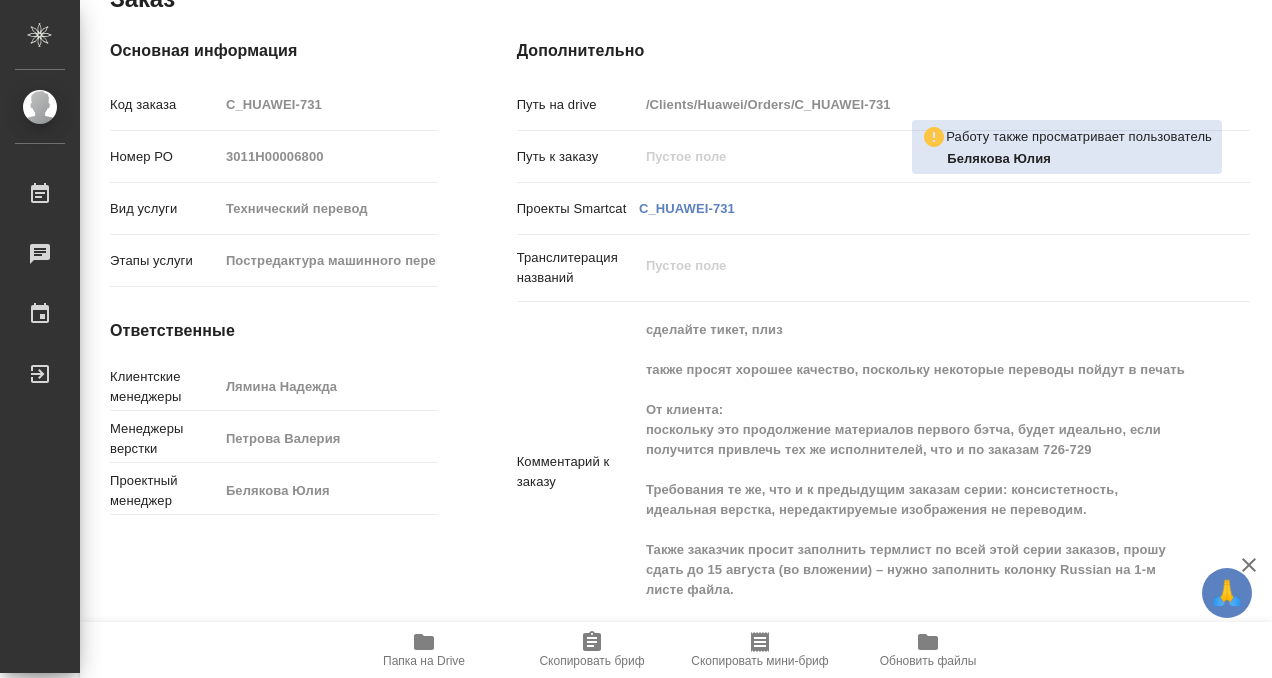 type on "x" 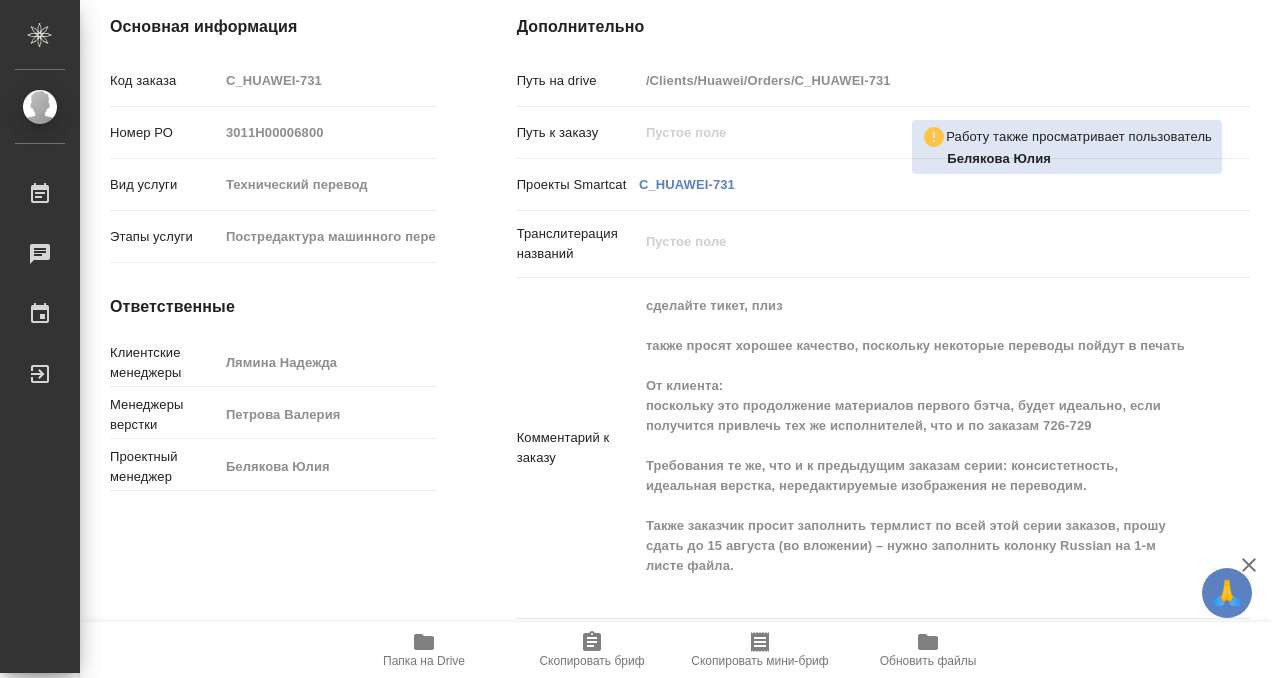 type on "x" 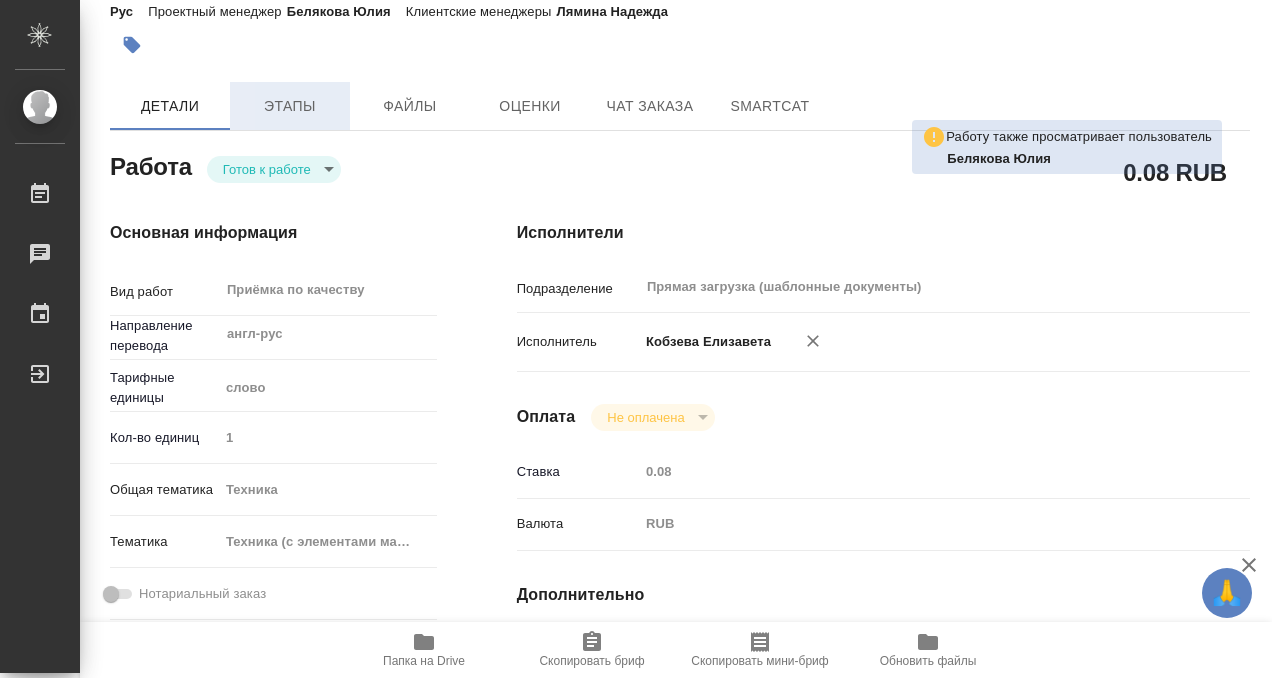 scroll, scrollTop: 0, scrollLeft: 0, axis: both 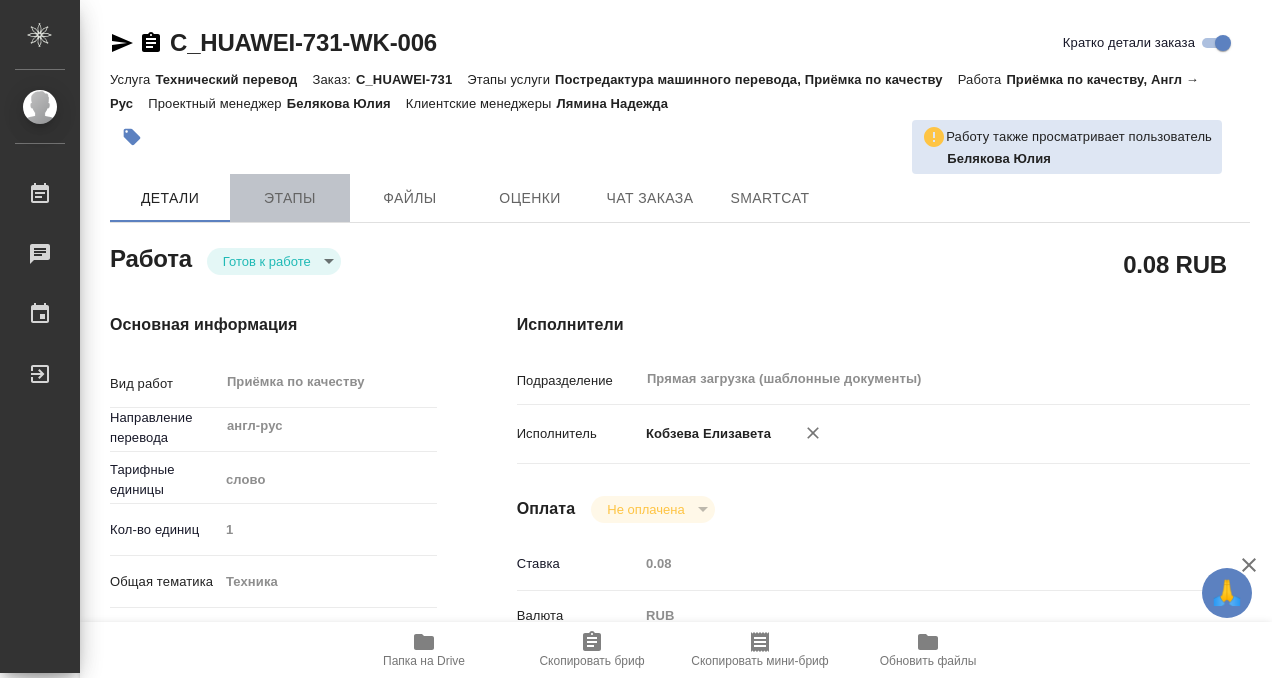 click on "Этапы" at bounding box center [290, 198] 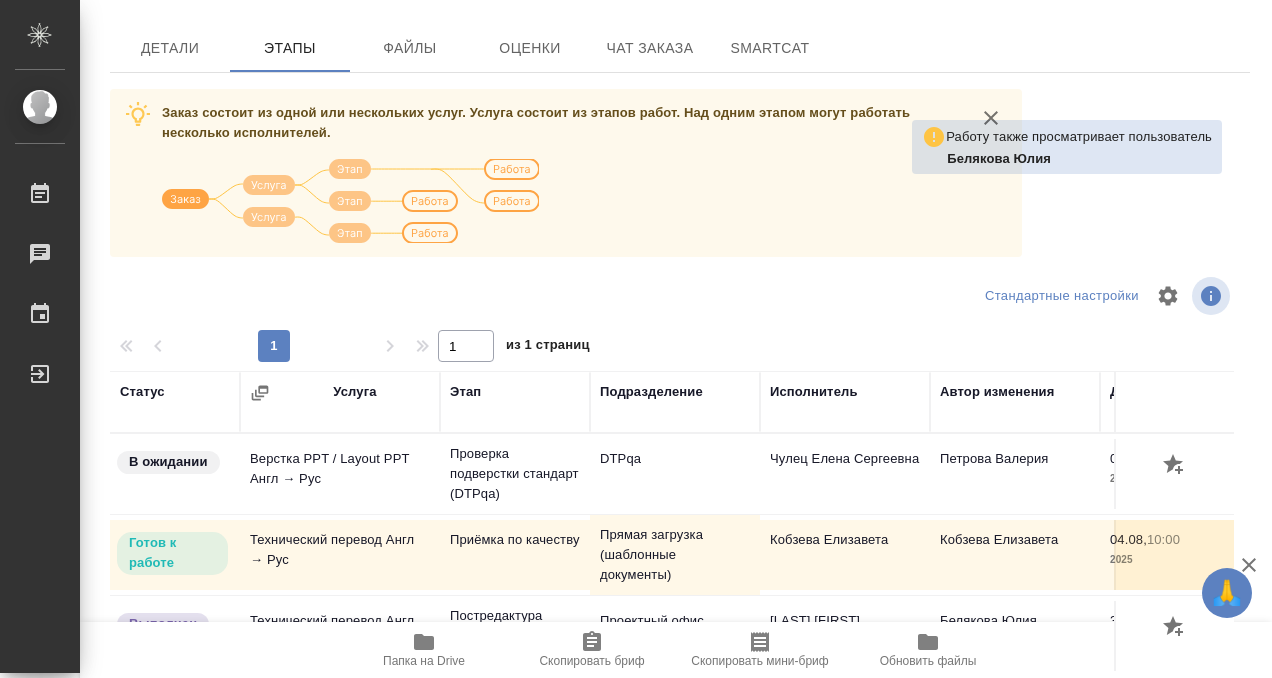 scroll, scrollTop: 344, scrollLeft: 0, axis: vertical 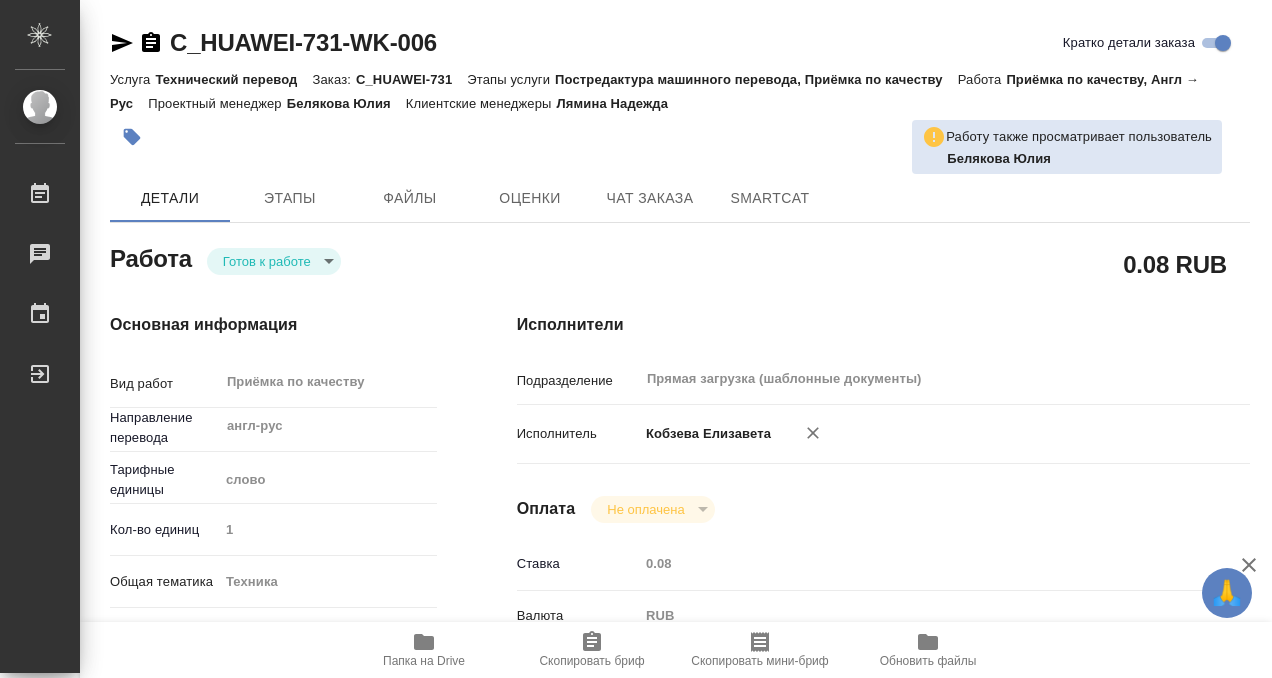 type on "x" 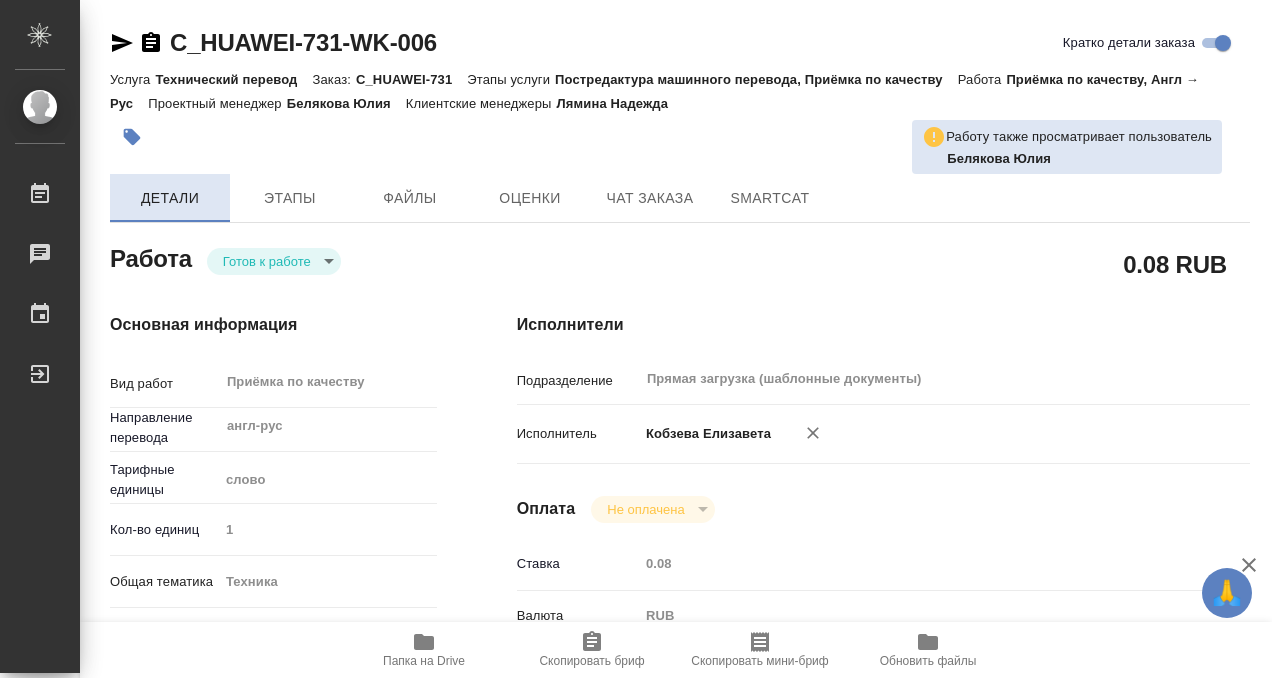 type on "x" 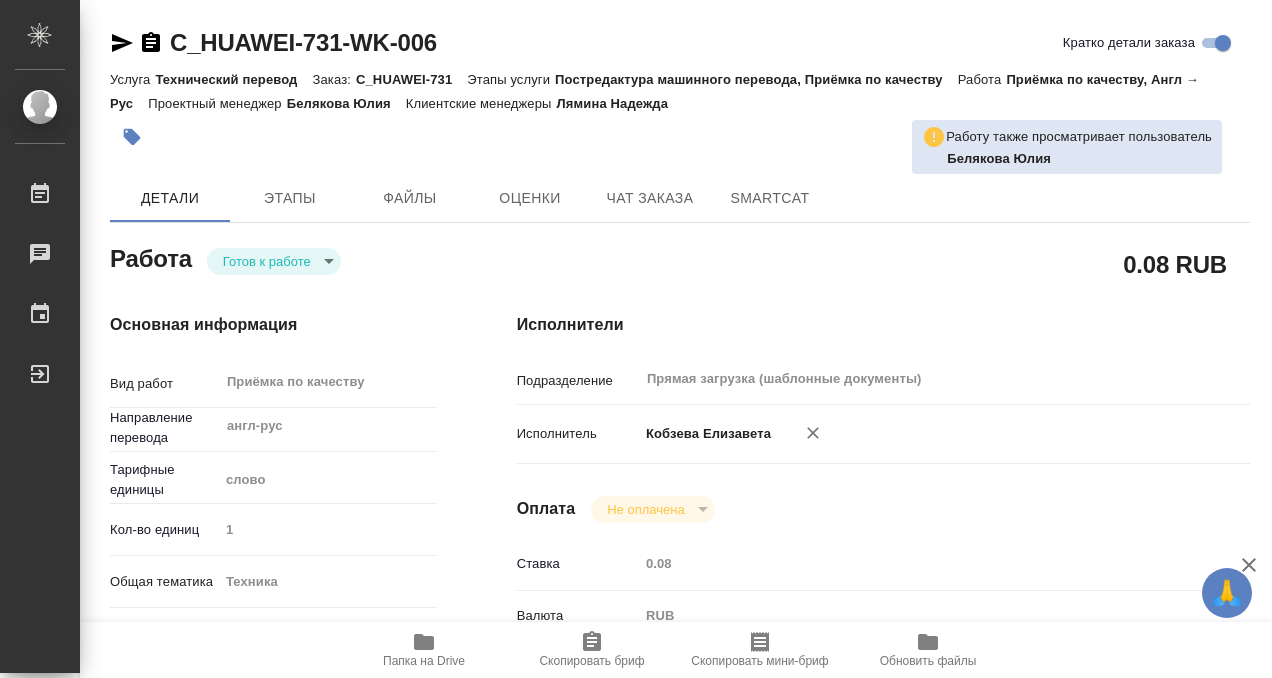 type on "x" 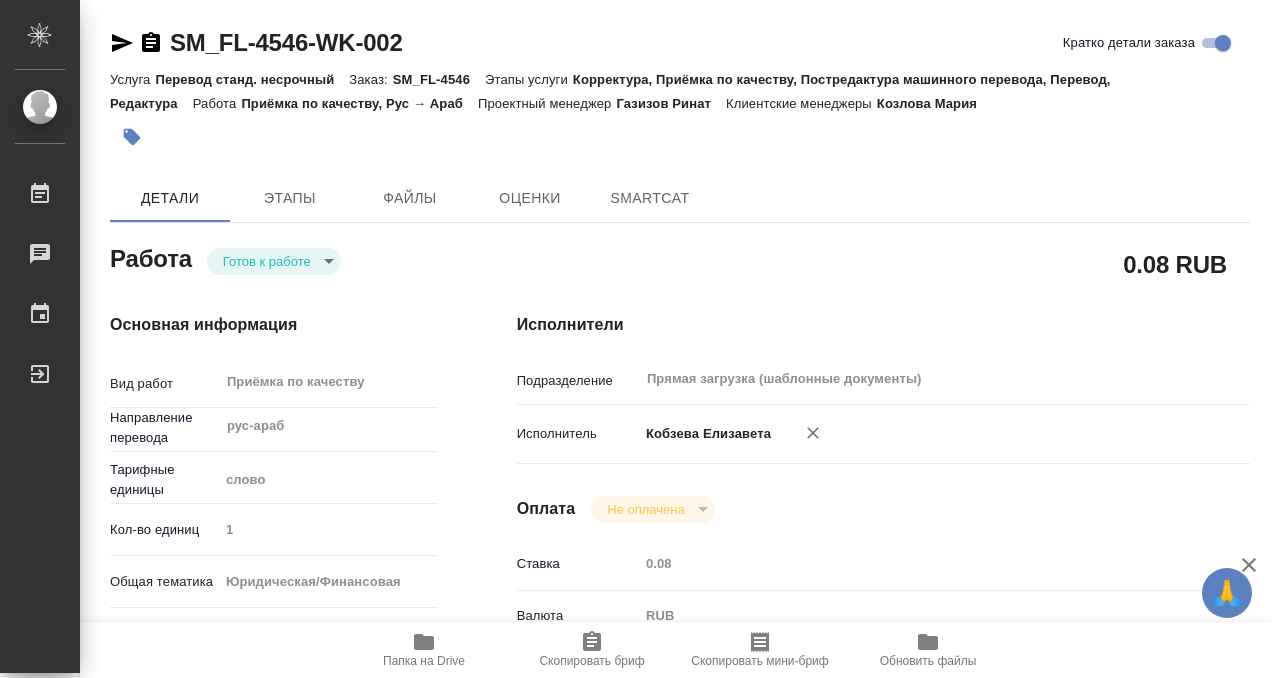 type on "x" 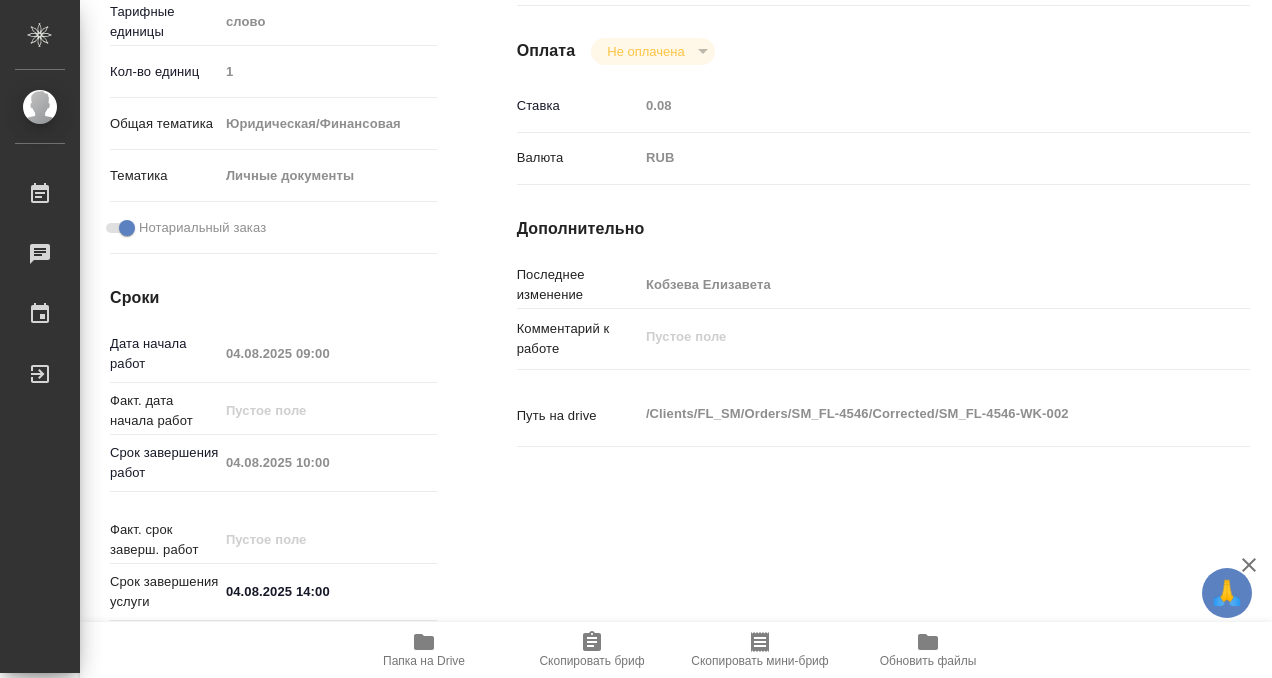 type on "x" 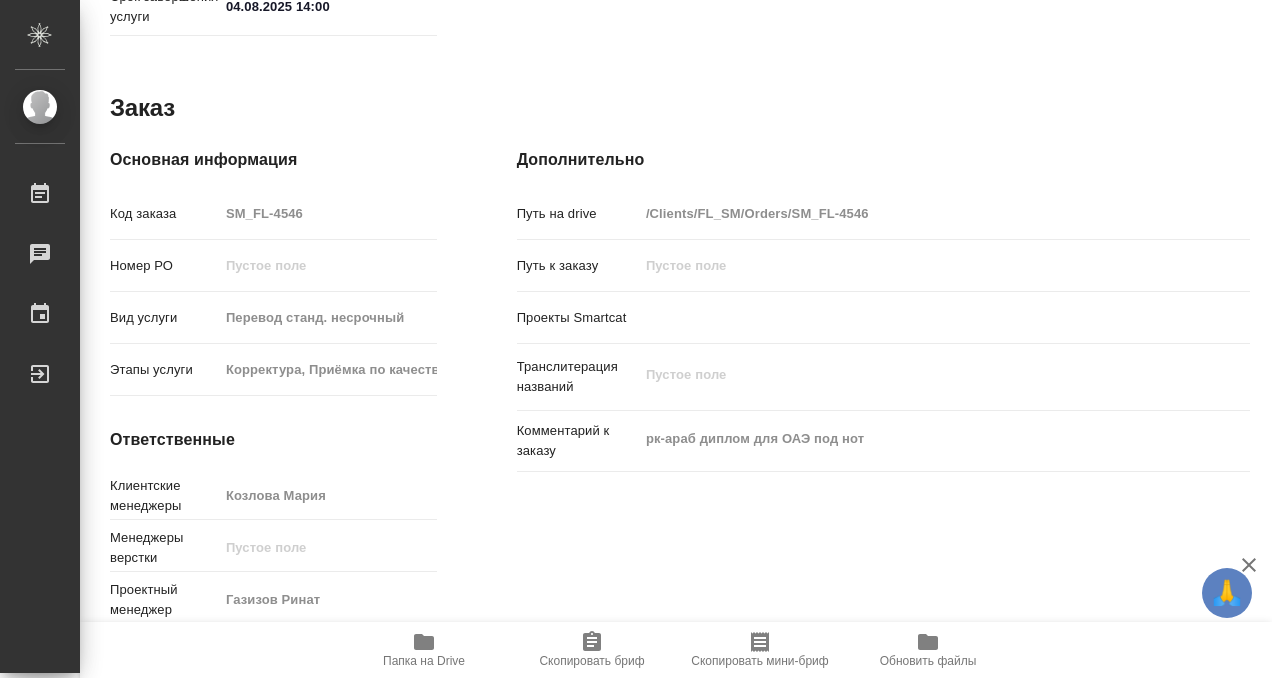 scroll, scrollTop: 1068, scrollLeft: 0, axis: vertical 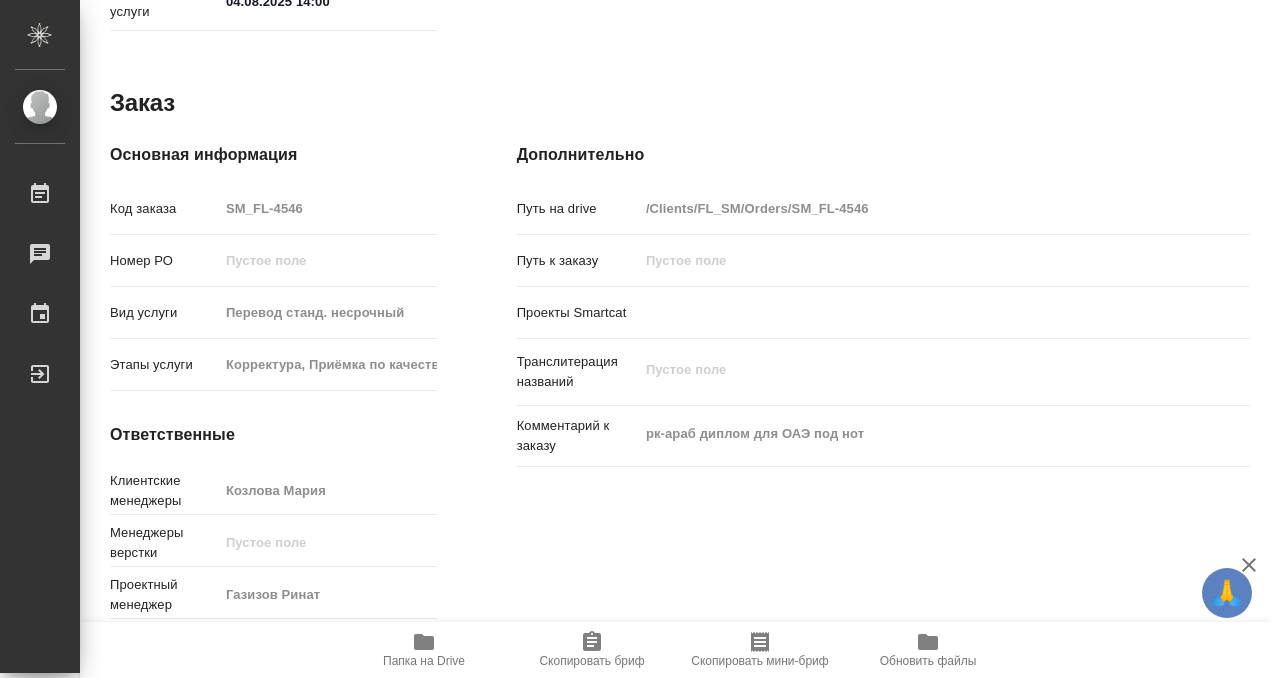 type on "x" 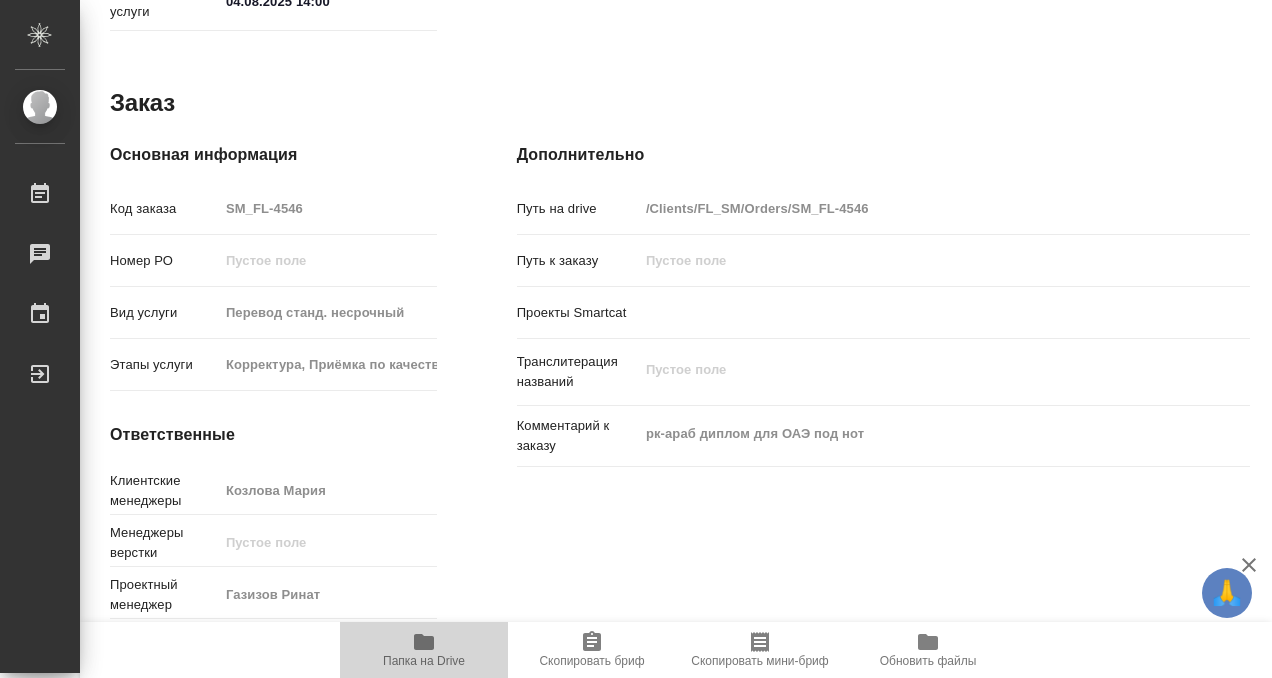 click 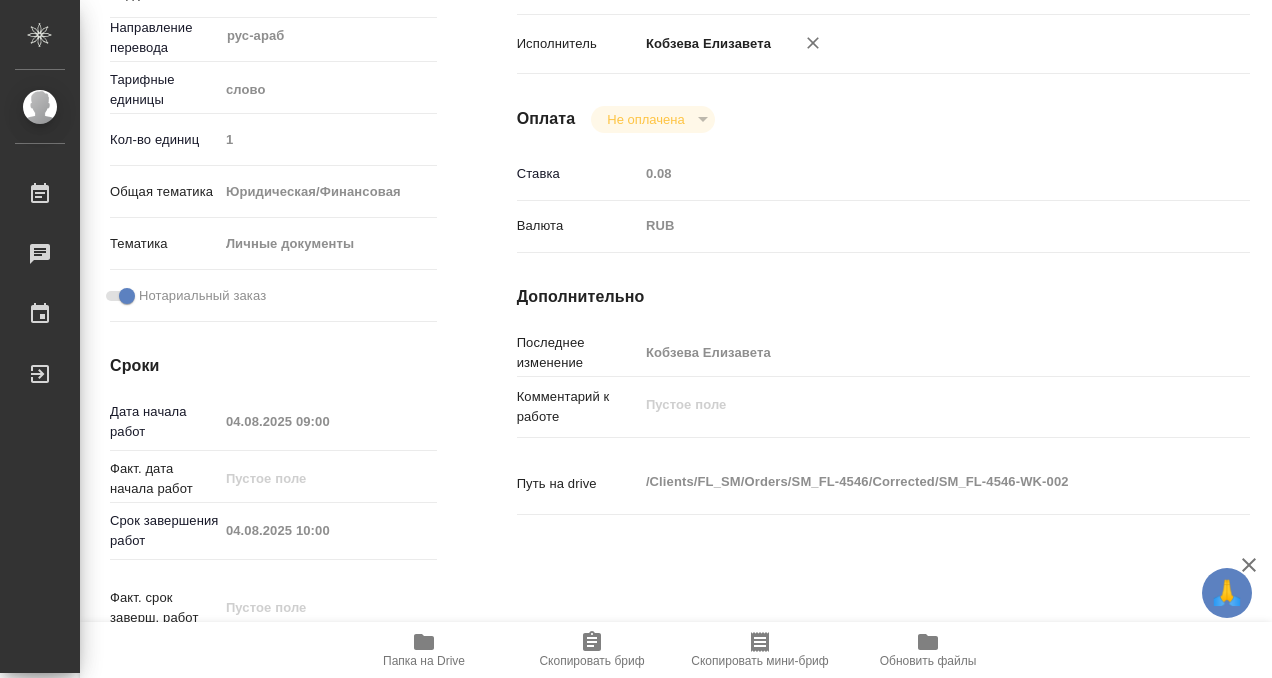 scroll, scrollTop: 0, scrollLeft: 0, axis: both 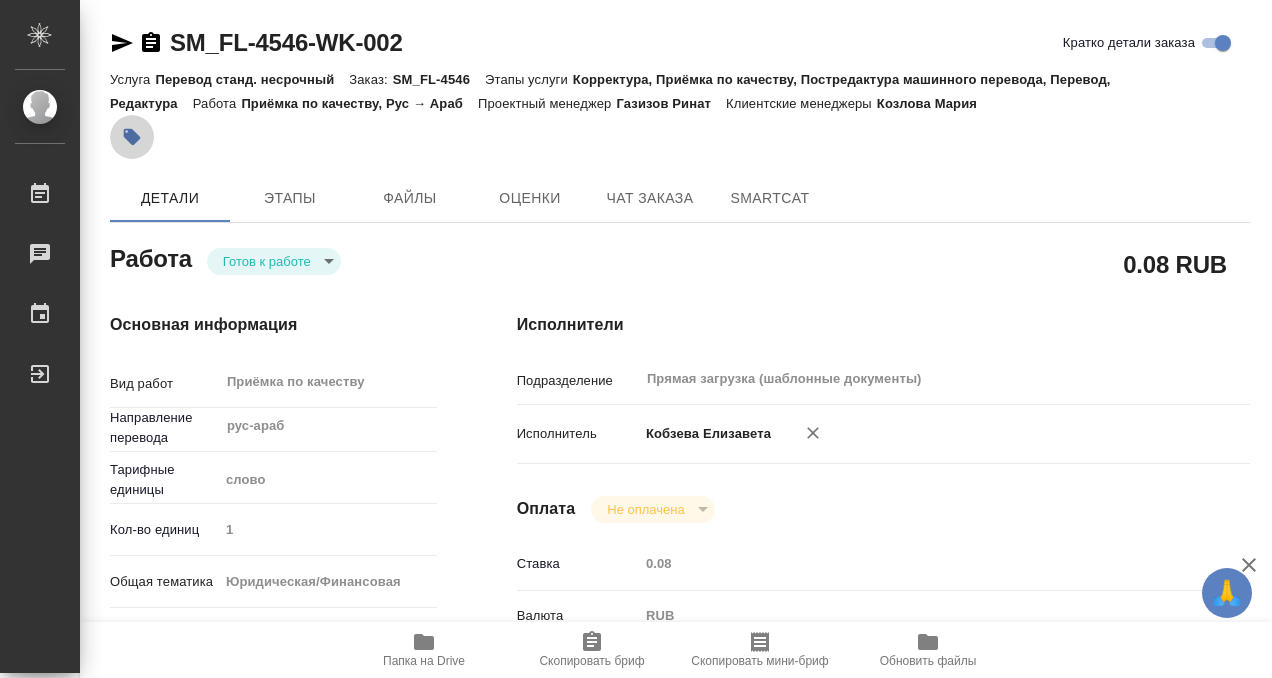 click 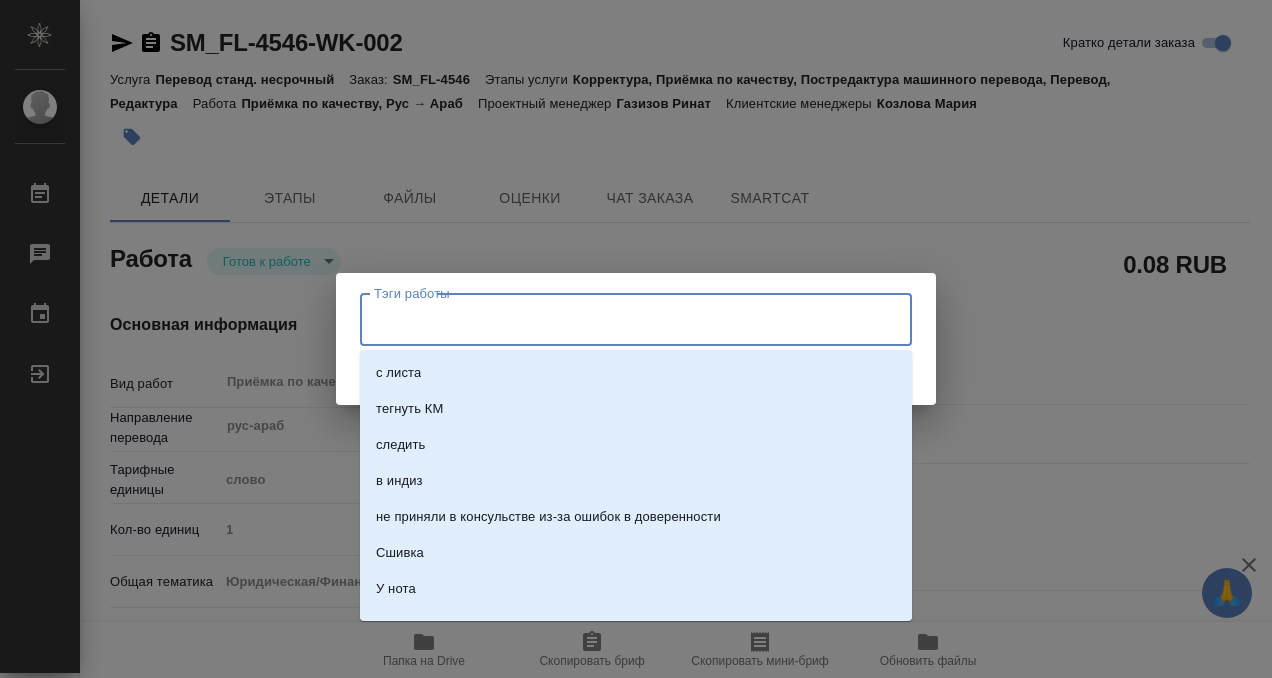 click on "Тэги работы" at bounding box center (617, 319) 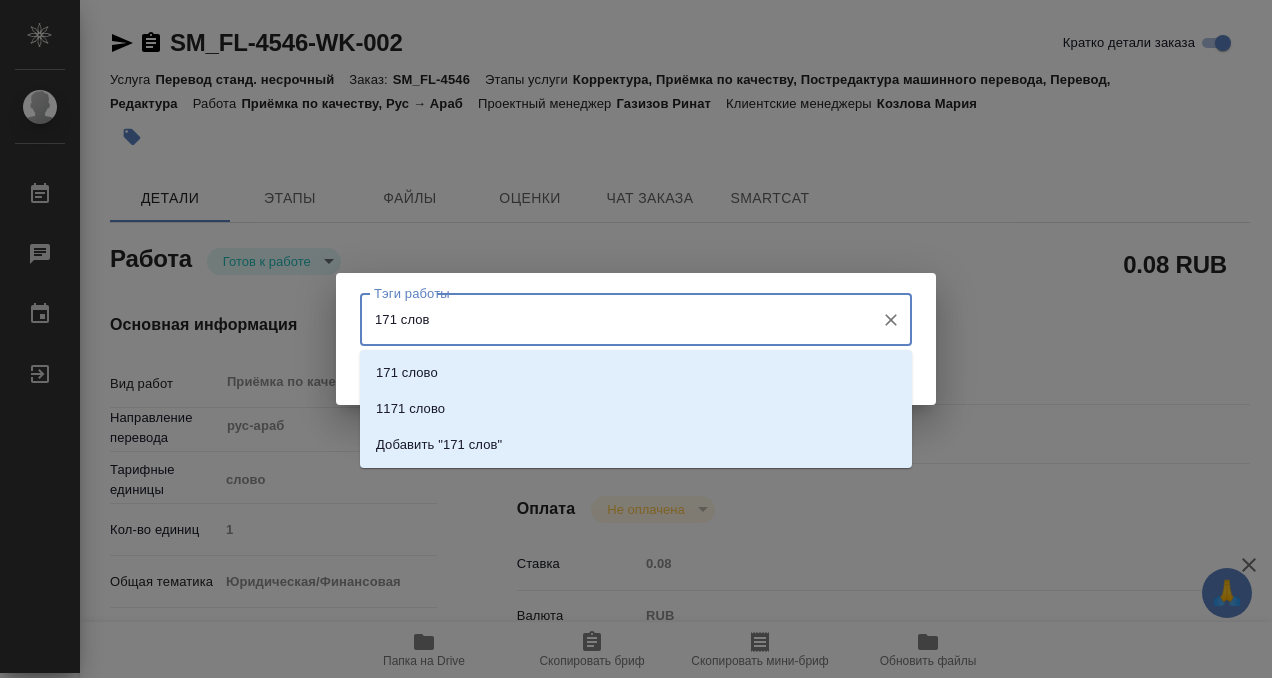 type on "171 слово" 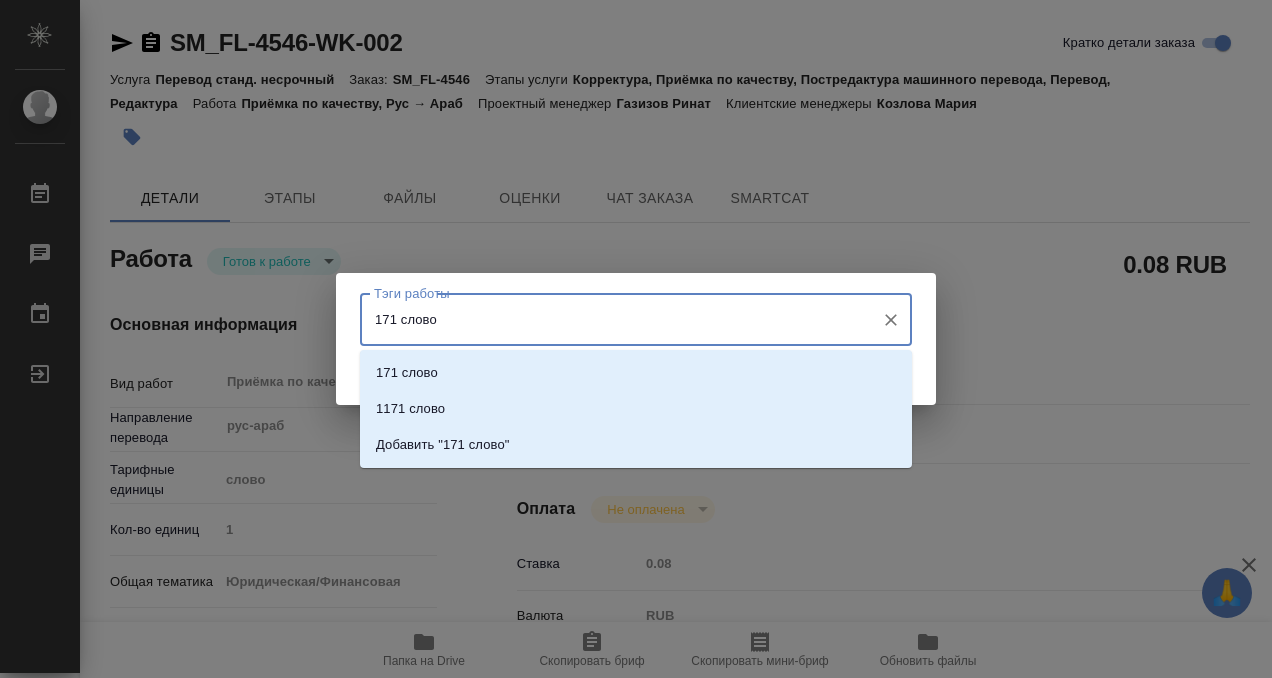 type 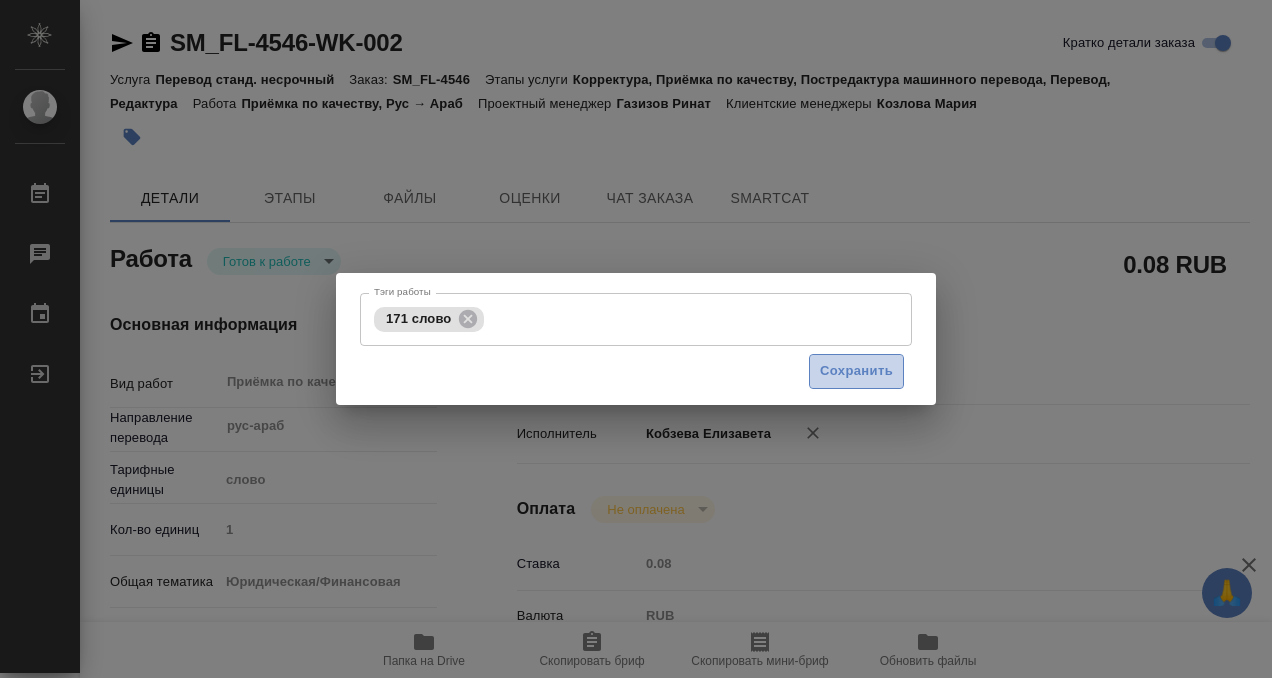click on "Сохранить" at bounding box center [856, 371] 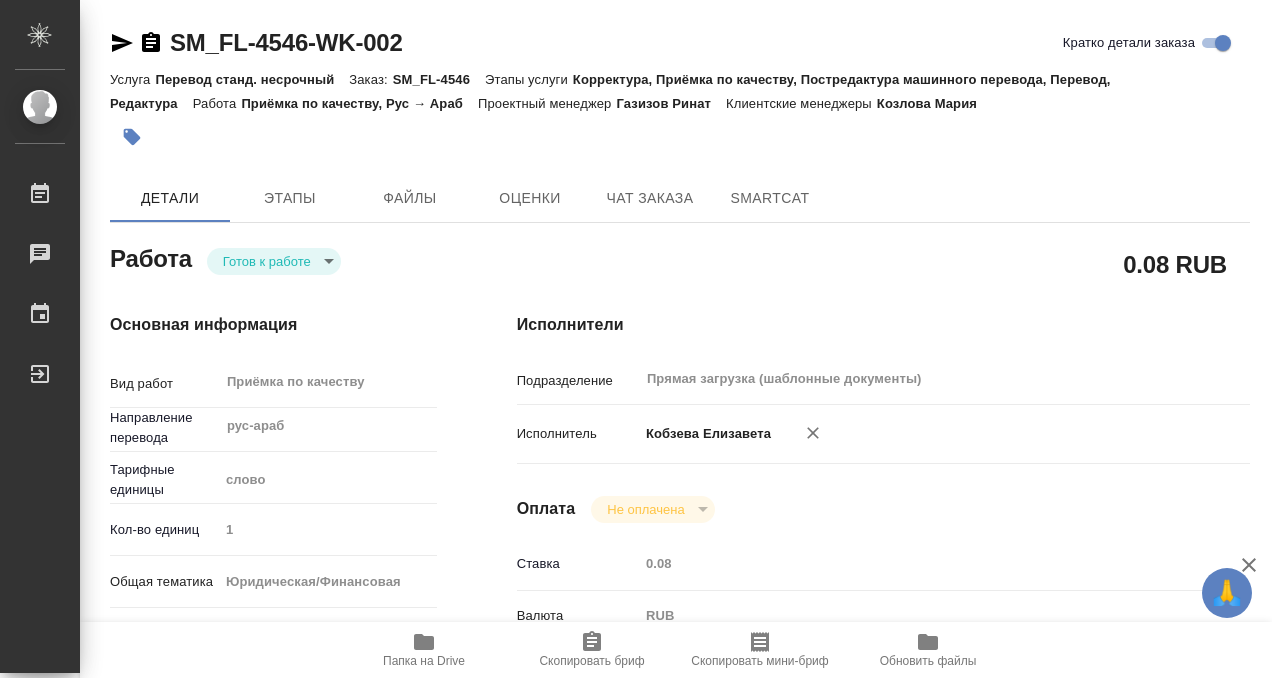 type on "readyForWork" 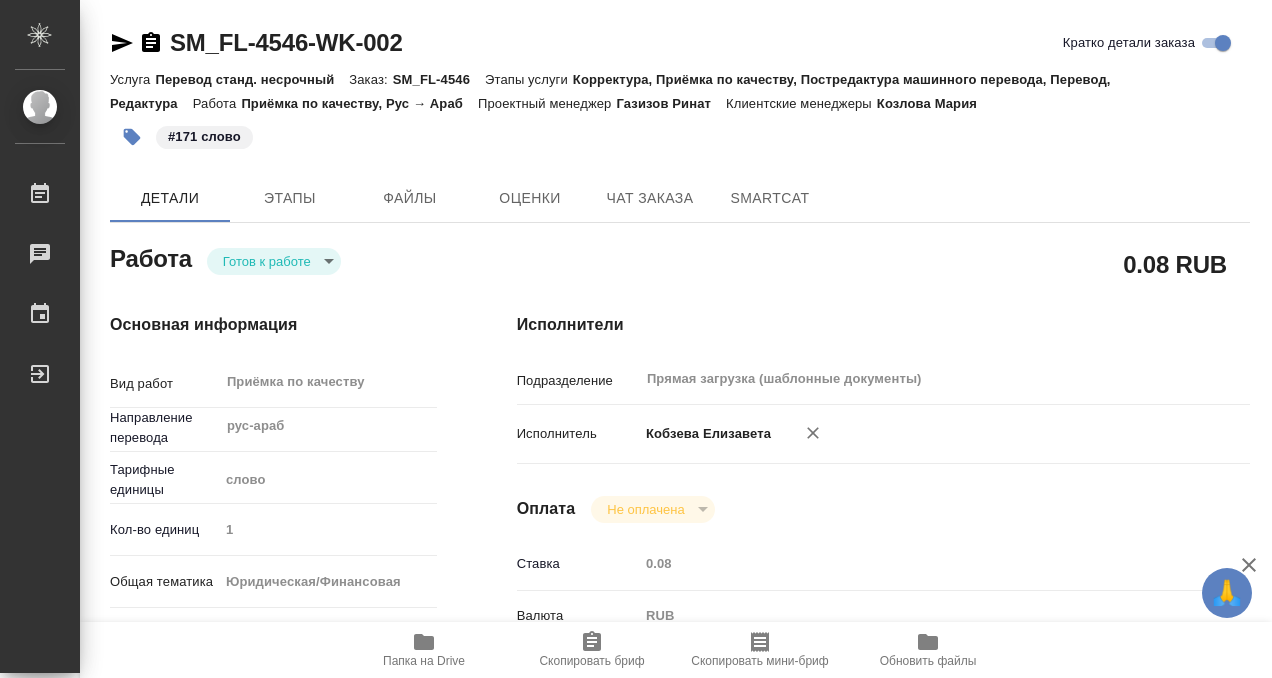 type on "x" 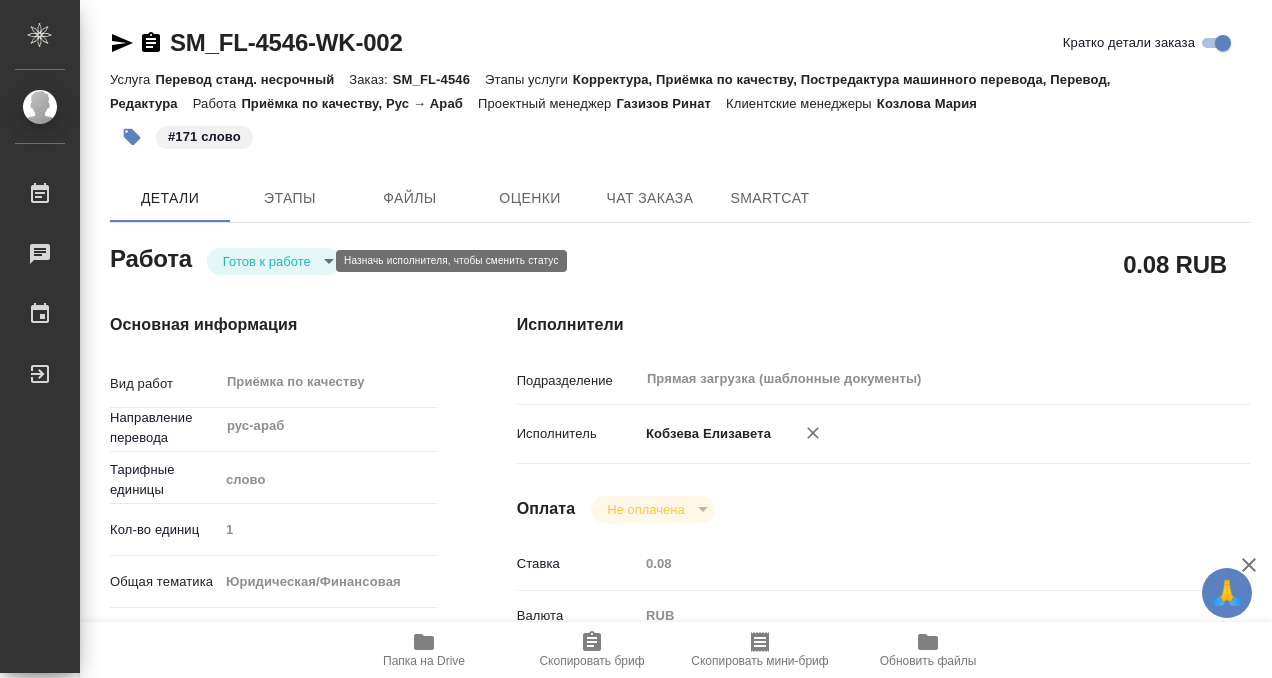 click on "🙏 .cls-1
fill:#fff;
AWATERA [LAST] [FIRST] Работы 0 Чаты График Выйти SM_FL-4546-WK-002 Кратко детали заказа Услуга Перевод станд. несрочный Заказ: SM_FL-4546 Этапы услуги Корректура, Приёмка по качеству, Постредактура машинного перевода, Перевод, Редактура Работа Приёмка по качеству, Рус → Араб Проектный менеджер [LAST] [FIRST] Клиентские менеджеры [LAST] [FIRST] #[NUMBER] слово Детали Этапы Файлы Оценки Чат заказа SmartCat Работа Готов к работе readyForWork 0.08 RUB Основная информация Вид работ Приёмка по качеству x ​ Направление перевода рус-араб ​ Тарифные единицы слово 1 yr-fn Сроки" at bounding box center [636, 339] 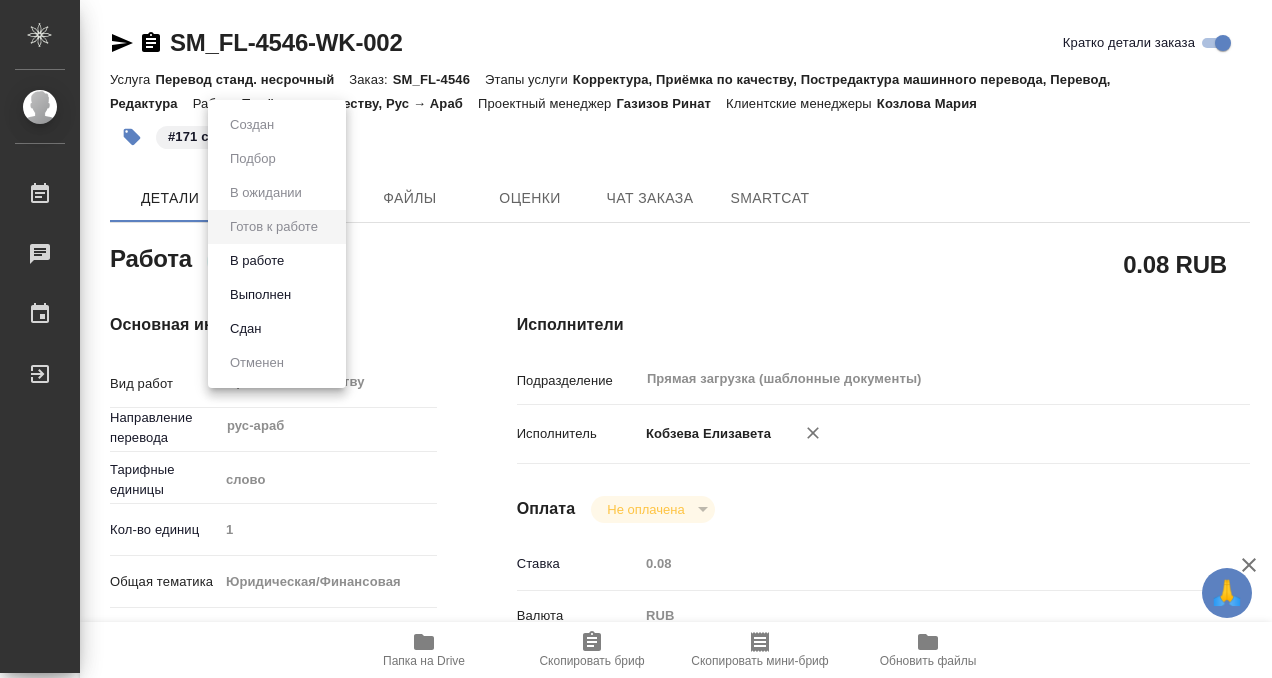 type on "x" 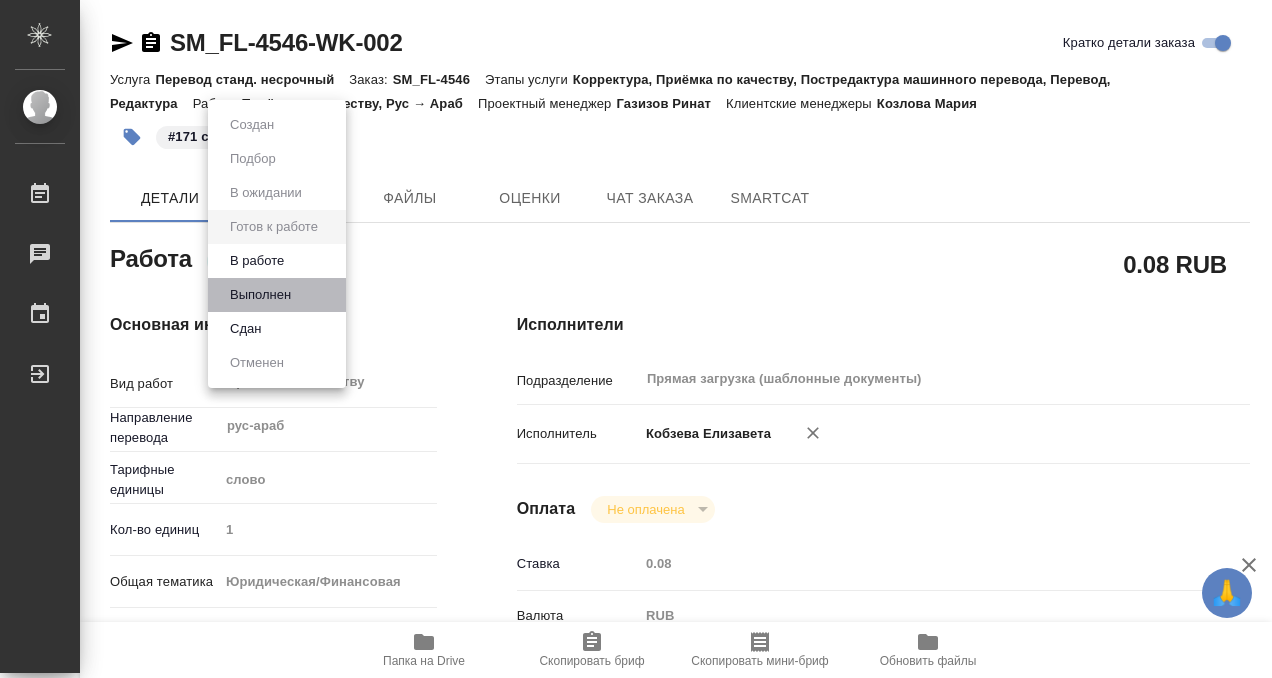 click on "Выполнен" at bounding box center [277, 295] 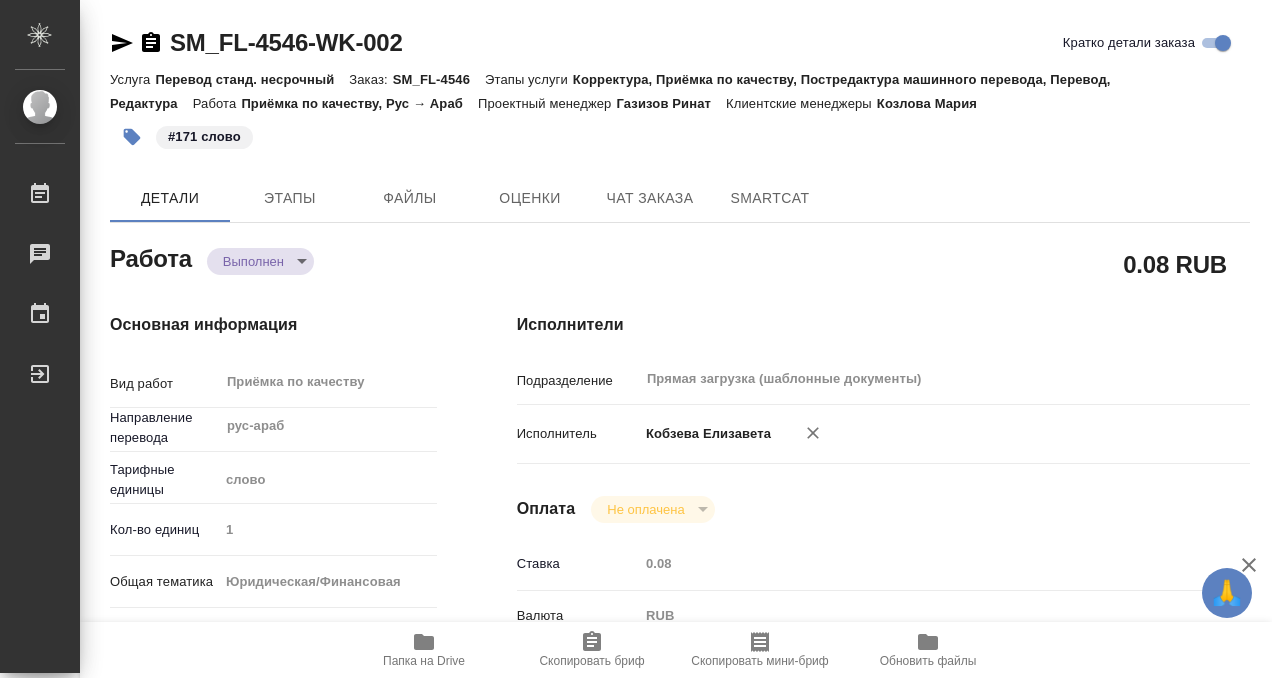 type on "x" 